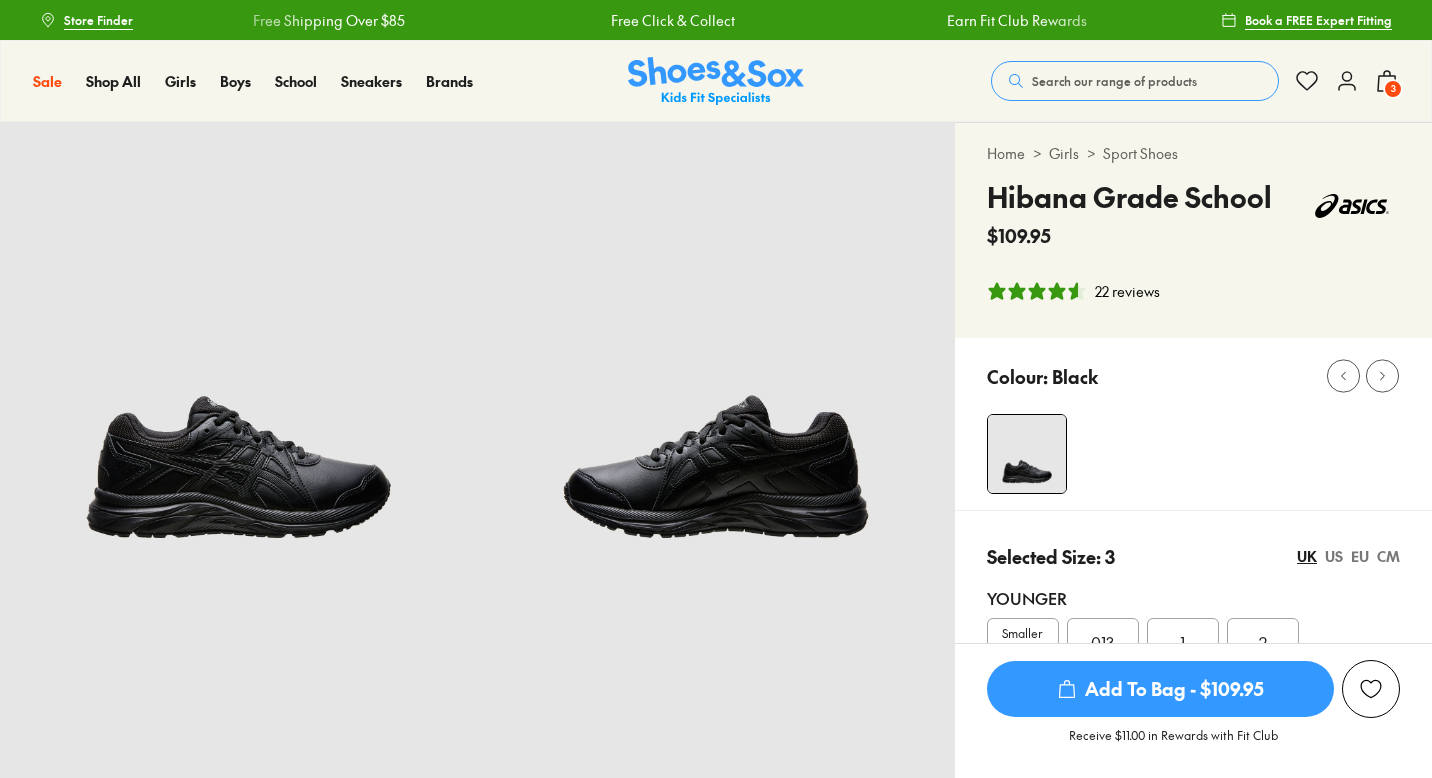 select on "*" 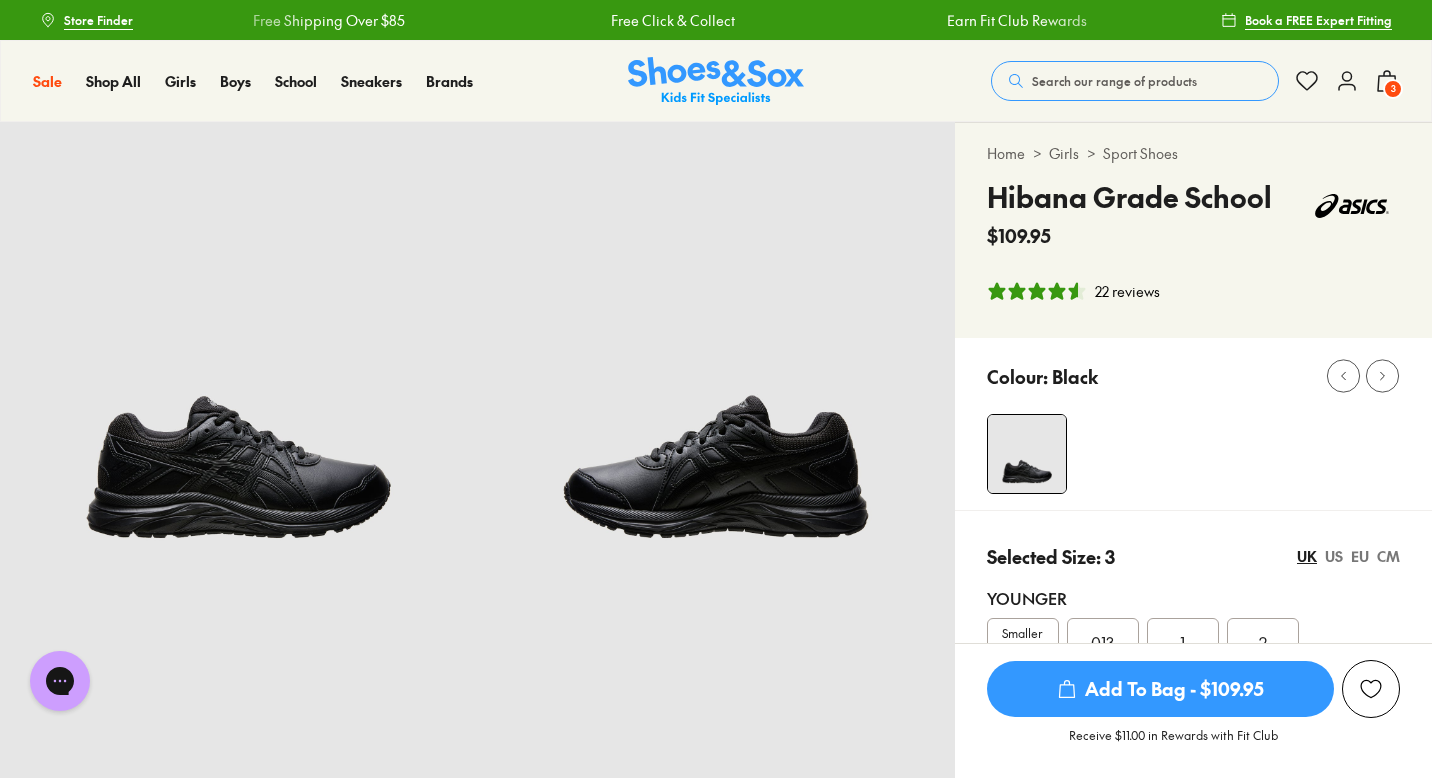 scroll, scrollTop: 0, scrollLeft: 0, axis: both 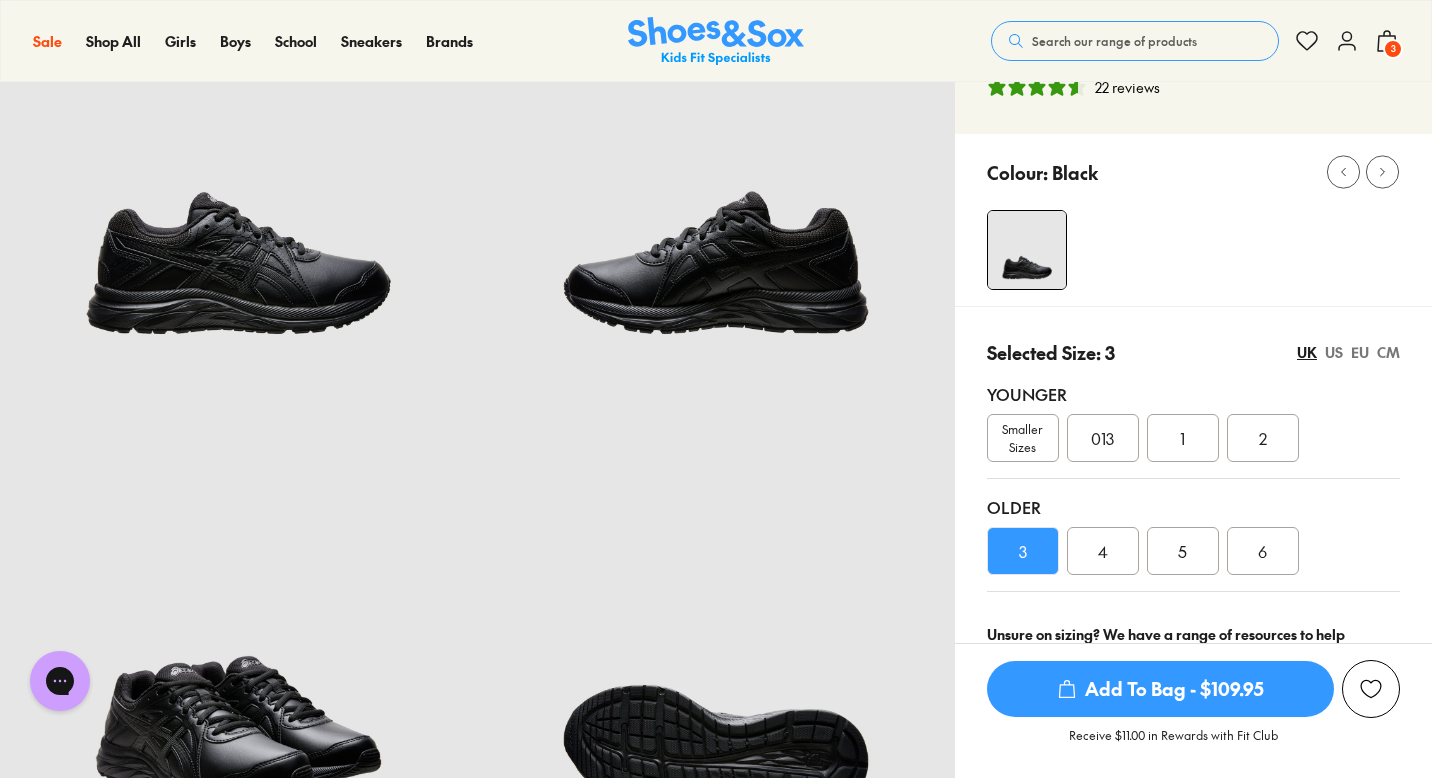 click on "UK" at bounding box center (1307, 352) 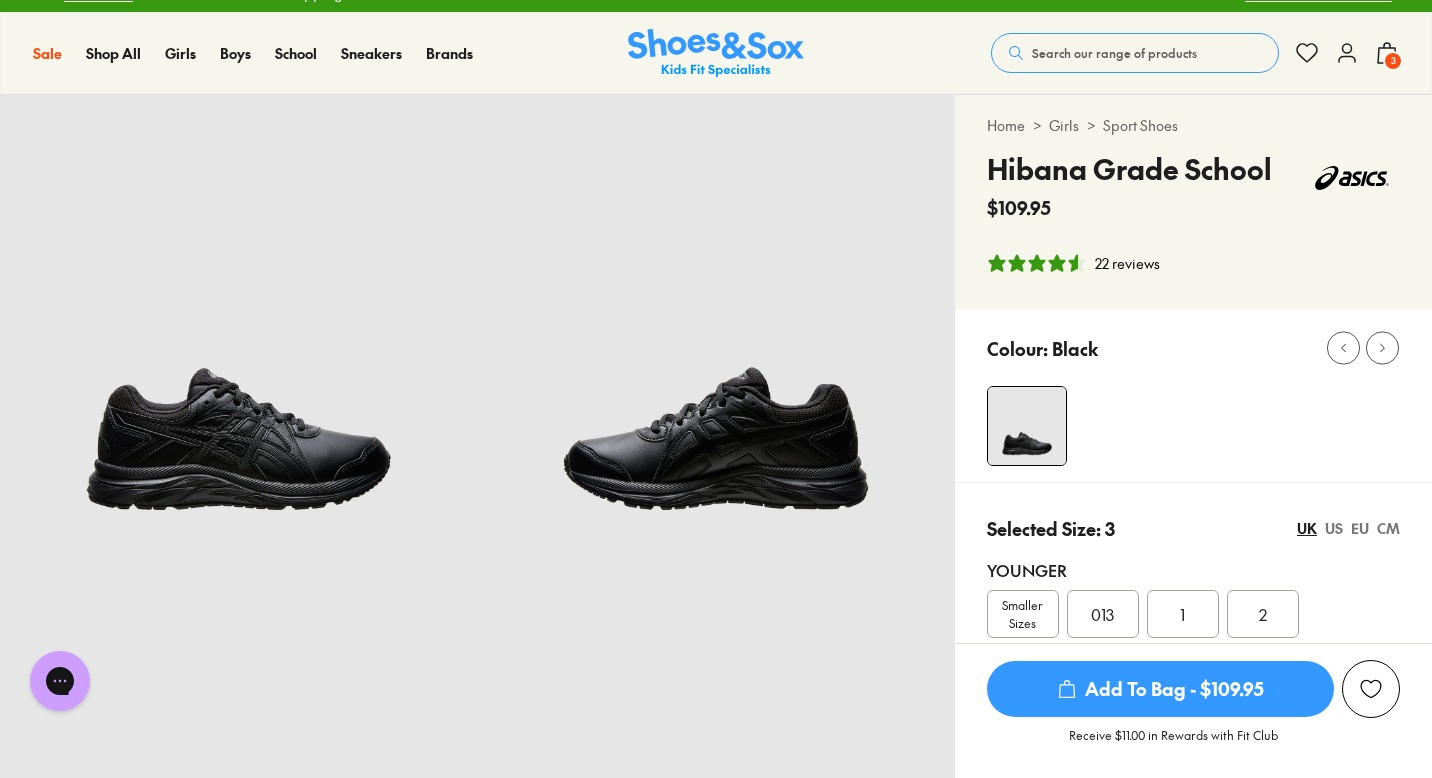 scroll, scrollTop: 0, scrollLeft: 0, axis: both 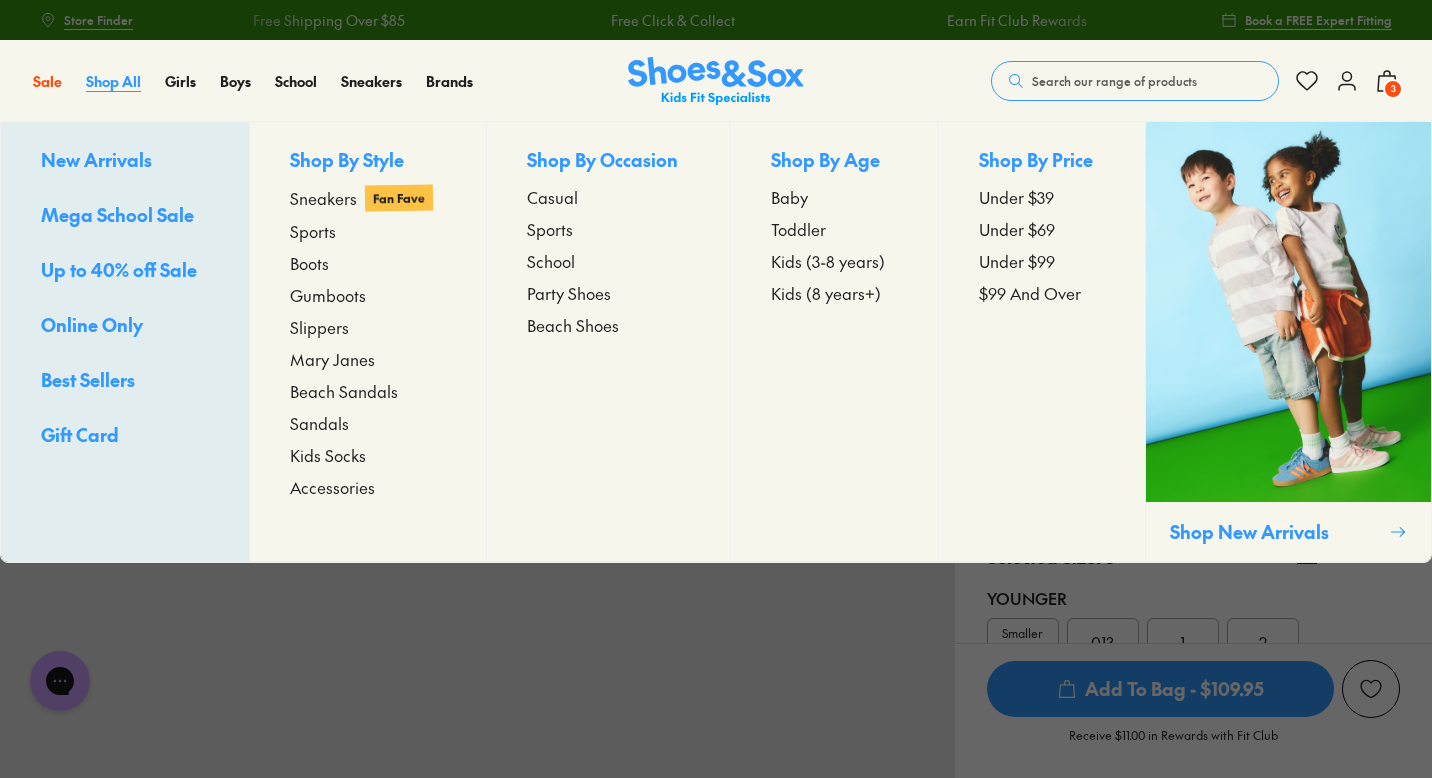 click on "Shop All" at bounding box center [113, 81] 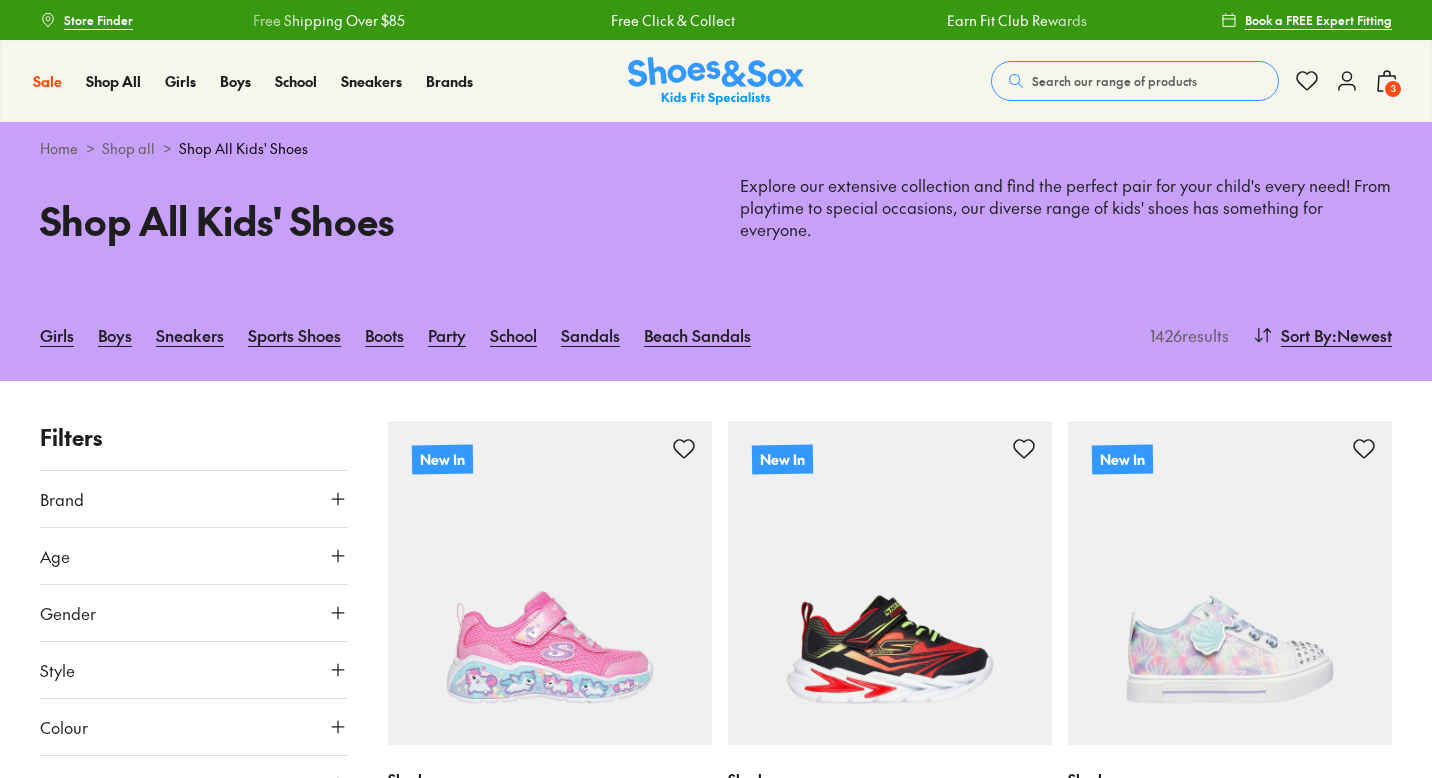 scroll, scrollTop: 0, scrollLeft: 0, axis: both 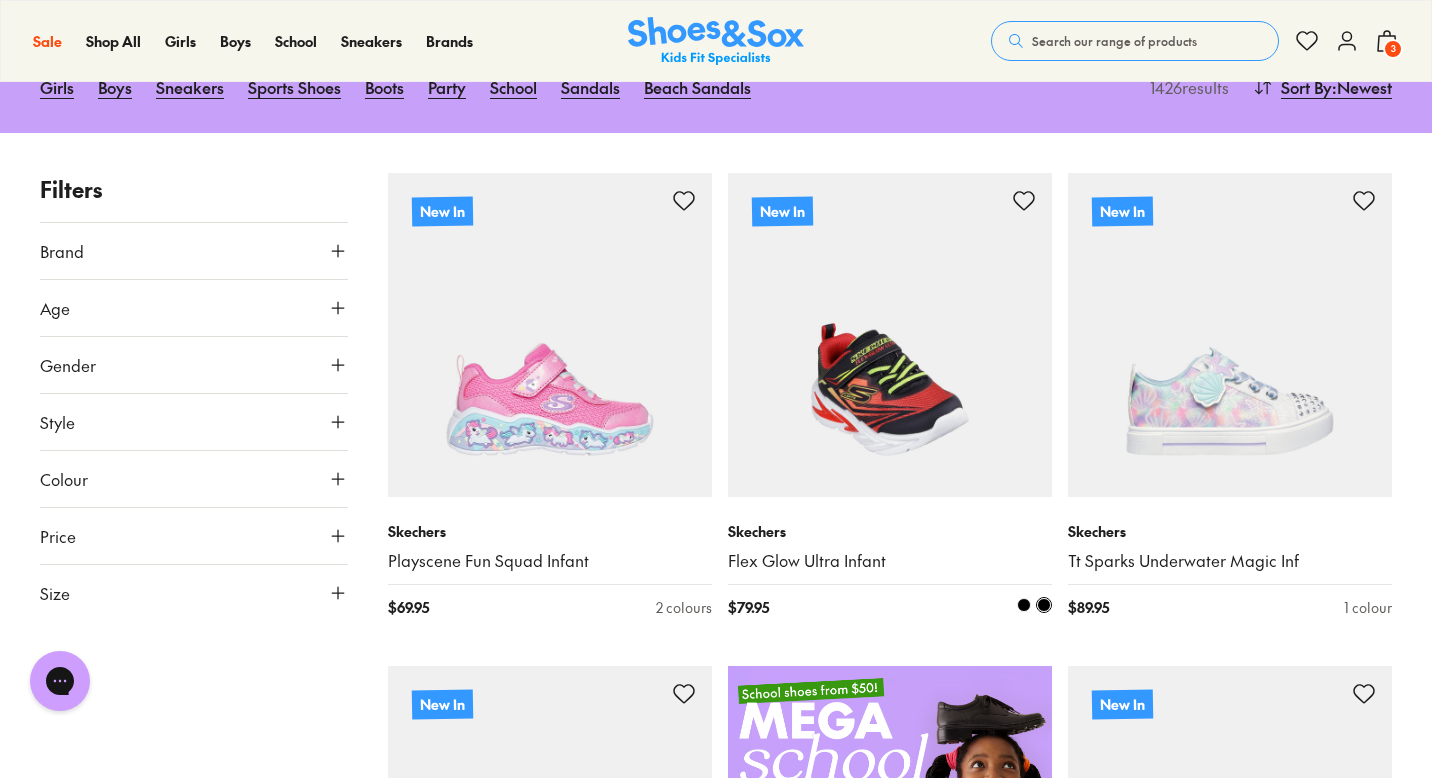 click at bounding box center [1024, 605] 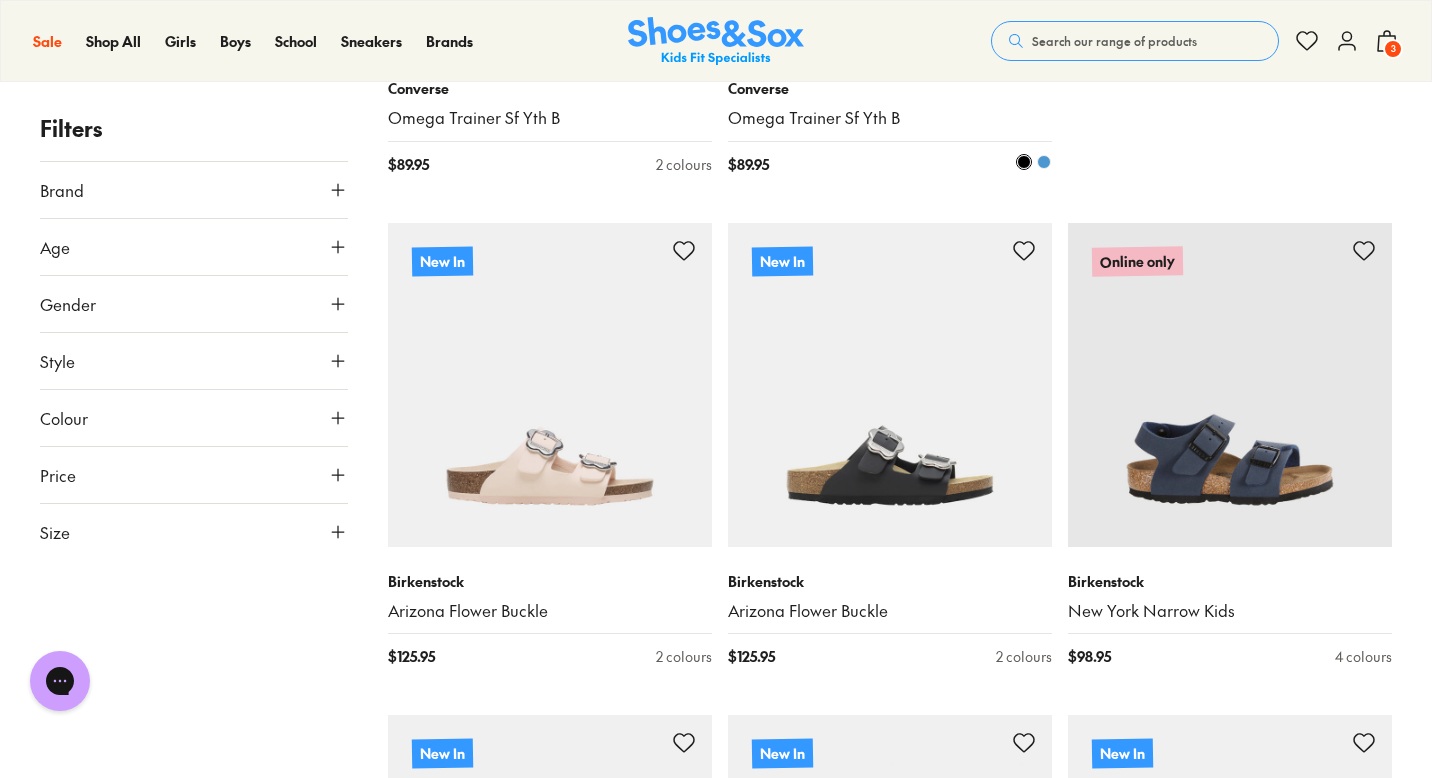 scroll, scrollTop: 1678, scrollLeft: 0, axis: vertical 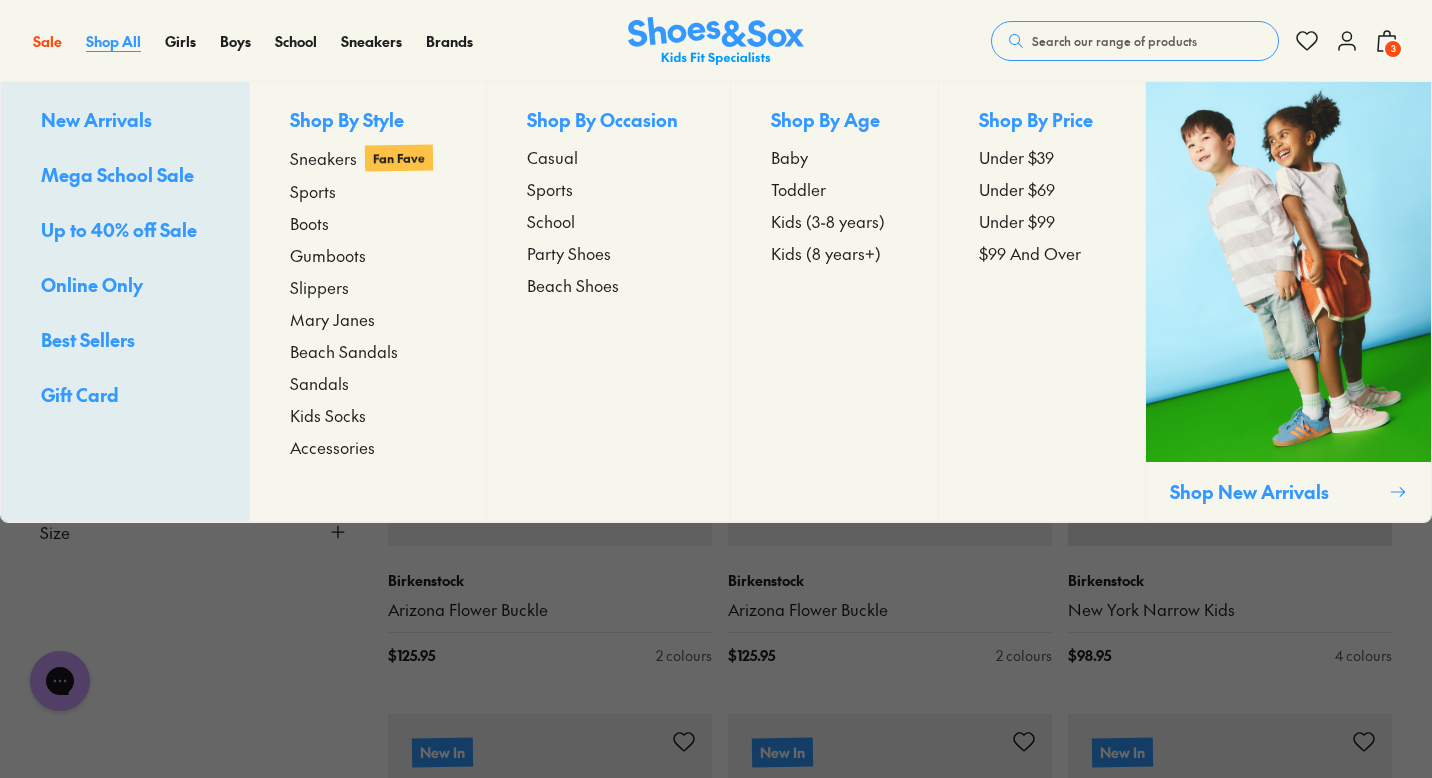 click on "Shop All" at bounding box center [113, 41] 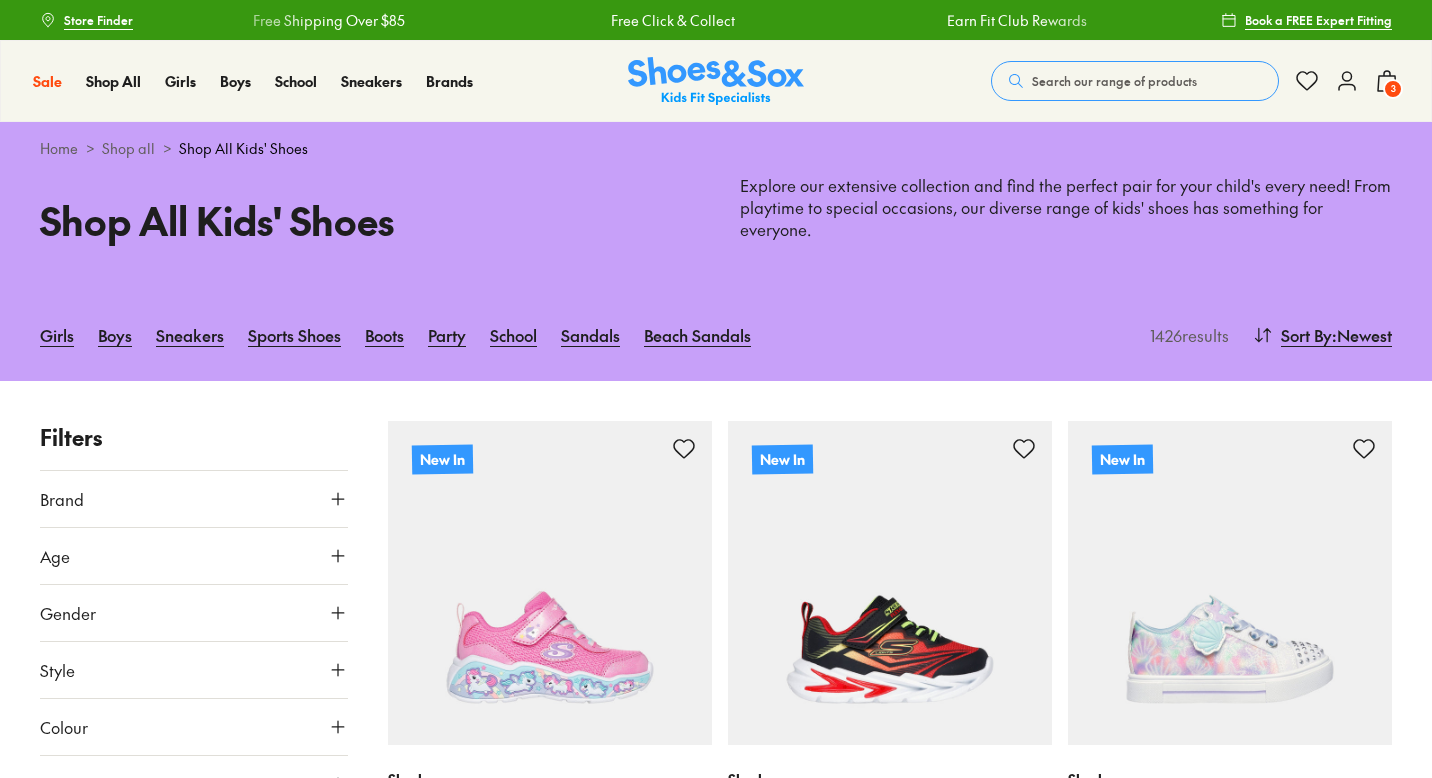 scroll, scrollTop: 0, scrollLeft: 0, axis: both 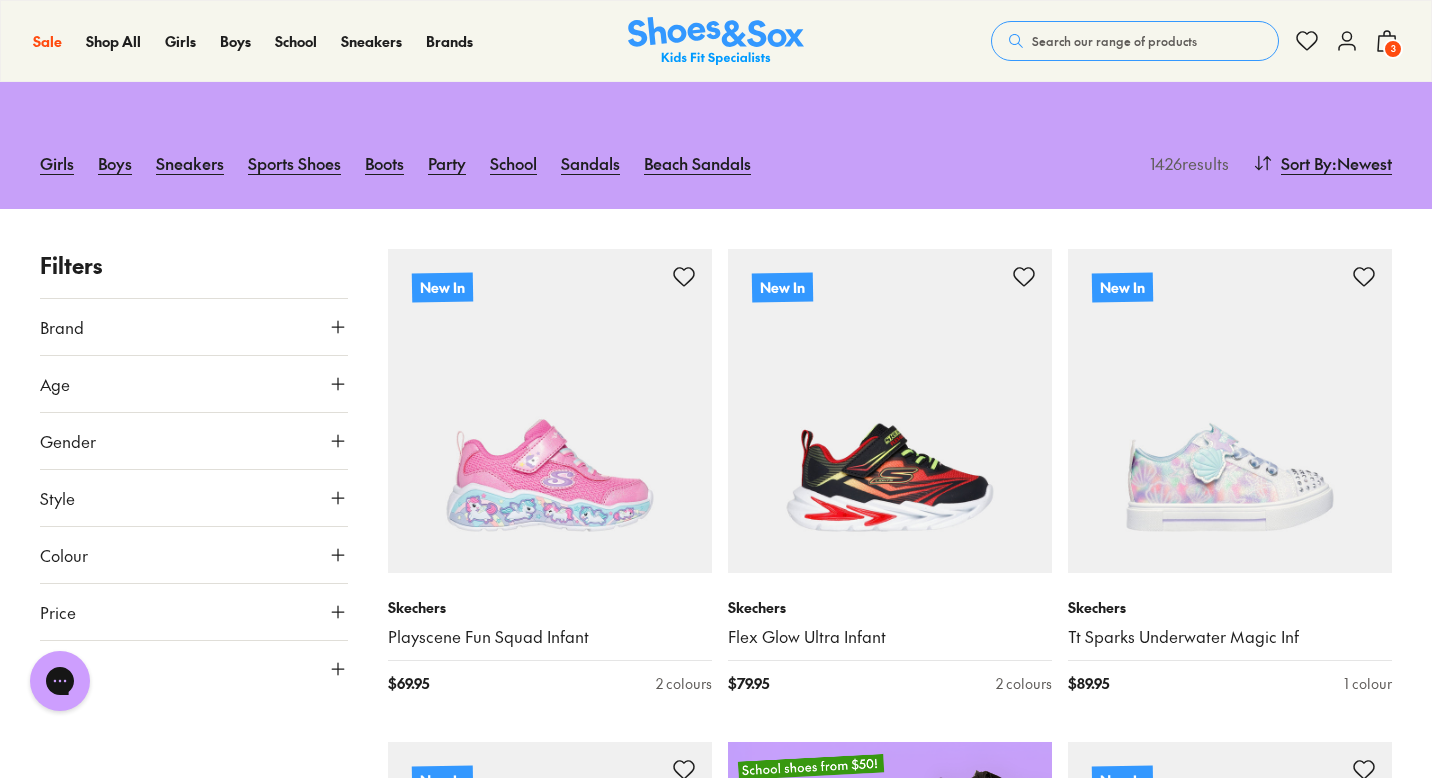 click on "Age" at bounding box center (194, 384) 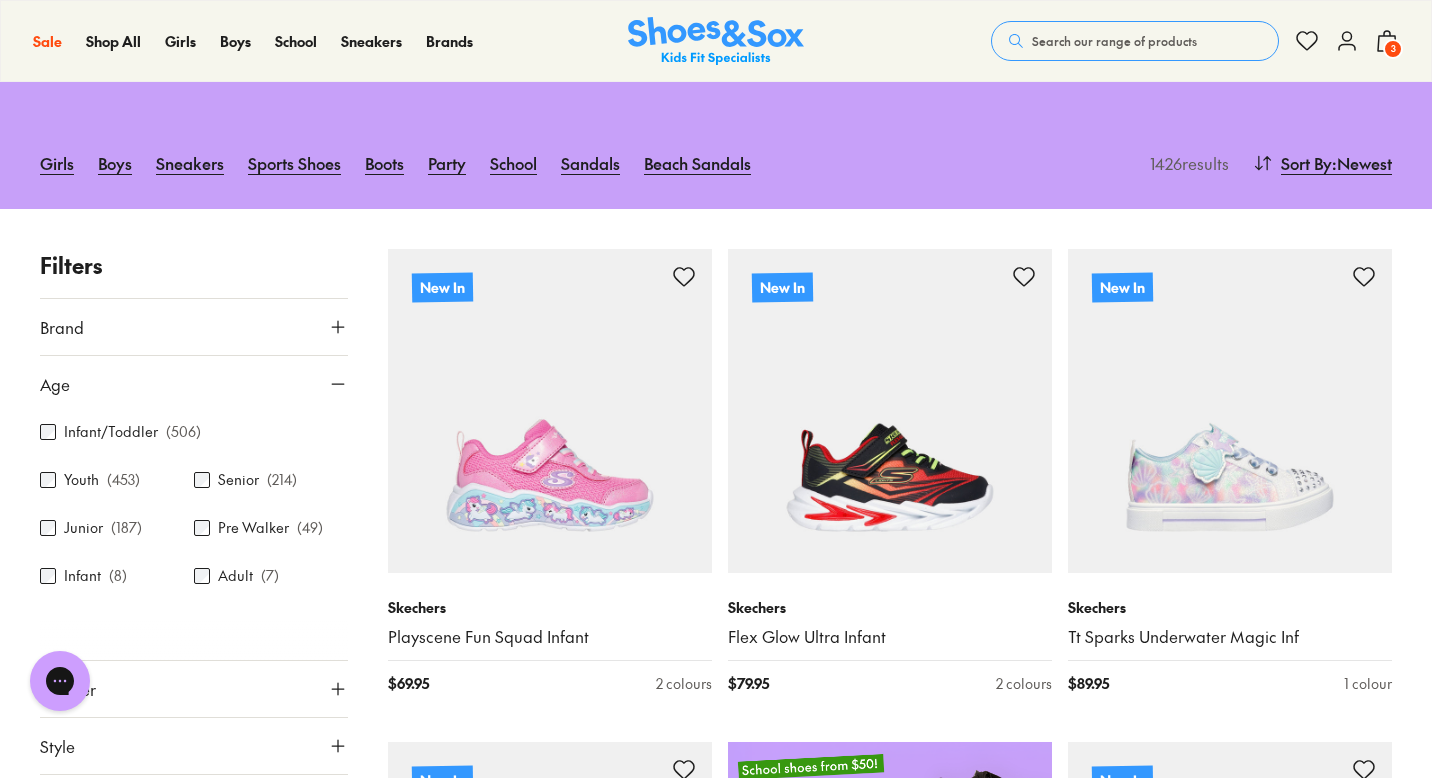 click on "Youth ( 453 )" at bounding box center (117, 480) 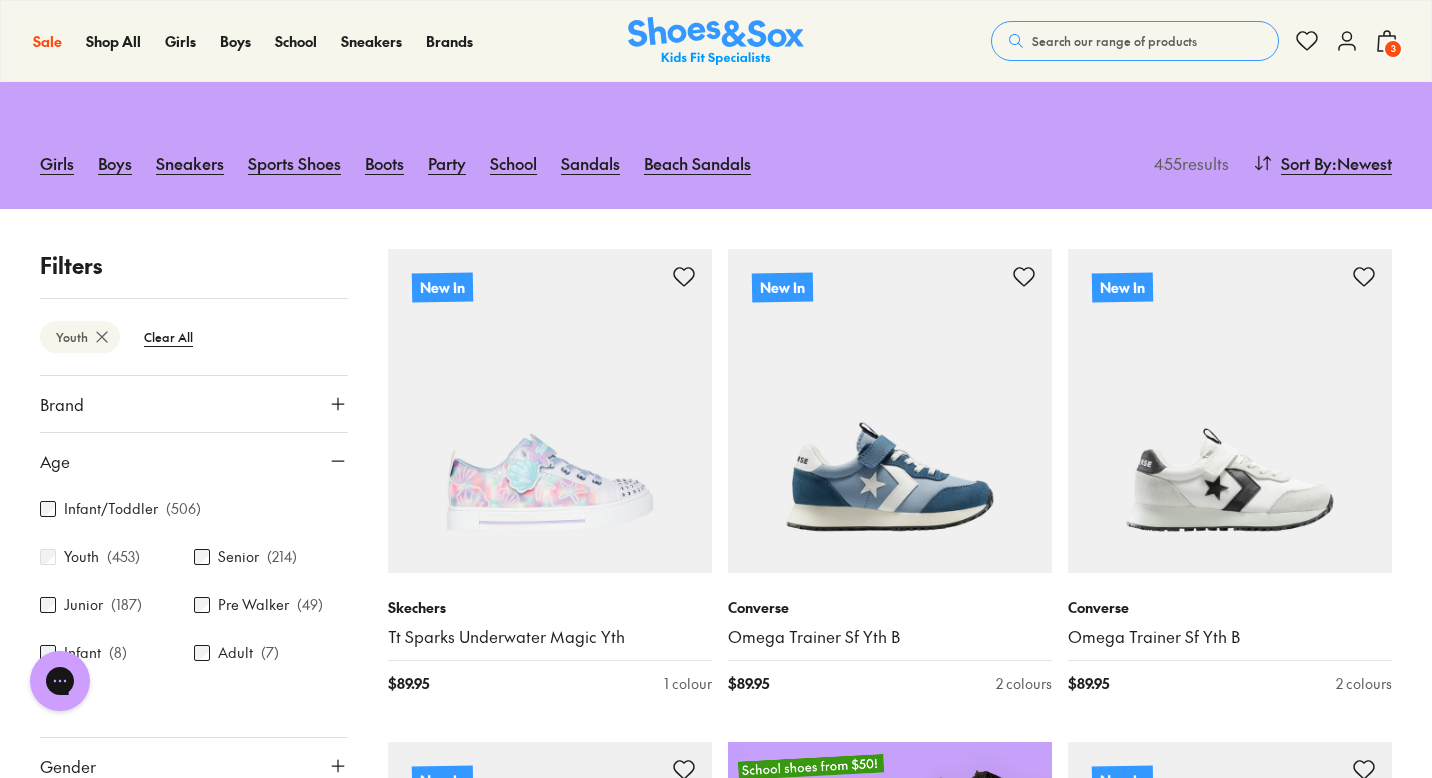 scroll, scrollTop: 107, scrollLeft: 0, axis: vertical 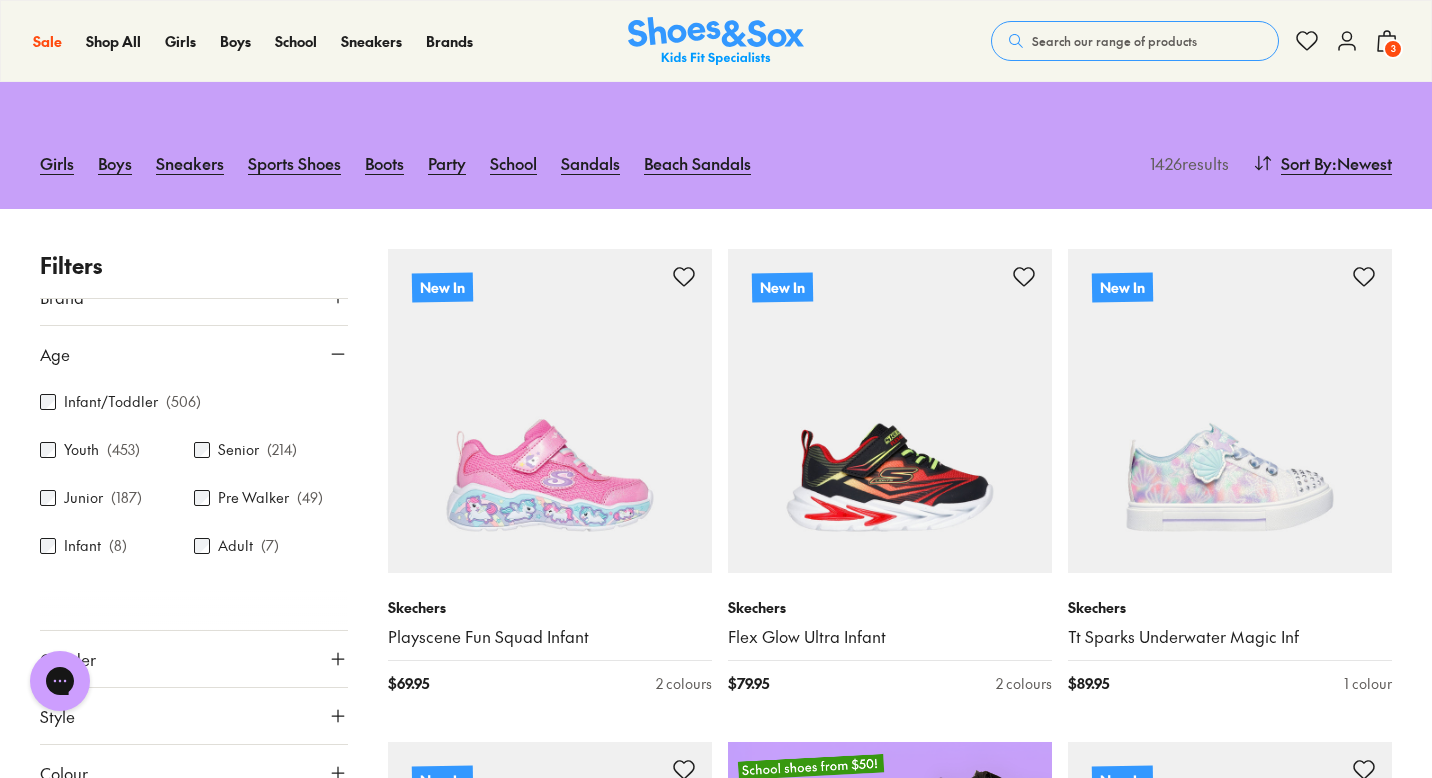 click on "Age" at bounding box center (194, 354) 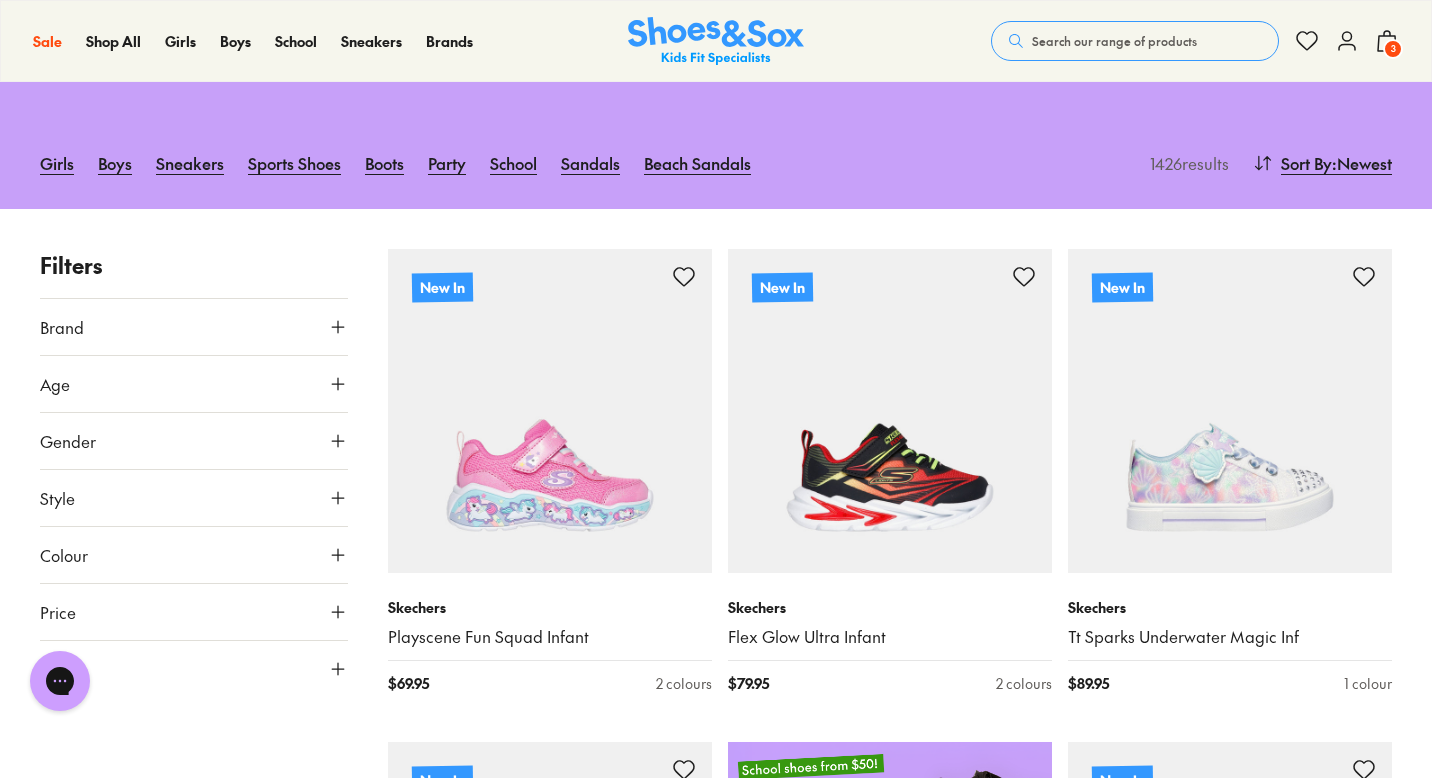 scroll, scrollTop: 0, scrollLeft: 0, axis: both 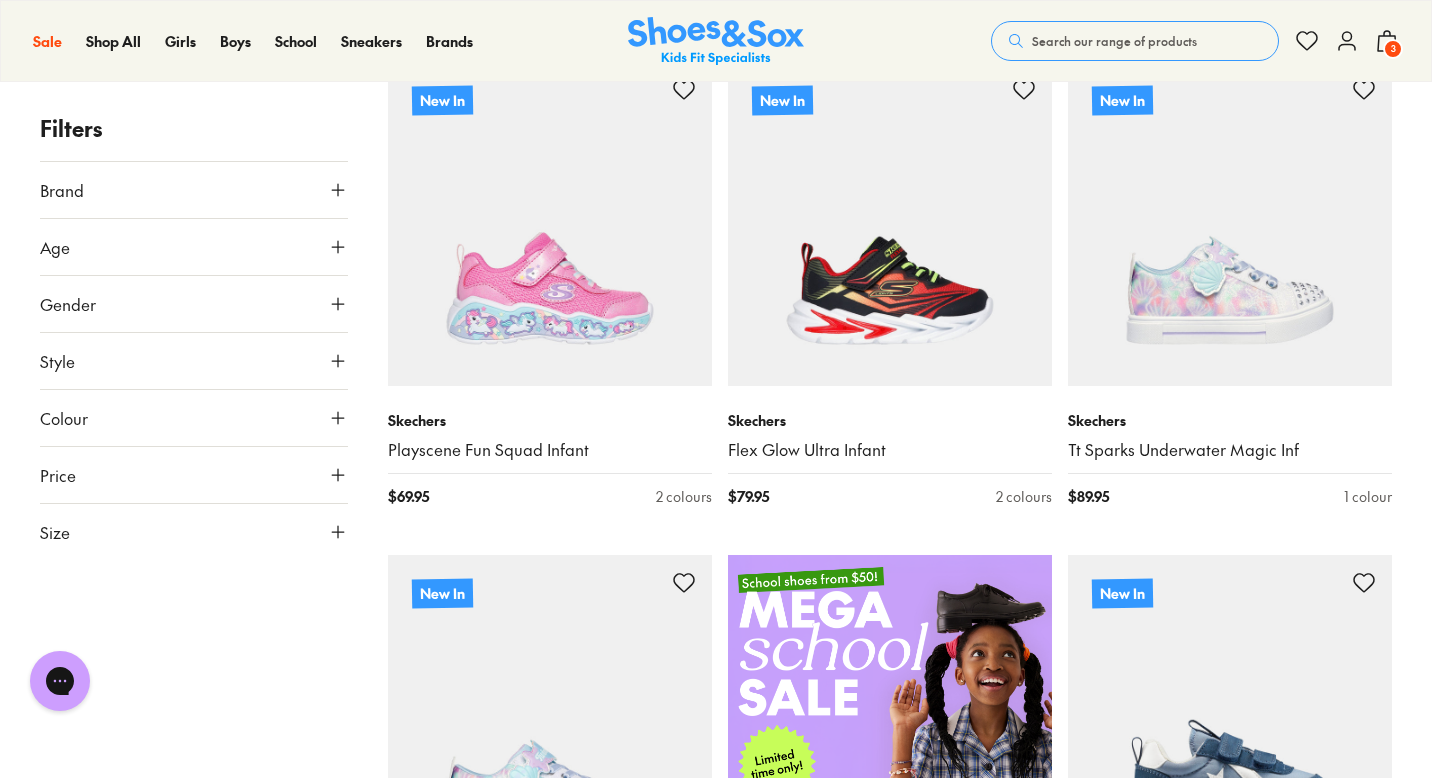 click 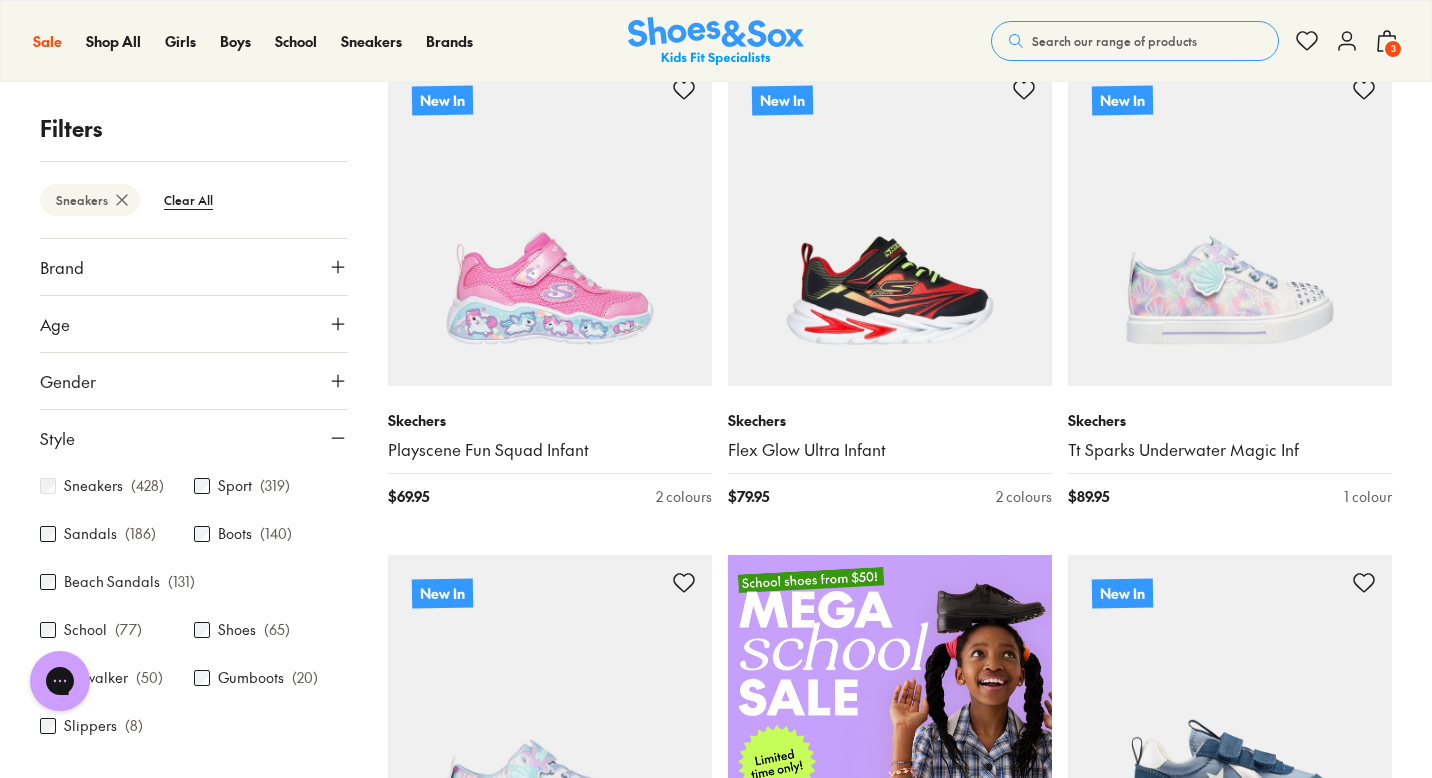 scroll, scrollTop: 120, scrollLeft: 0, axis: vertical 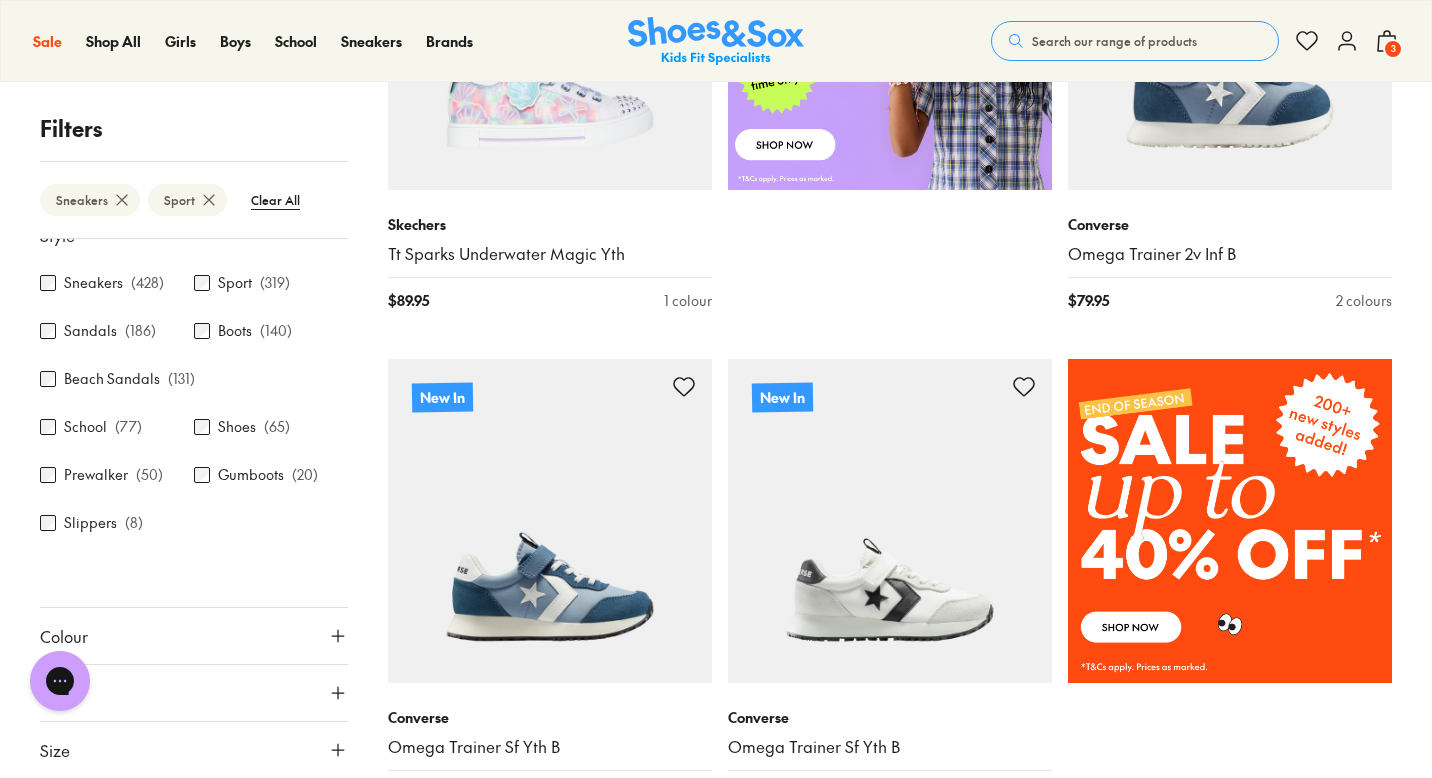 click on "Colour" at bounding box center (194, 636) 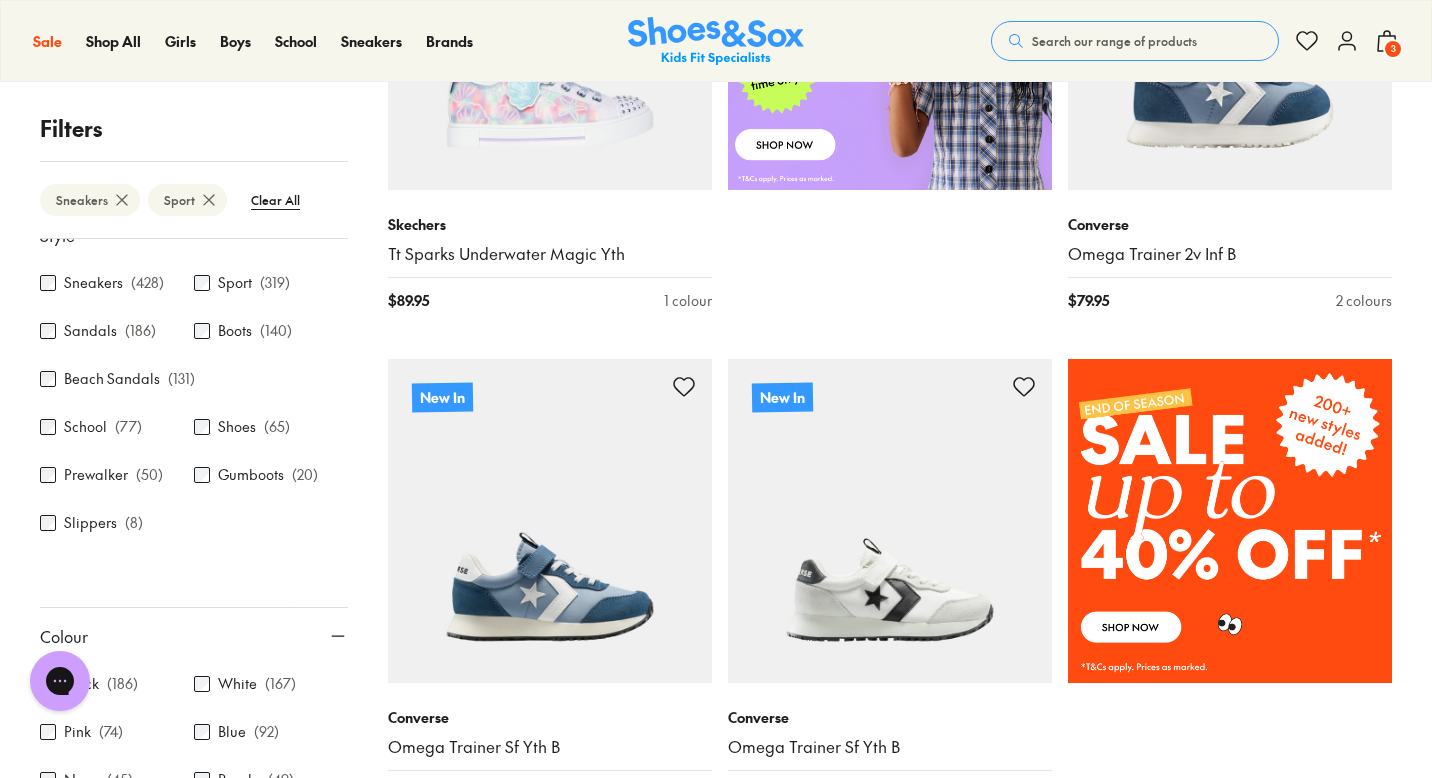 click on "( 186 )" at bounding box center (122, 684) 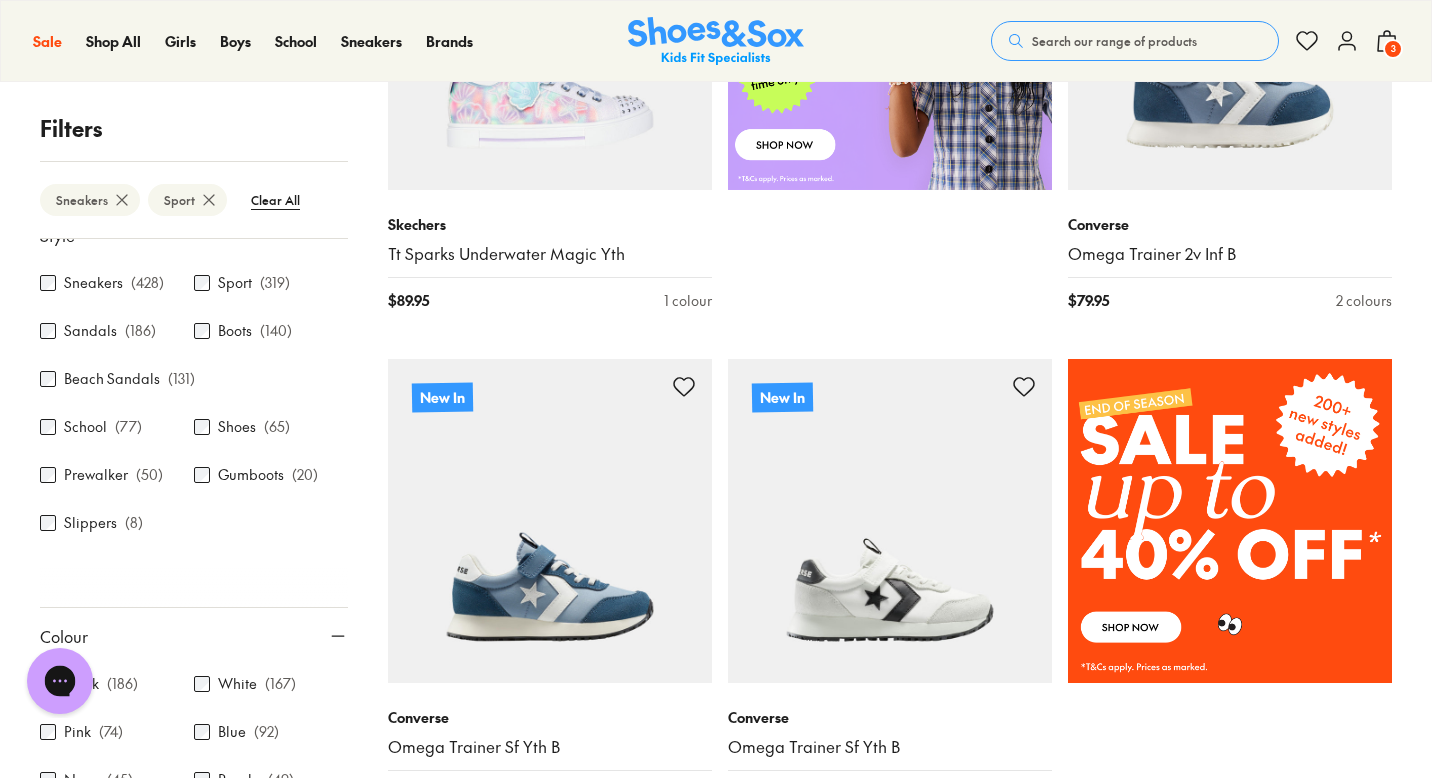 click on "Chat with us" at bounding box center (186, 681) 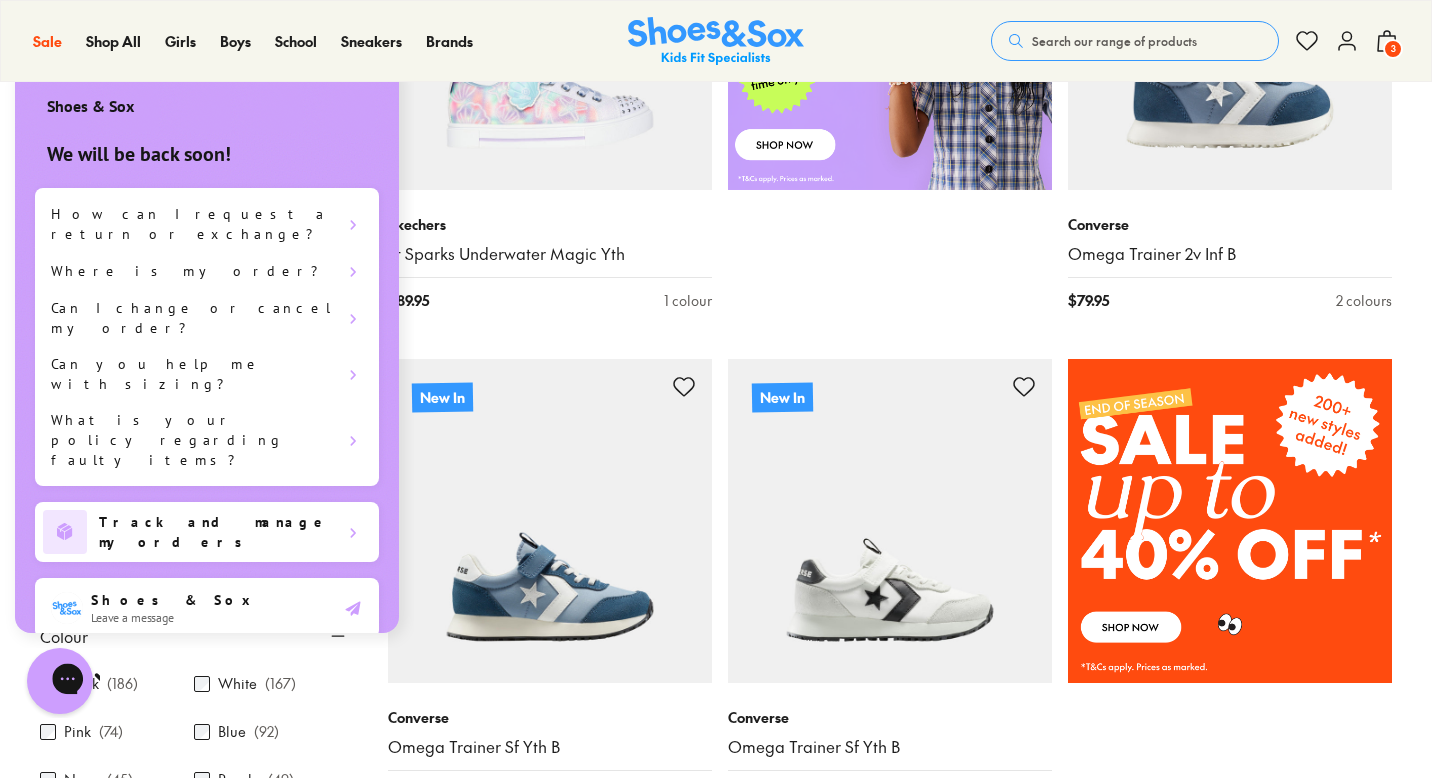 scroll, scrollTop: 0, scrollLeft: 0, axis: both 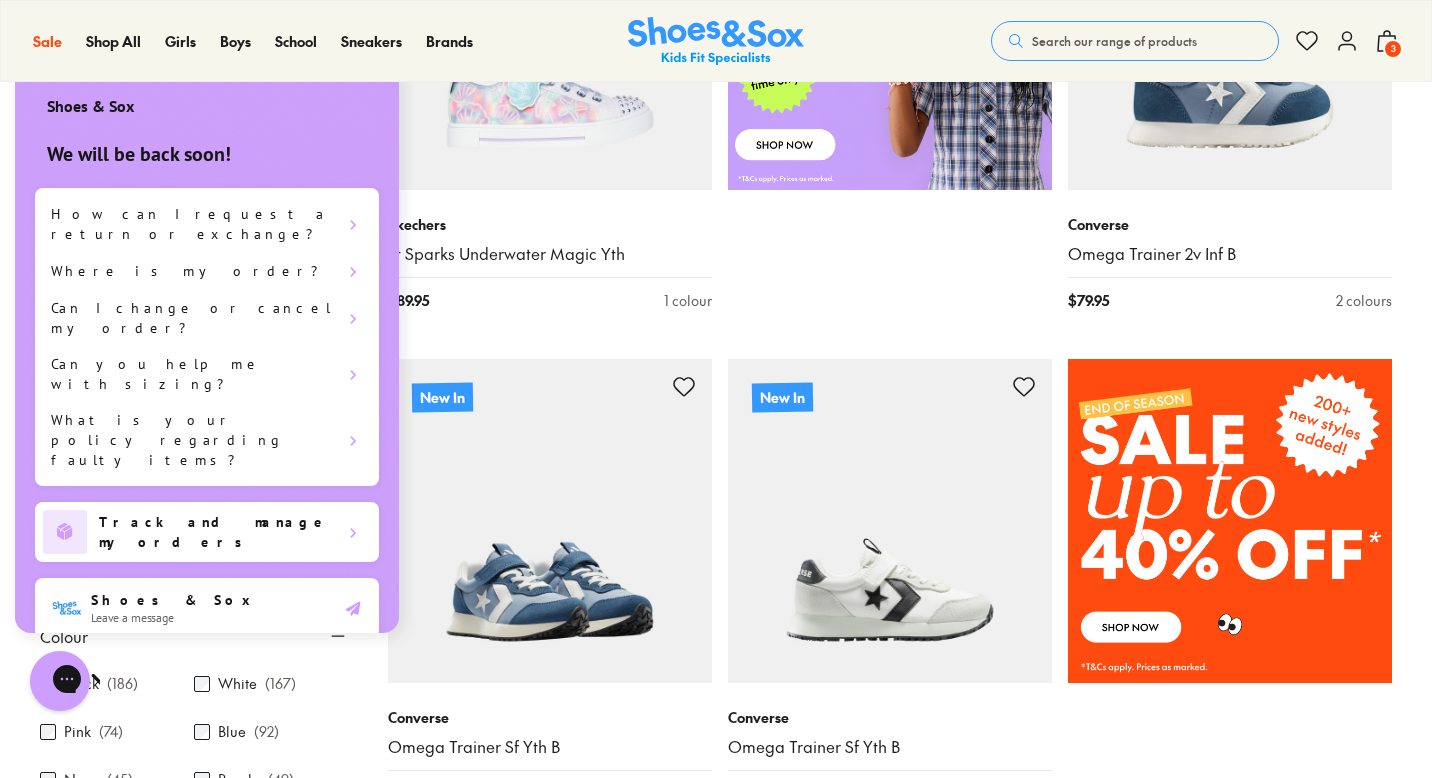 click on "Skip to Main Content
Store Finder
Free Shipping Over $85
Free Click & Collect
Earn Fit Club Rewards
Free Shipping Over $85
Free Click & Collect
Earn Fit Club Rewards
Book a FREE Expert Fitting
Sale
Sale
Shop All
Mega School Sale
Up to 40% off Sale
$5 Toys" at bounding box center [716, 2550] 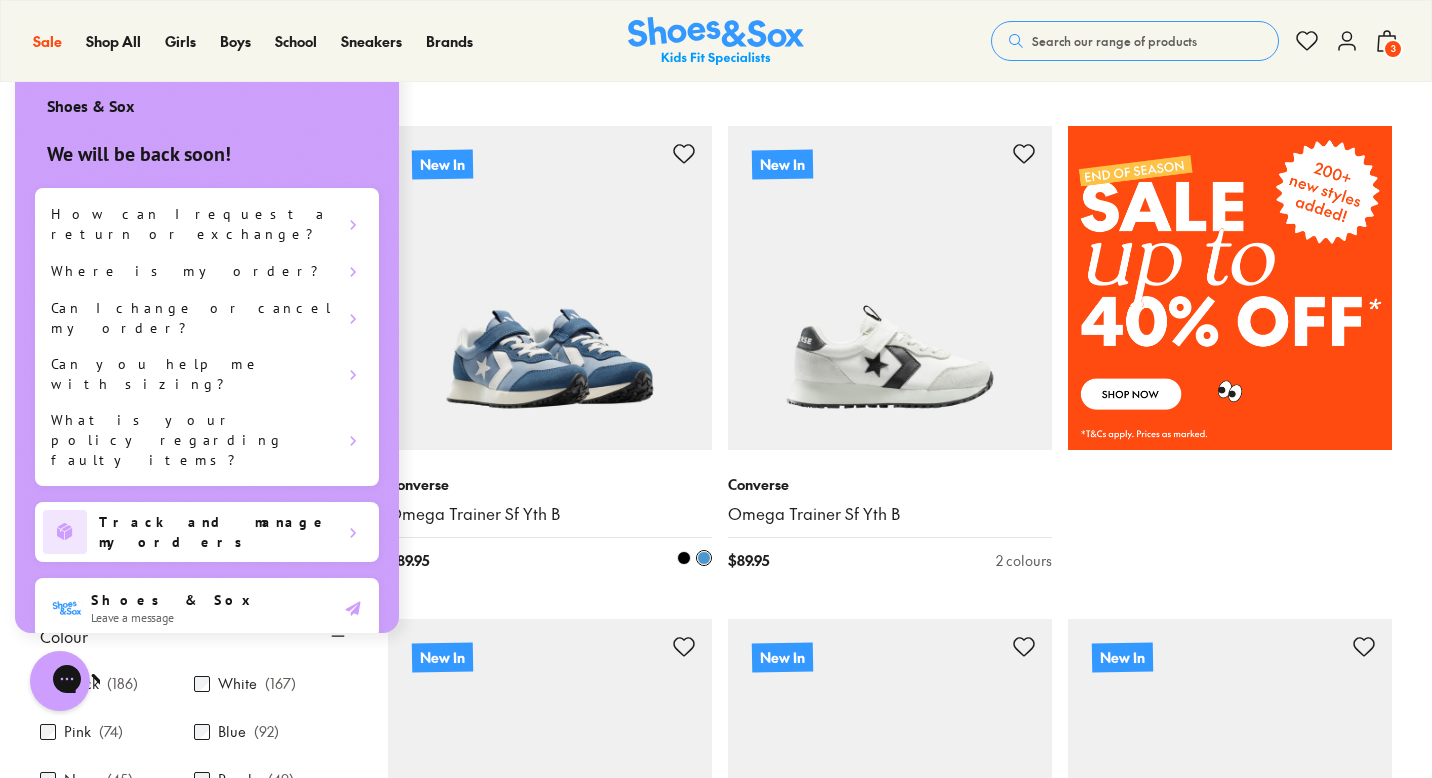 scroll, scrollTop: 1308, scrollLeft: 0, axis: vertical 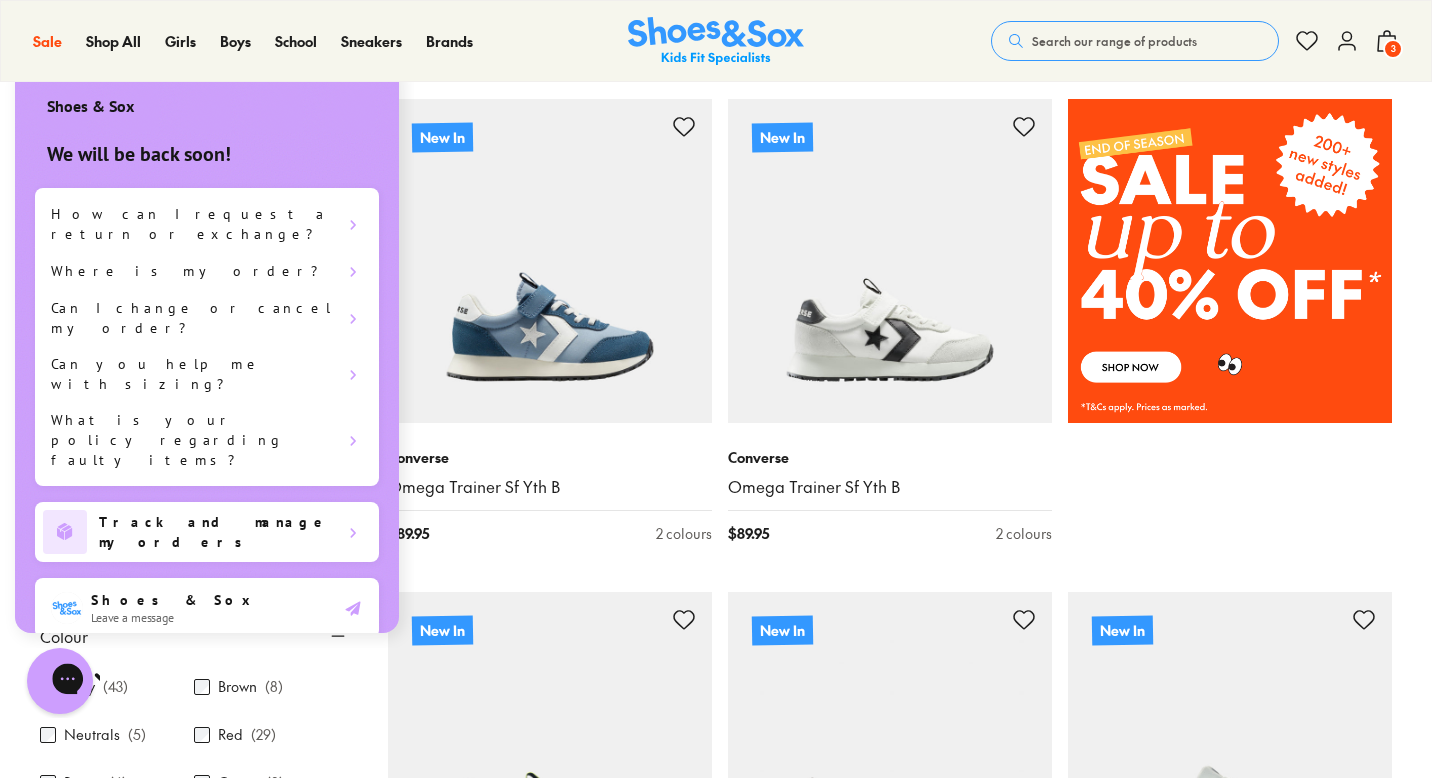 click 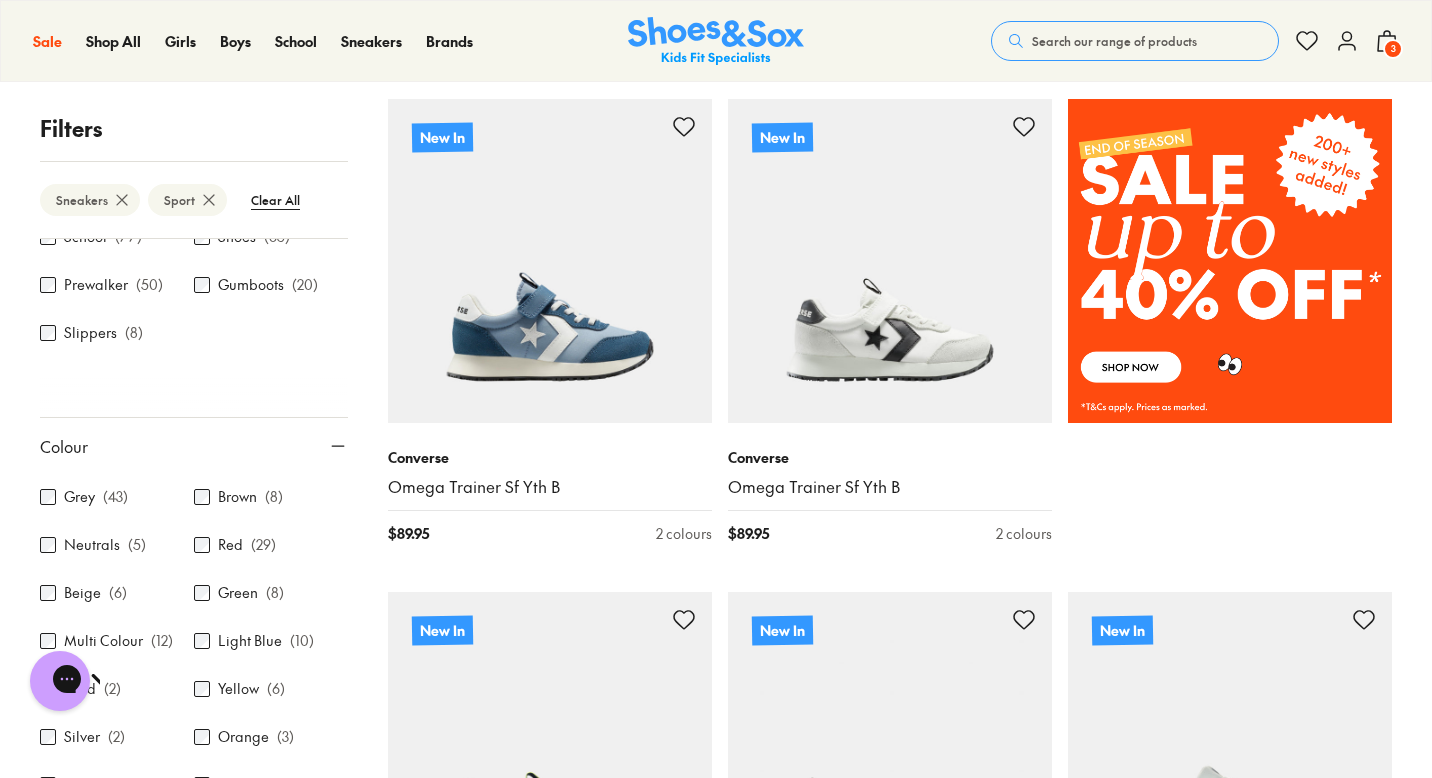 scroll, scrollTop: 399, scrollLeft: 0, axis: vertical 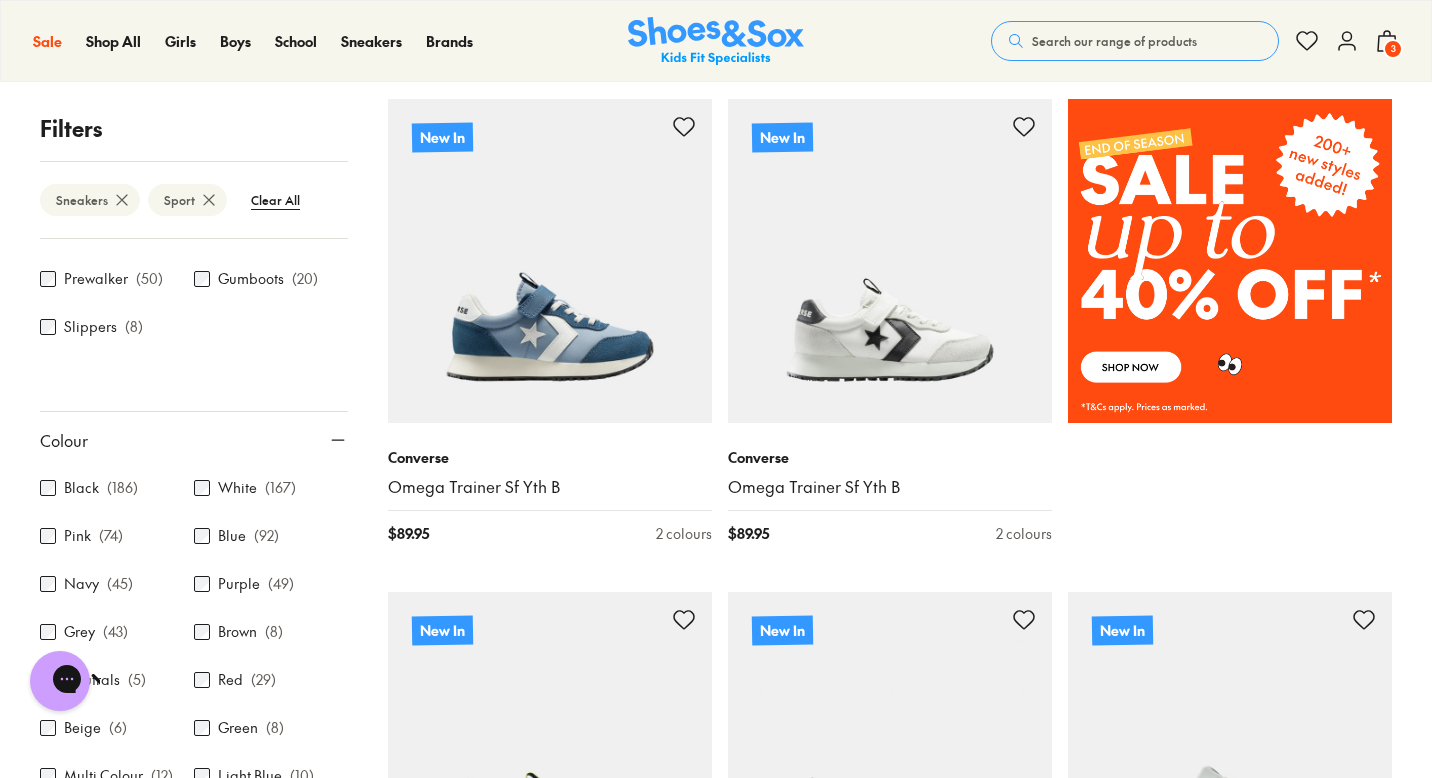click on "Black ( 186 )" at bounding box center [117, 488] 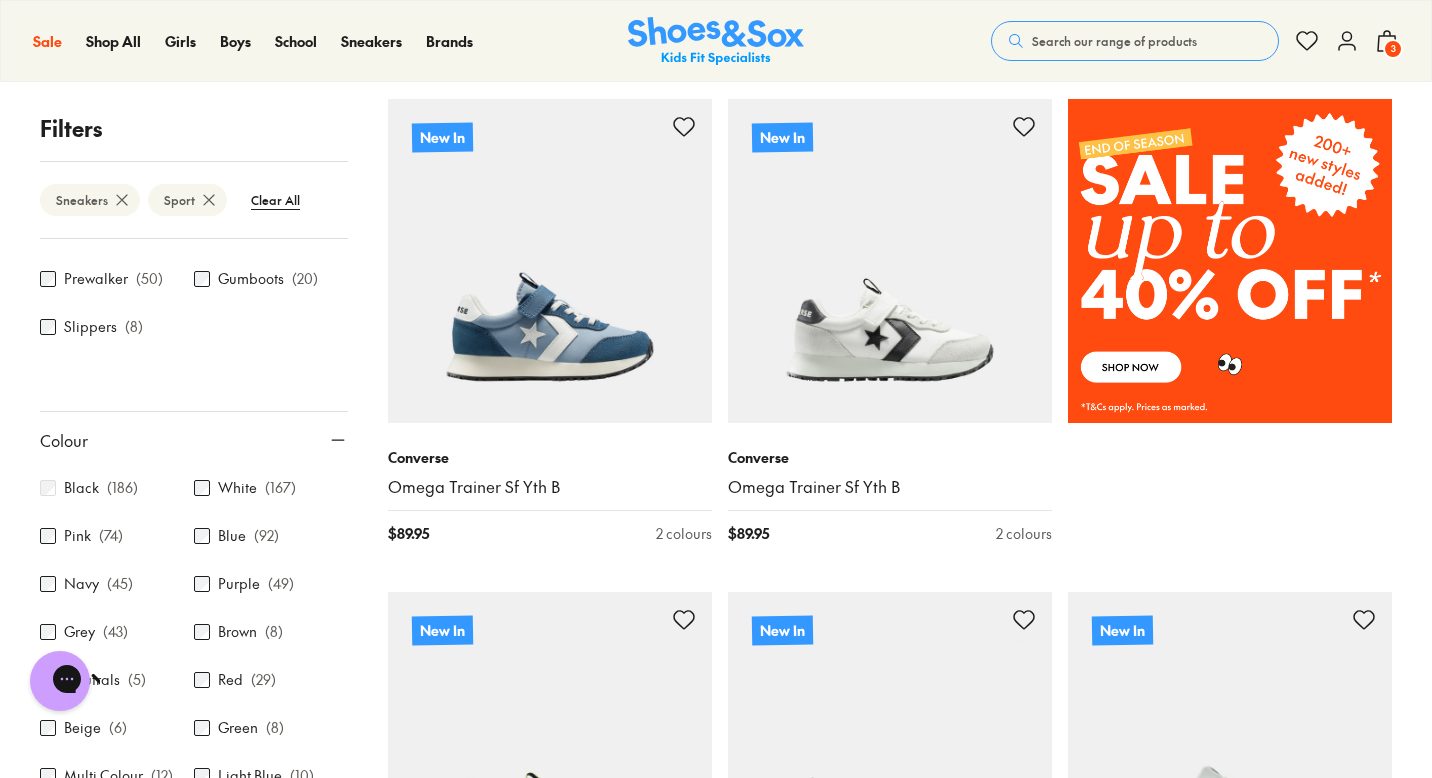 scroll, scrollTop: 120, scrollLeft: 0, axis: vertical 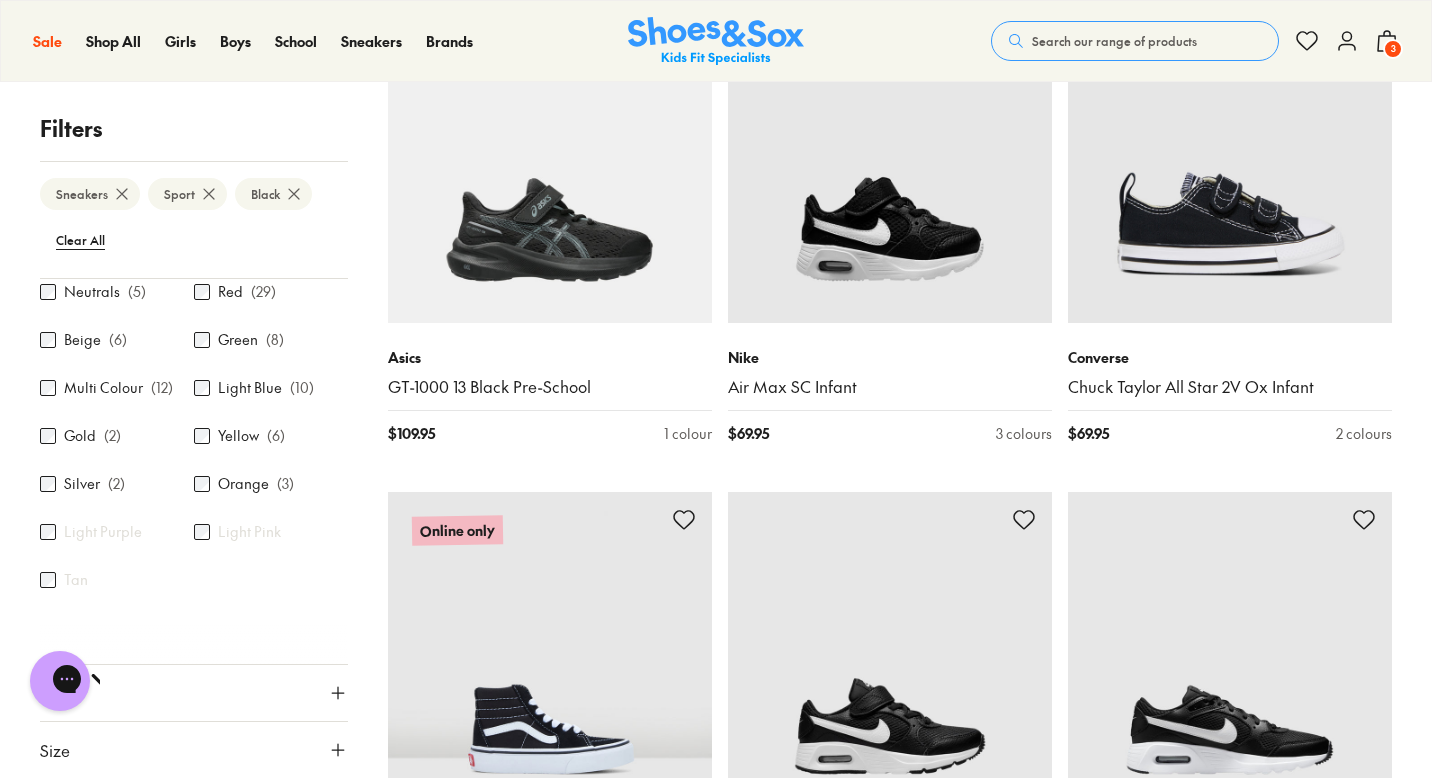 click on "Size" at bounding box center [194, 750] 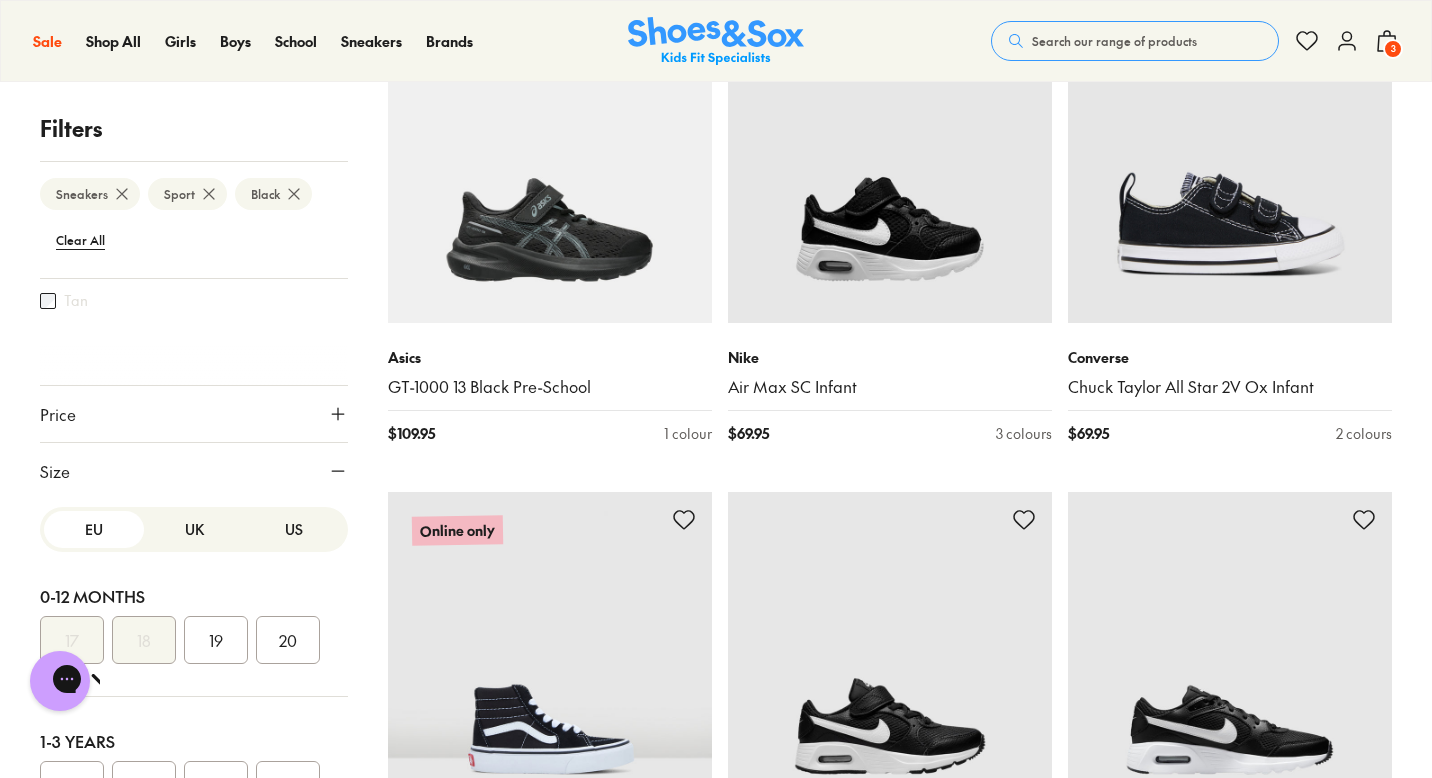 scroll, scrollTop: 883, scrollLeft: 0, axis: vertical 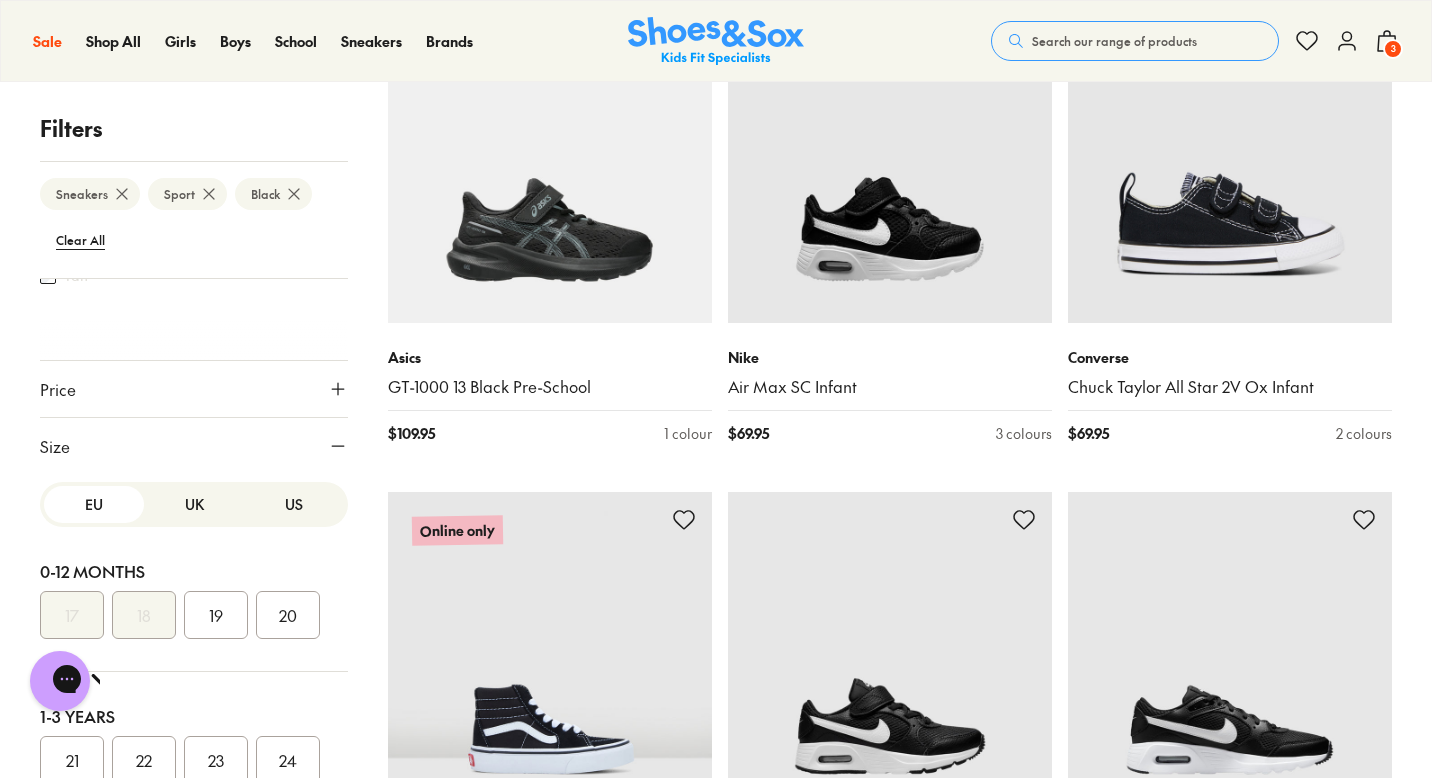 click on "UK" at bounding box center [194, 504] 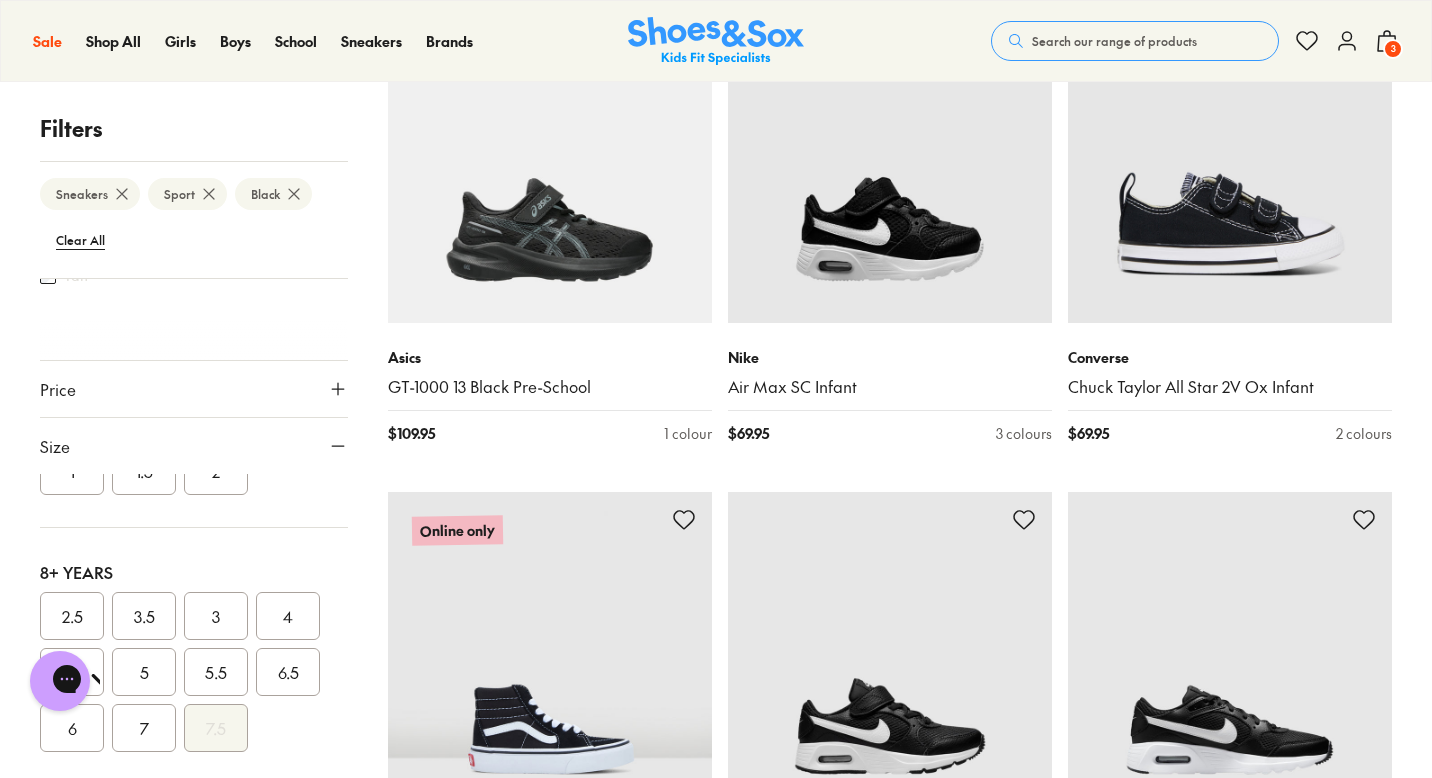 scroll, scrollTop: 719, scrollLeft: 0, axis: vertical 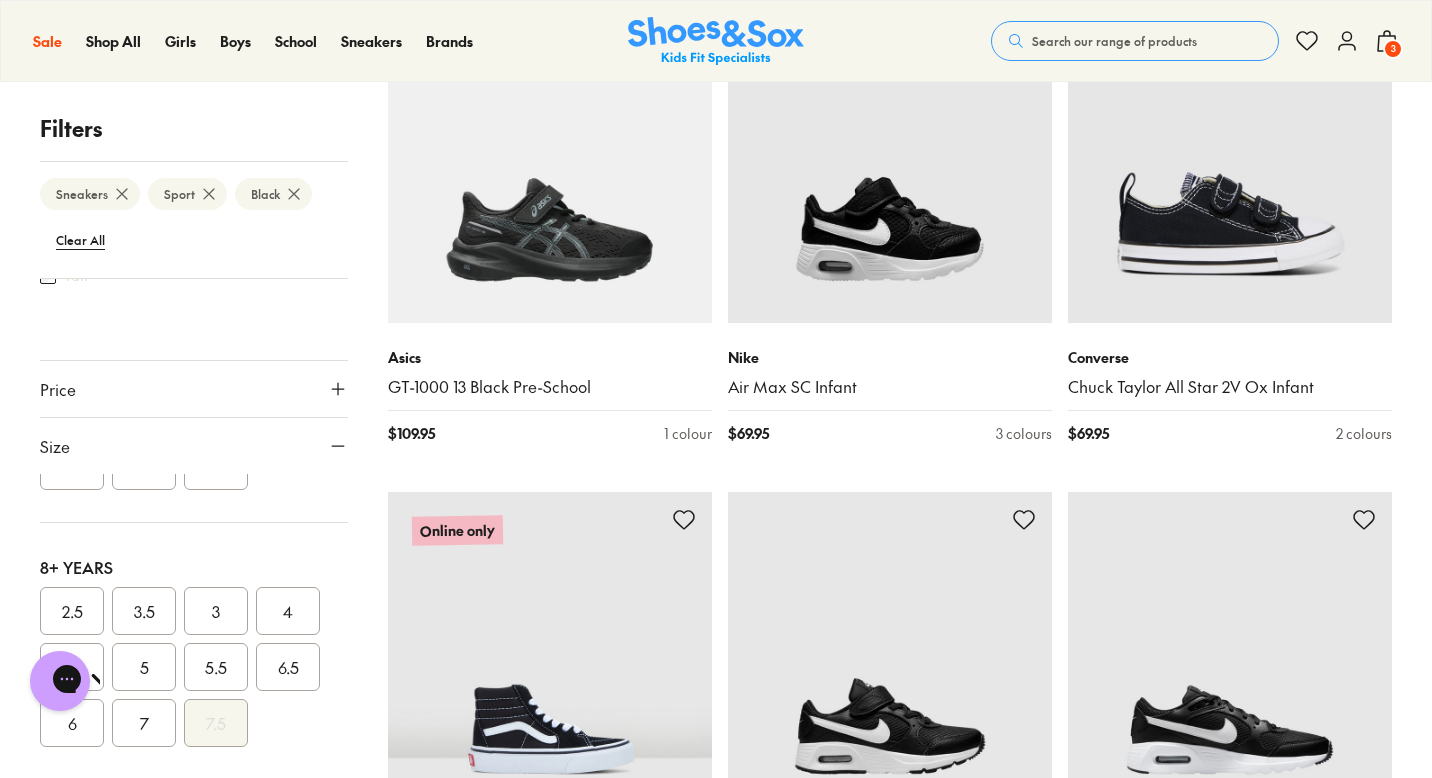 click on "2.5" at bounding box center (72, 611) 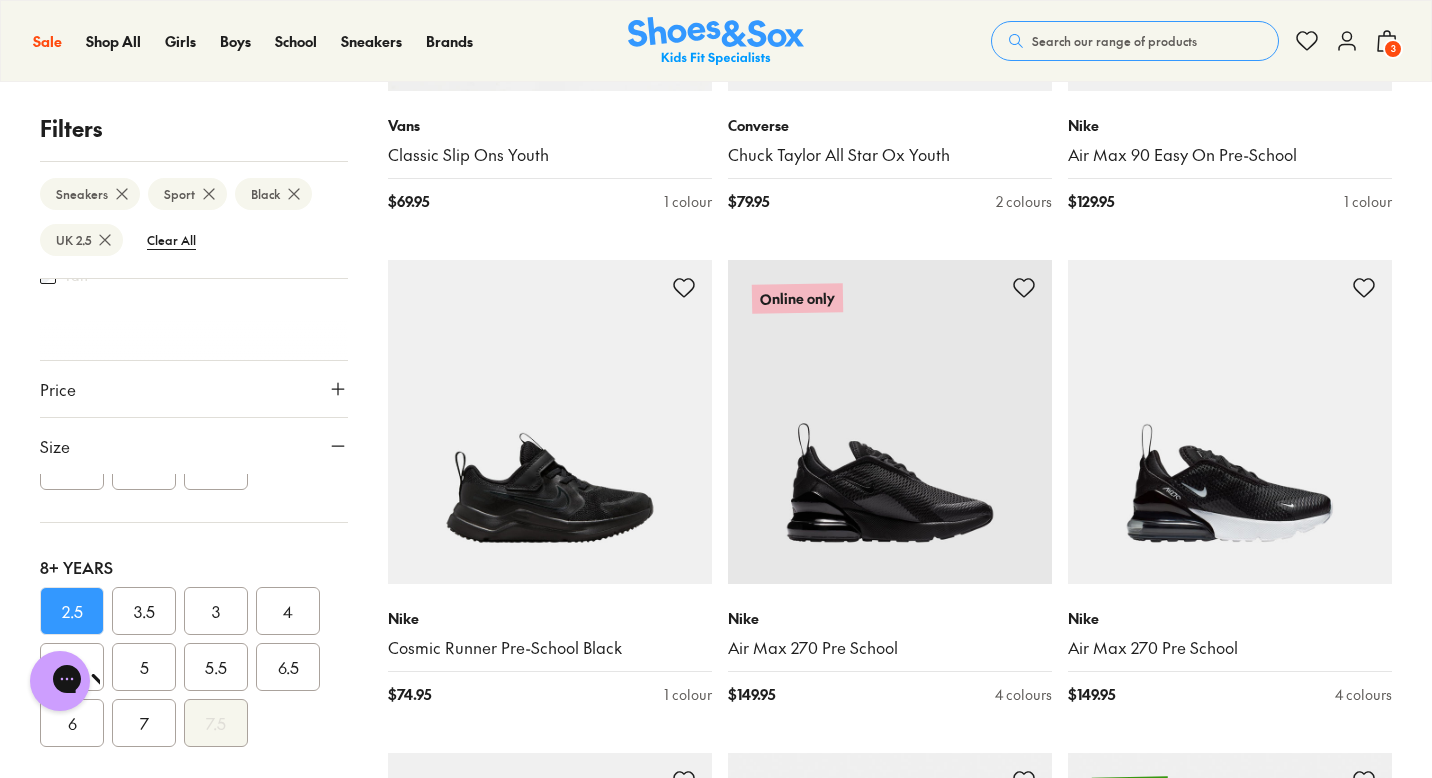 scroll, scrollTop: 3670, scrollLeft: 0, axis: vertical 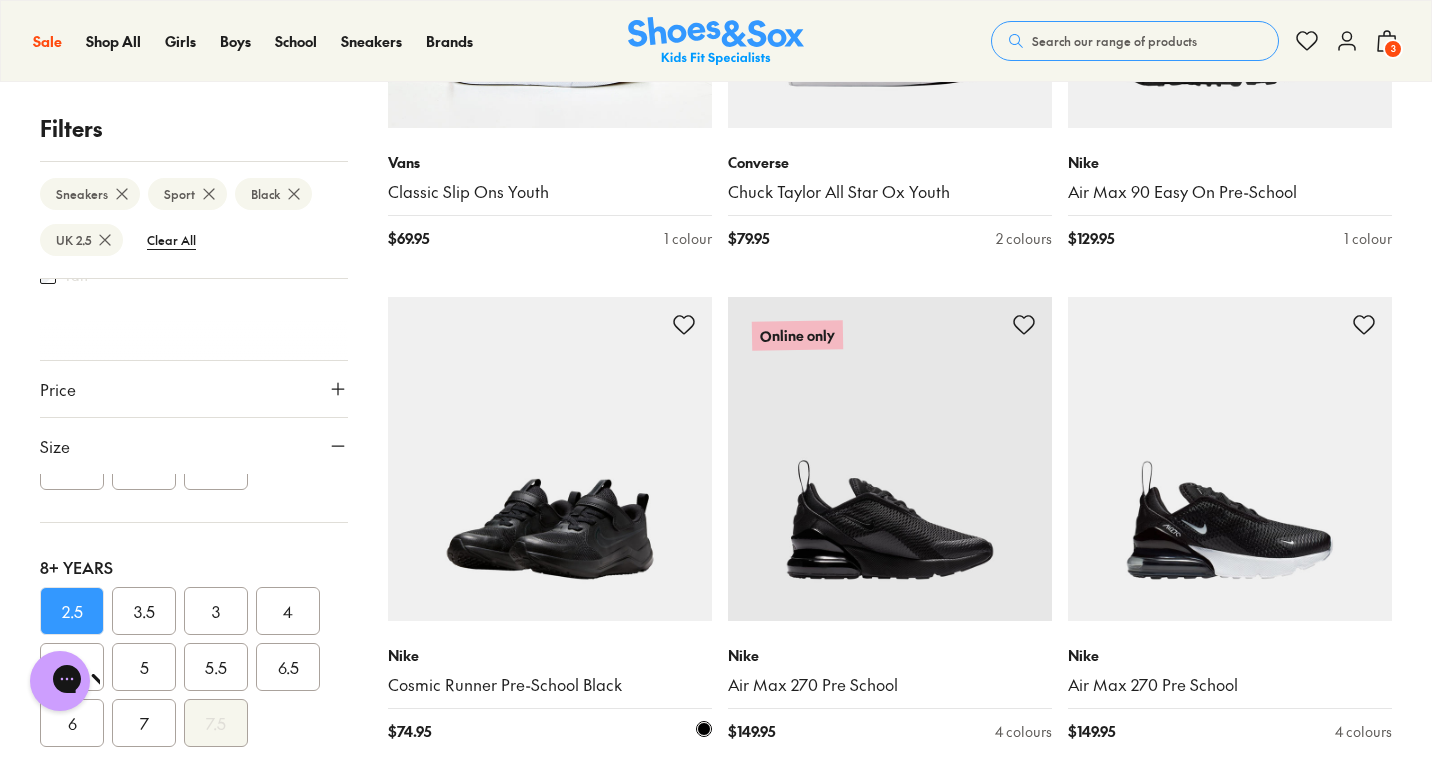 click at bounding box center (550, 459) 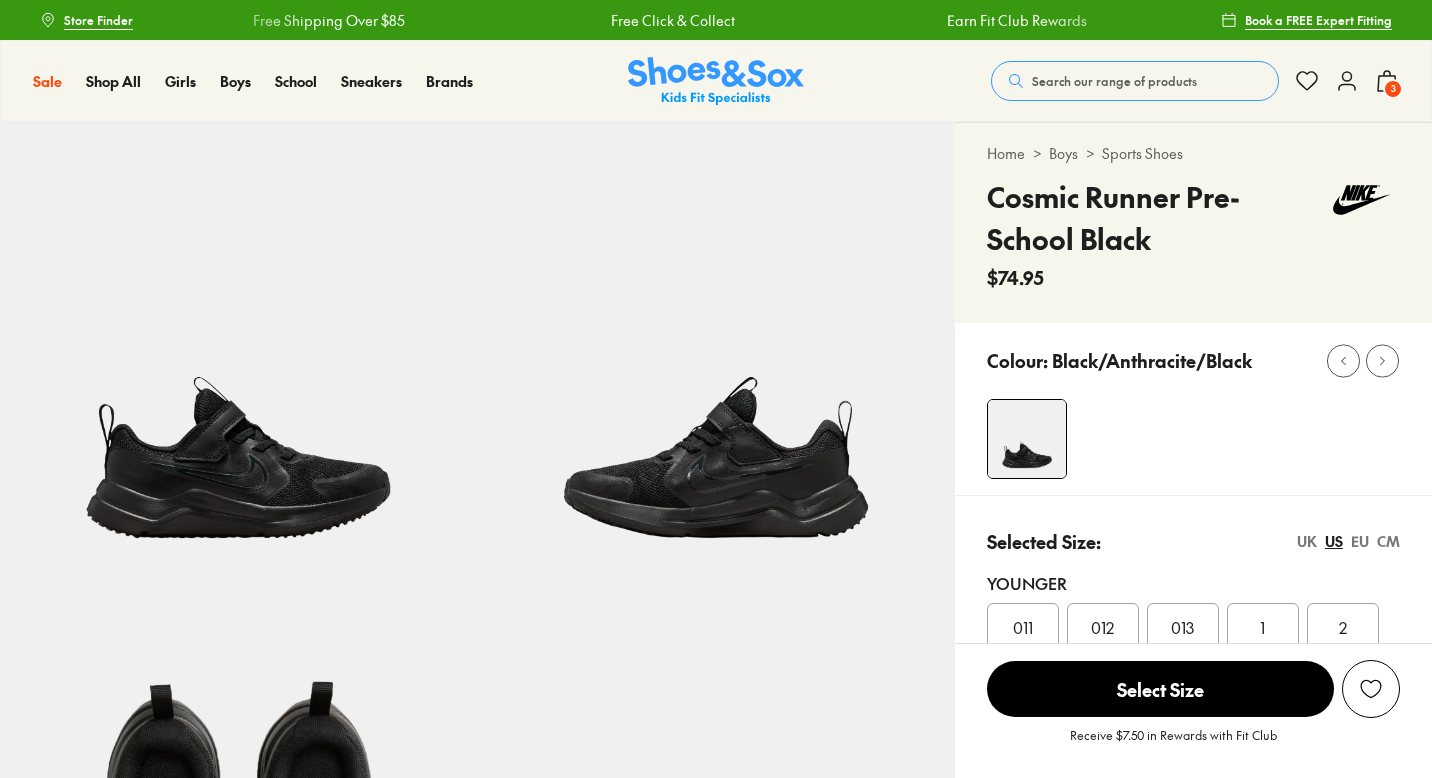 scroll, scrollTop: 0, scrollLeft: 0, axis: both 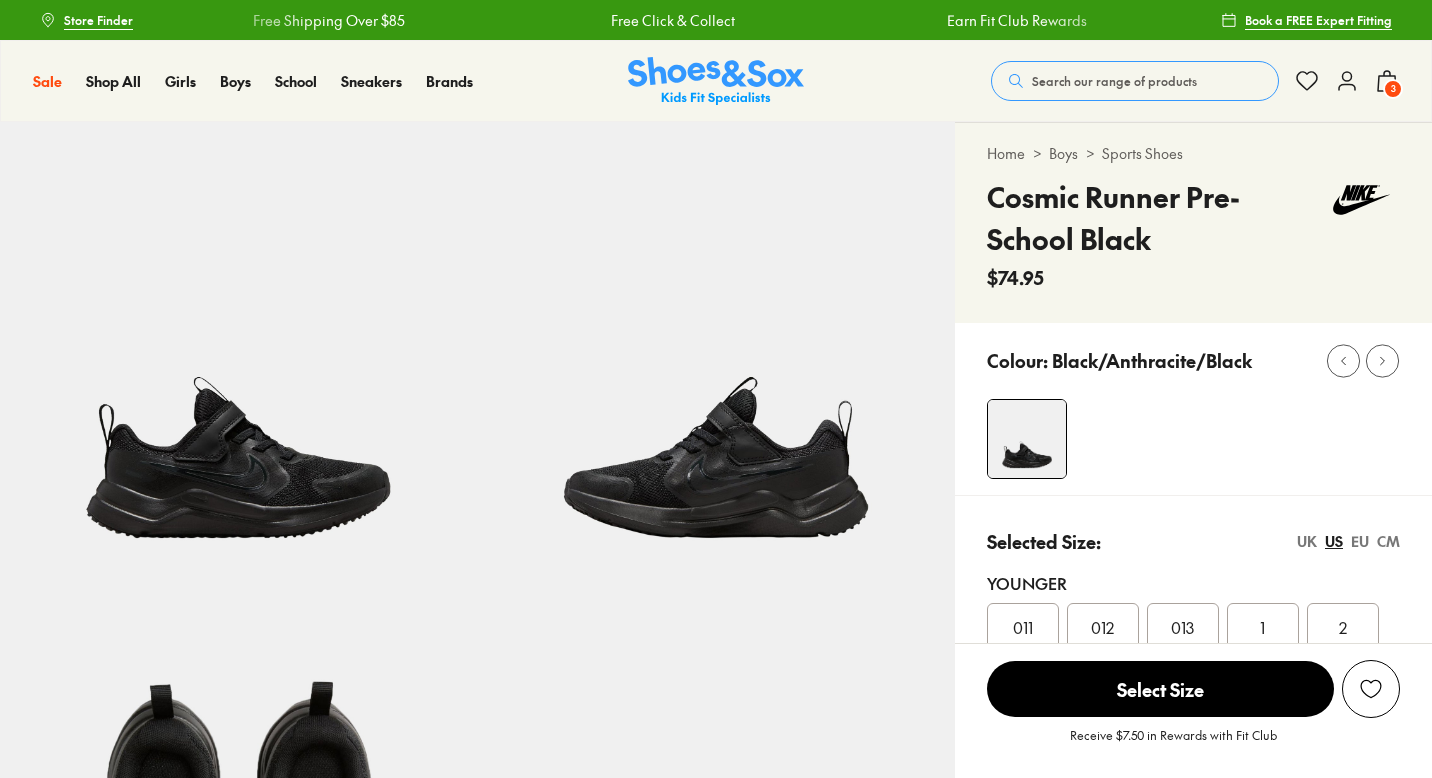 select on "*" 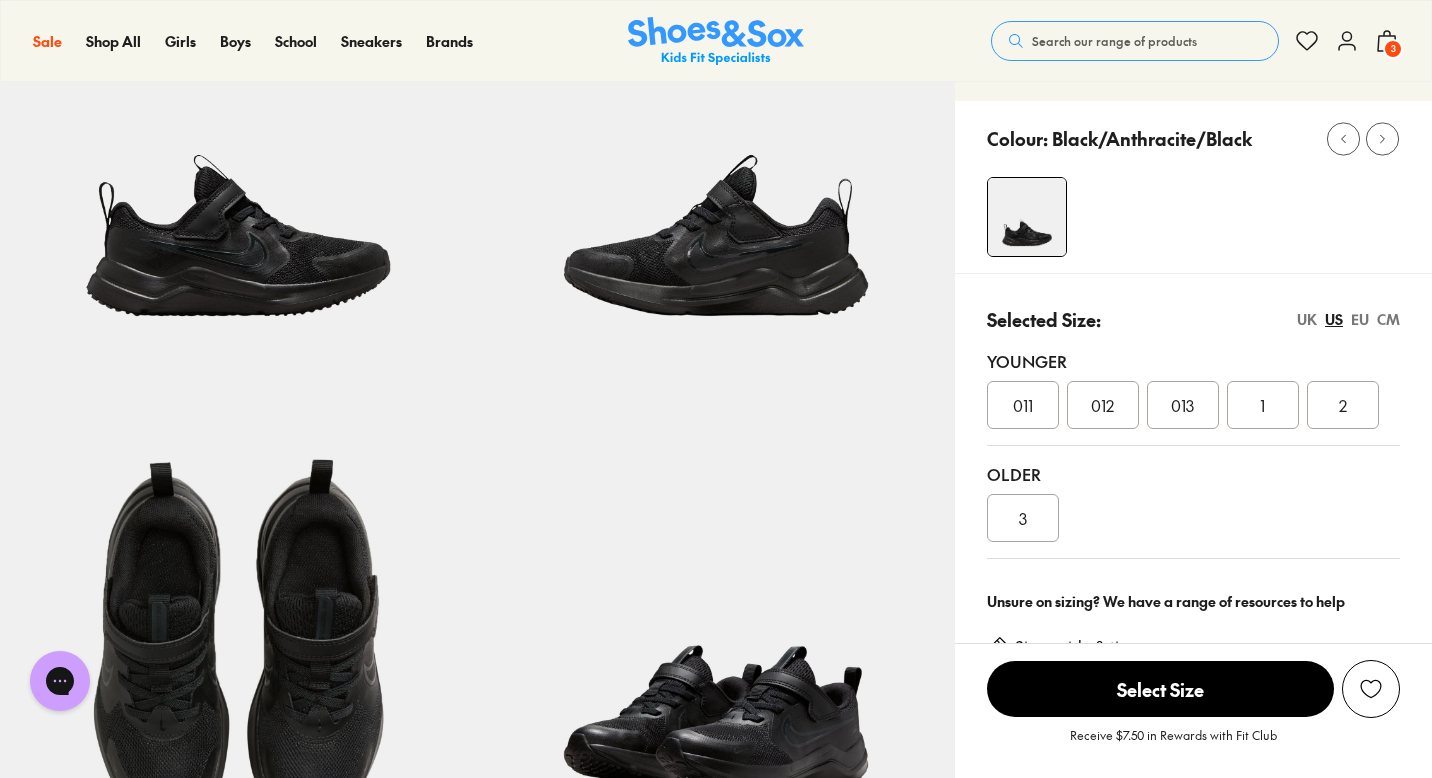 scroll, scrollTop: 223, scrollLeft: 0, axis: vertical 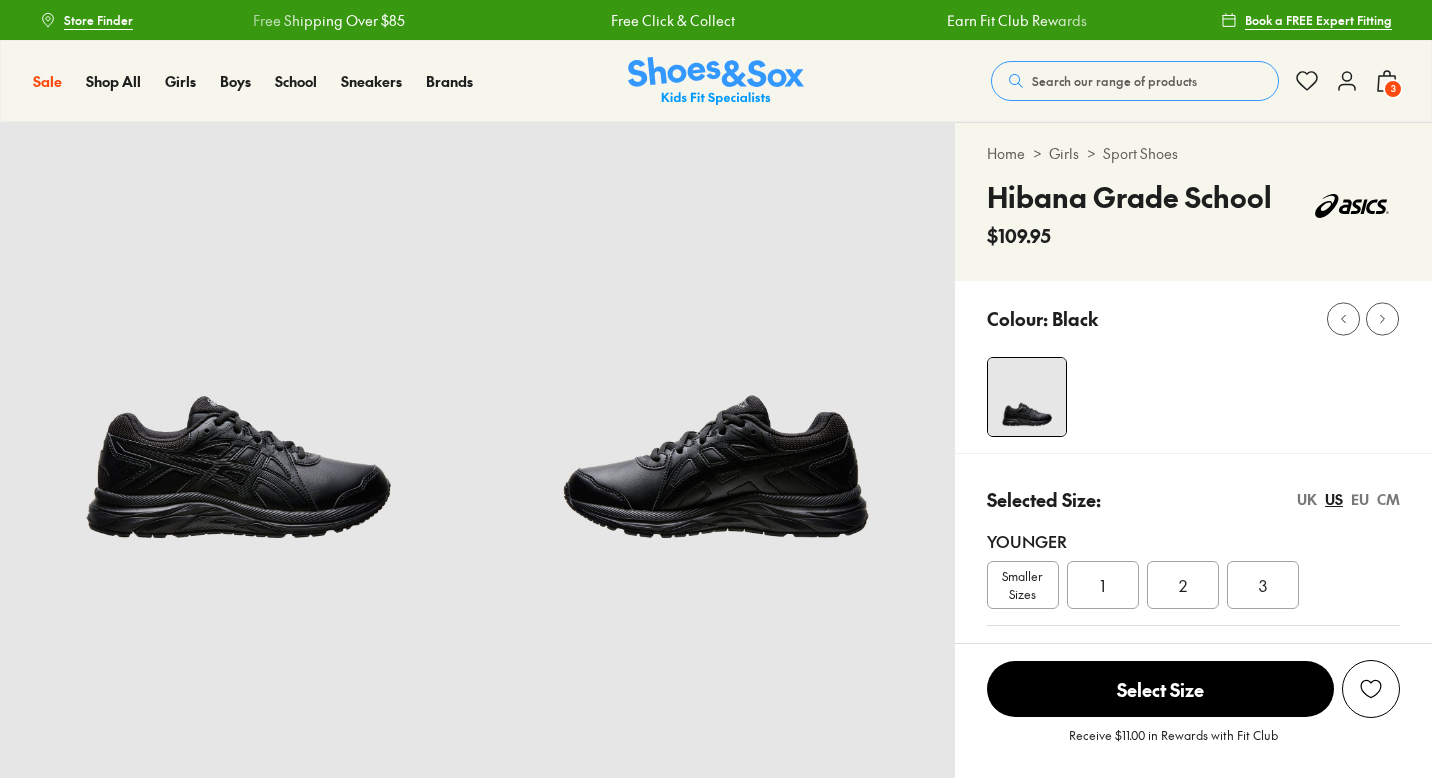 select on "*" 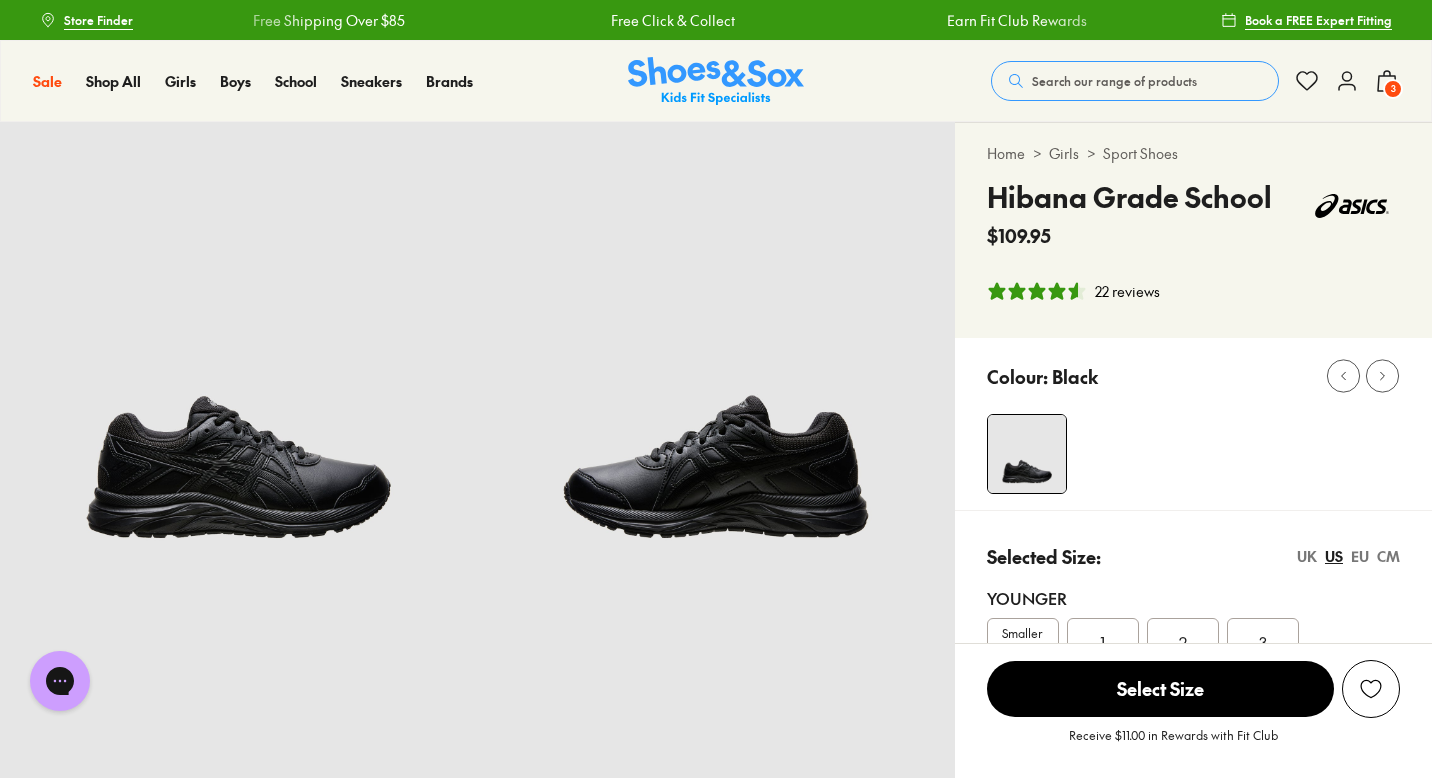 scroll, scrollTop: 0, scrollLeft: 0, axis: both 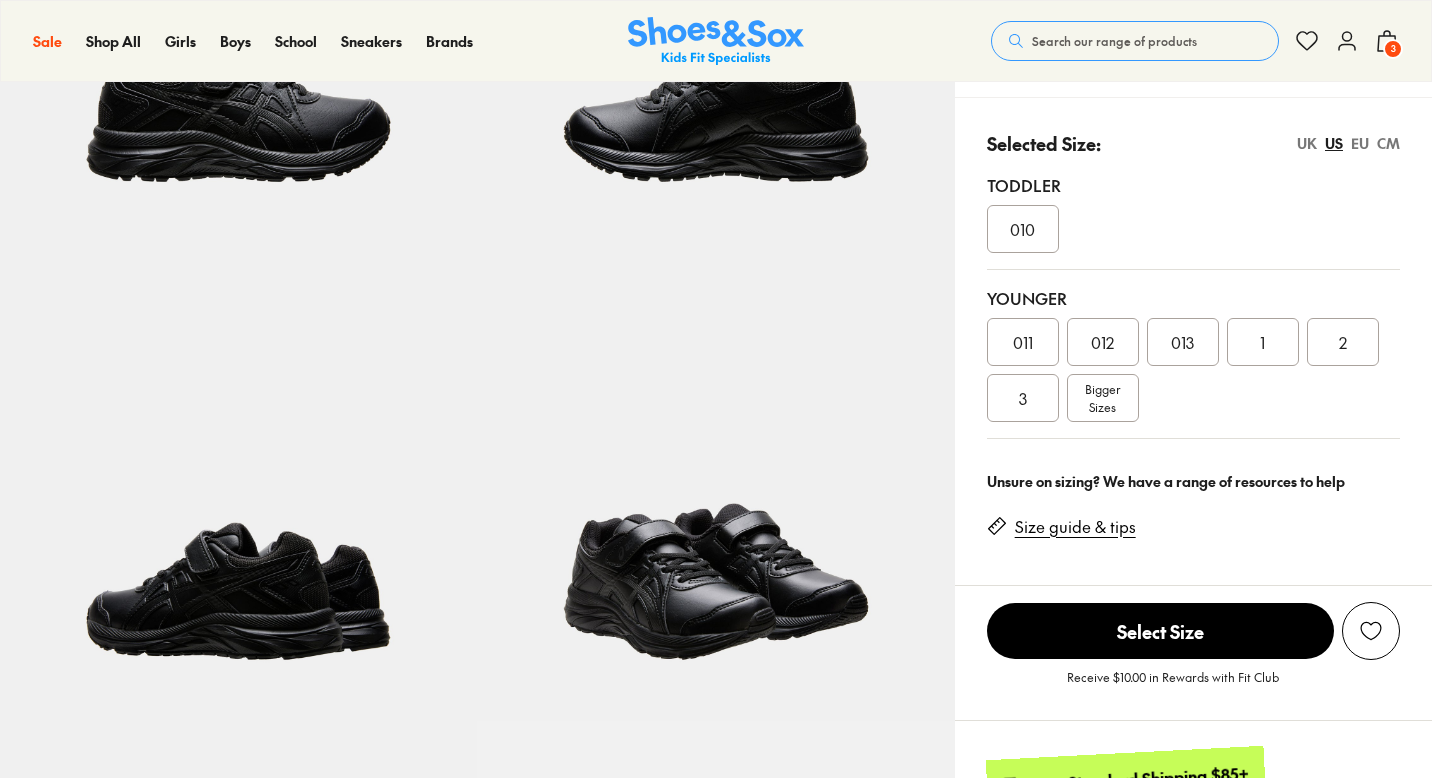 select on "*" 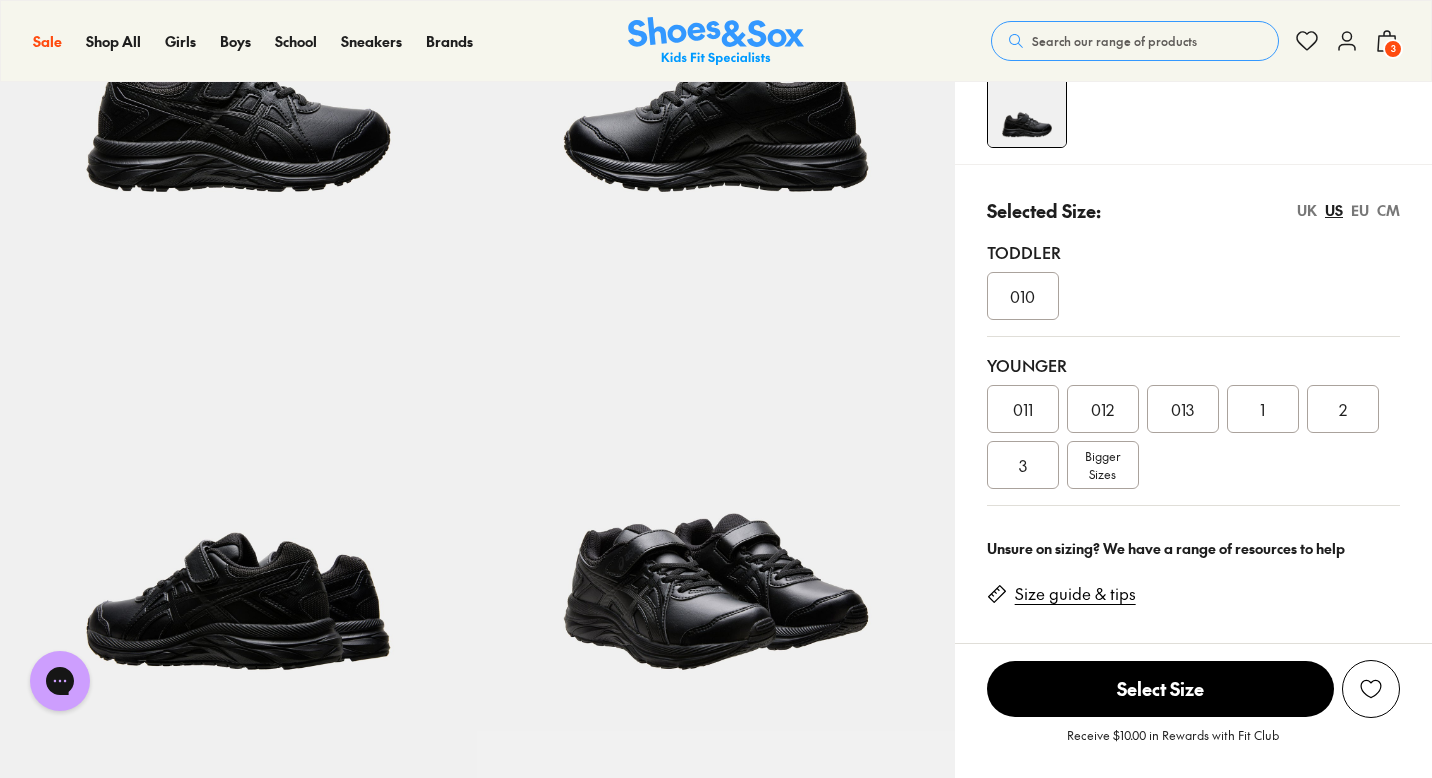 scroll, scrollTop: 340, scrollLeft: 0, axis: vertical 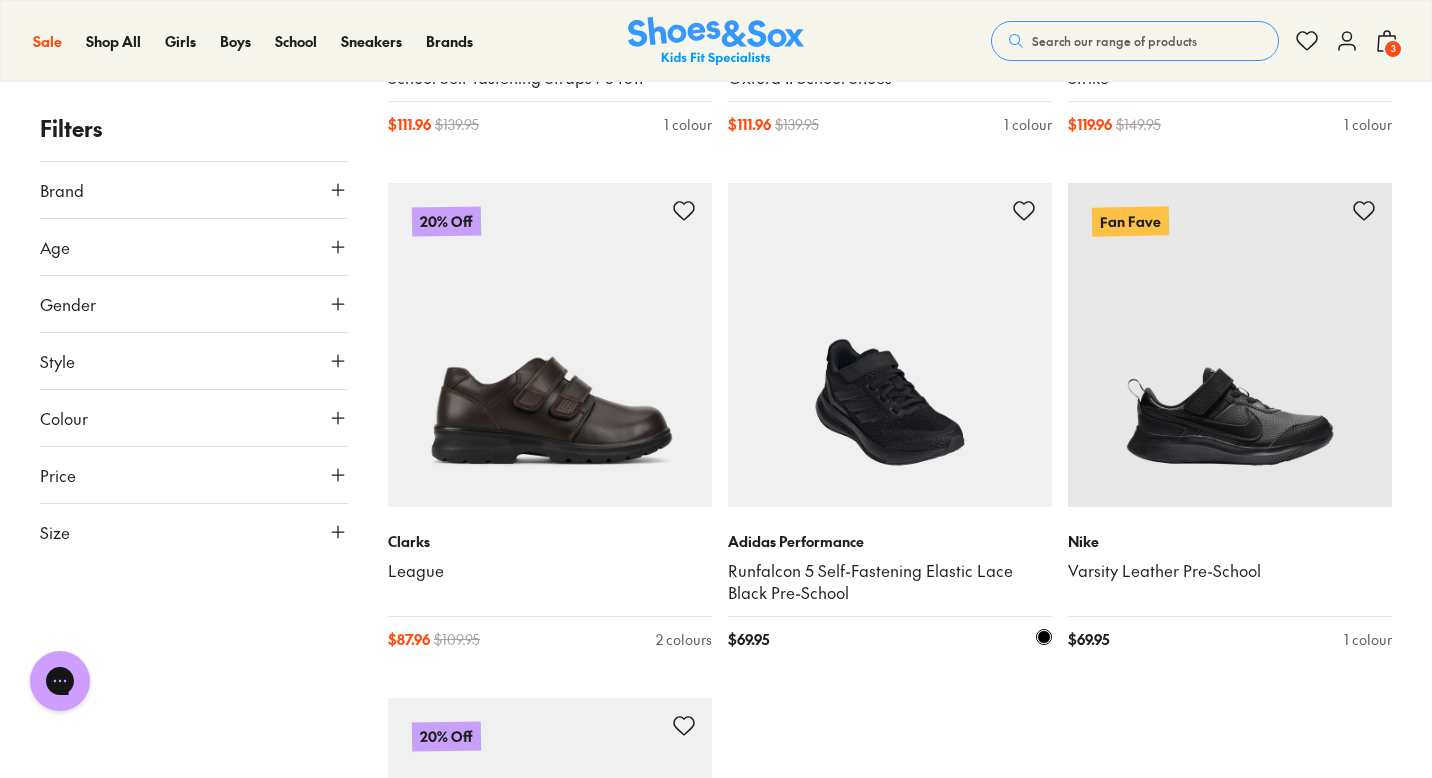 click at bounding box center [890, 345] 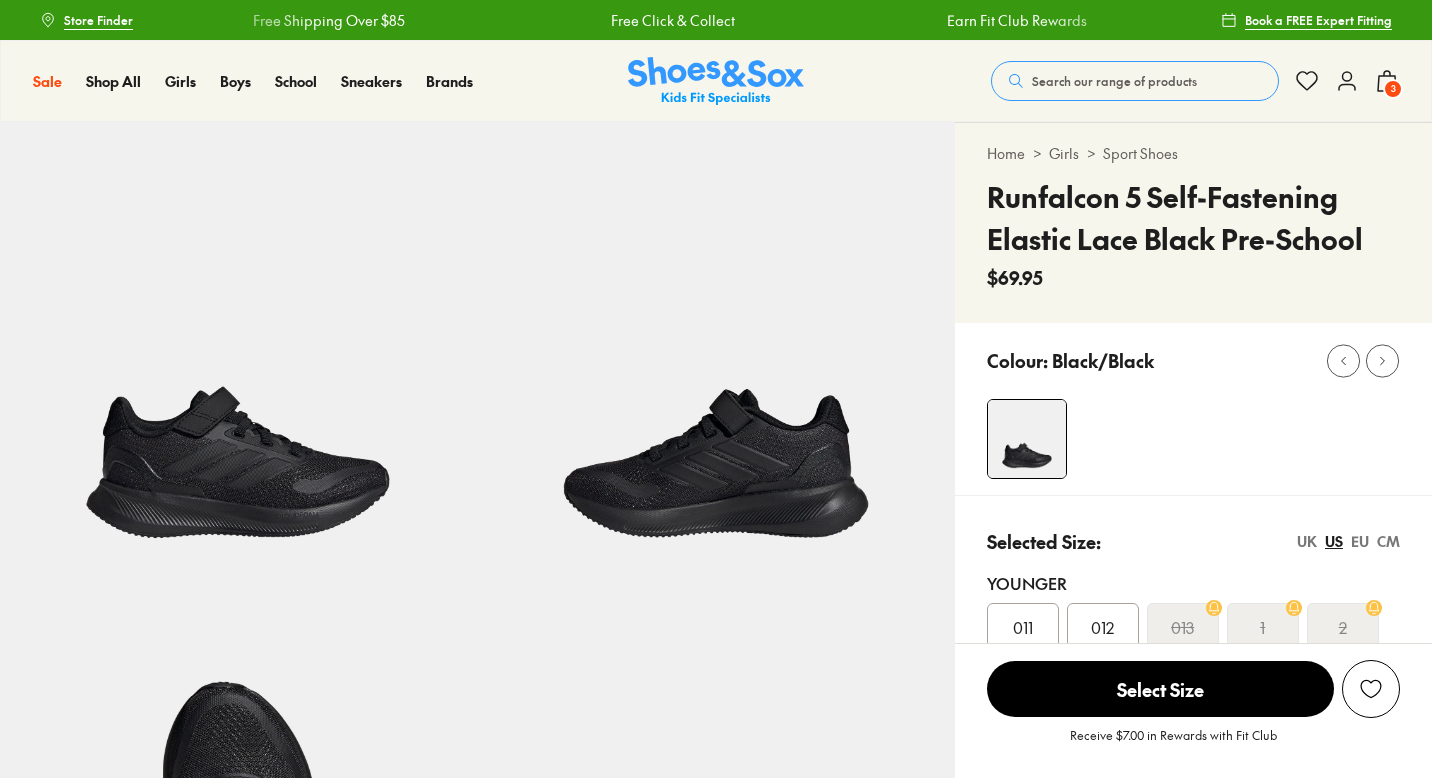 scroll, scrollTop: 0, scrollLeft: 0, axis: both 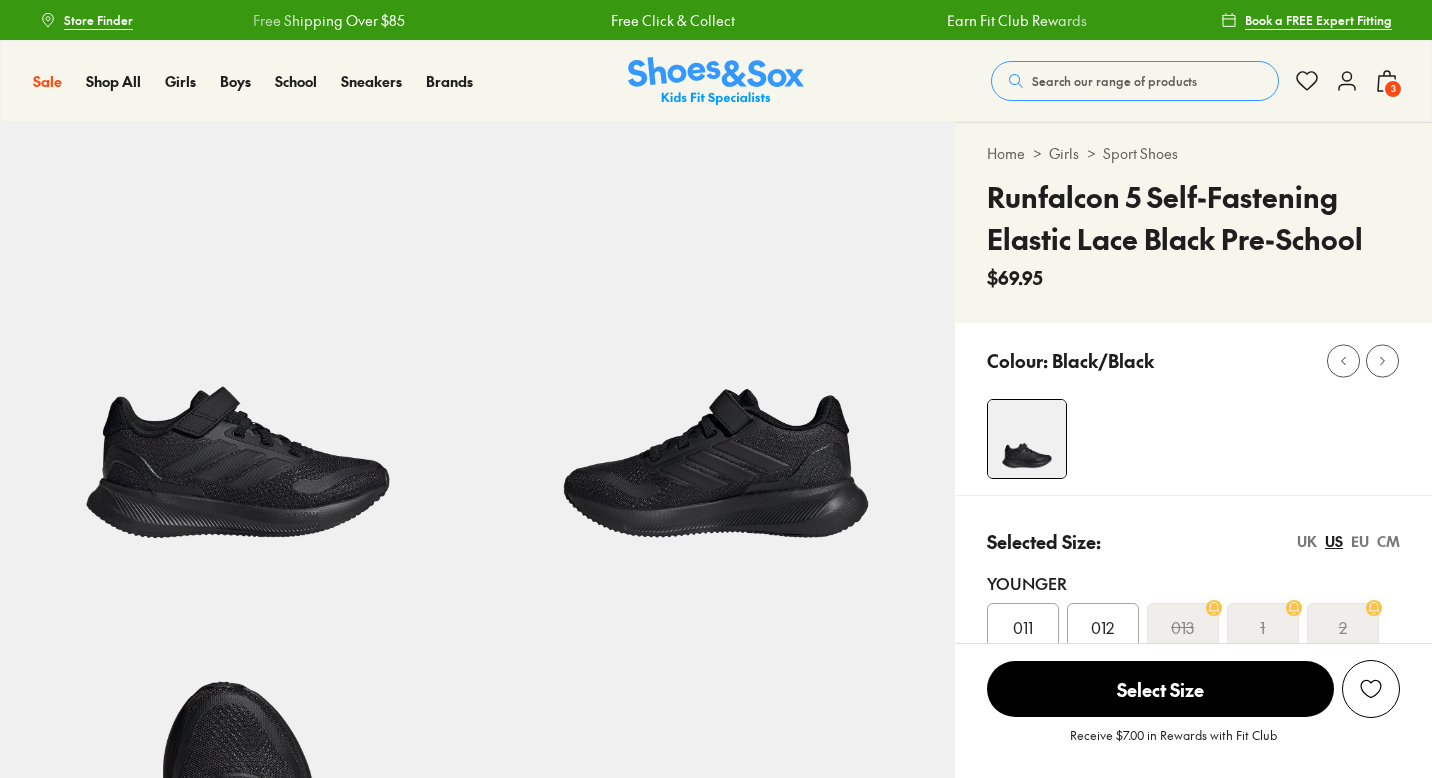 select on "*" 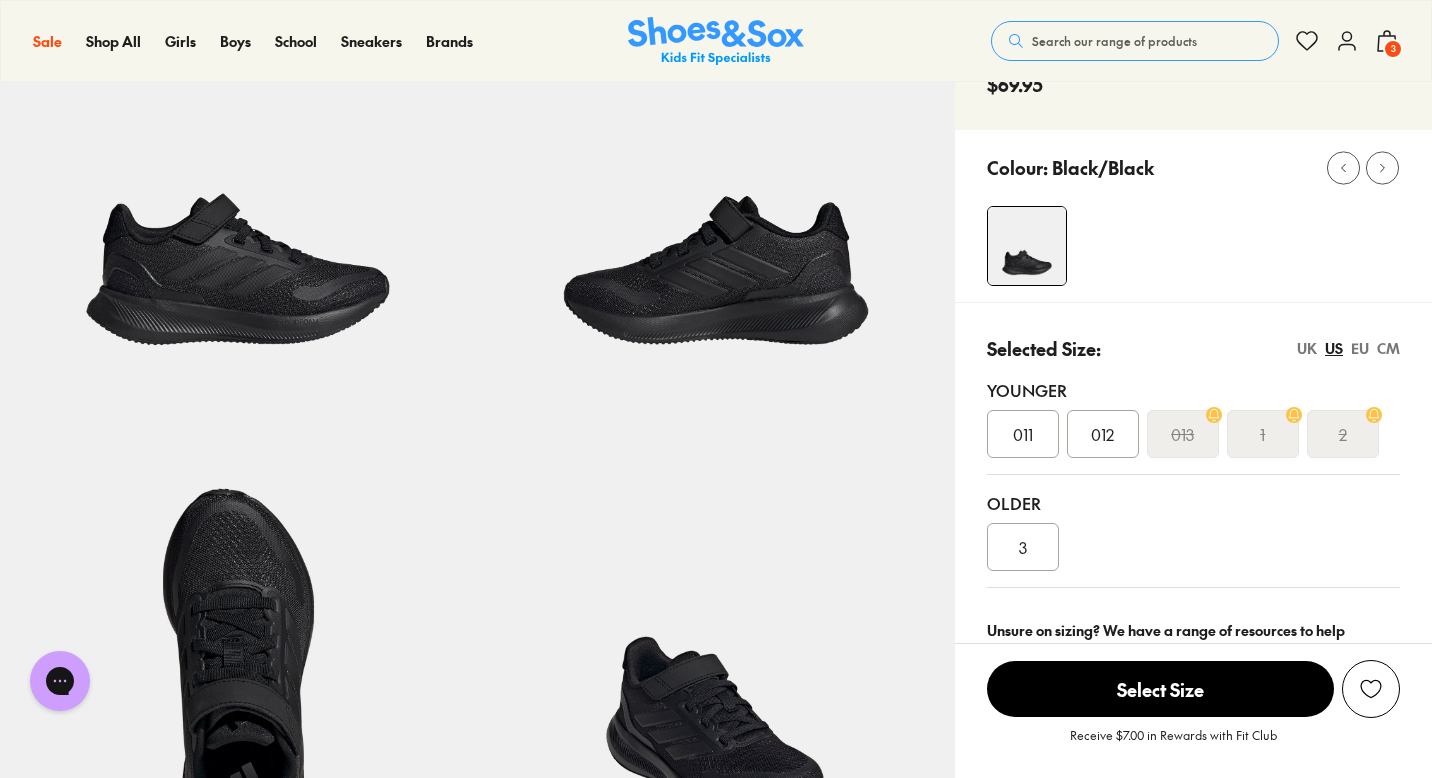 scroll, scrollTop: 231, scrollLeft: 0, axis: vertical 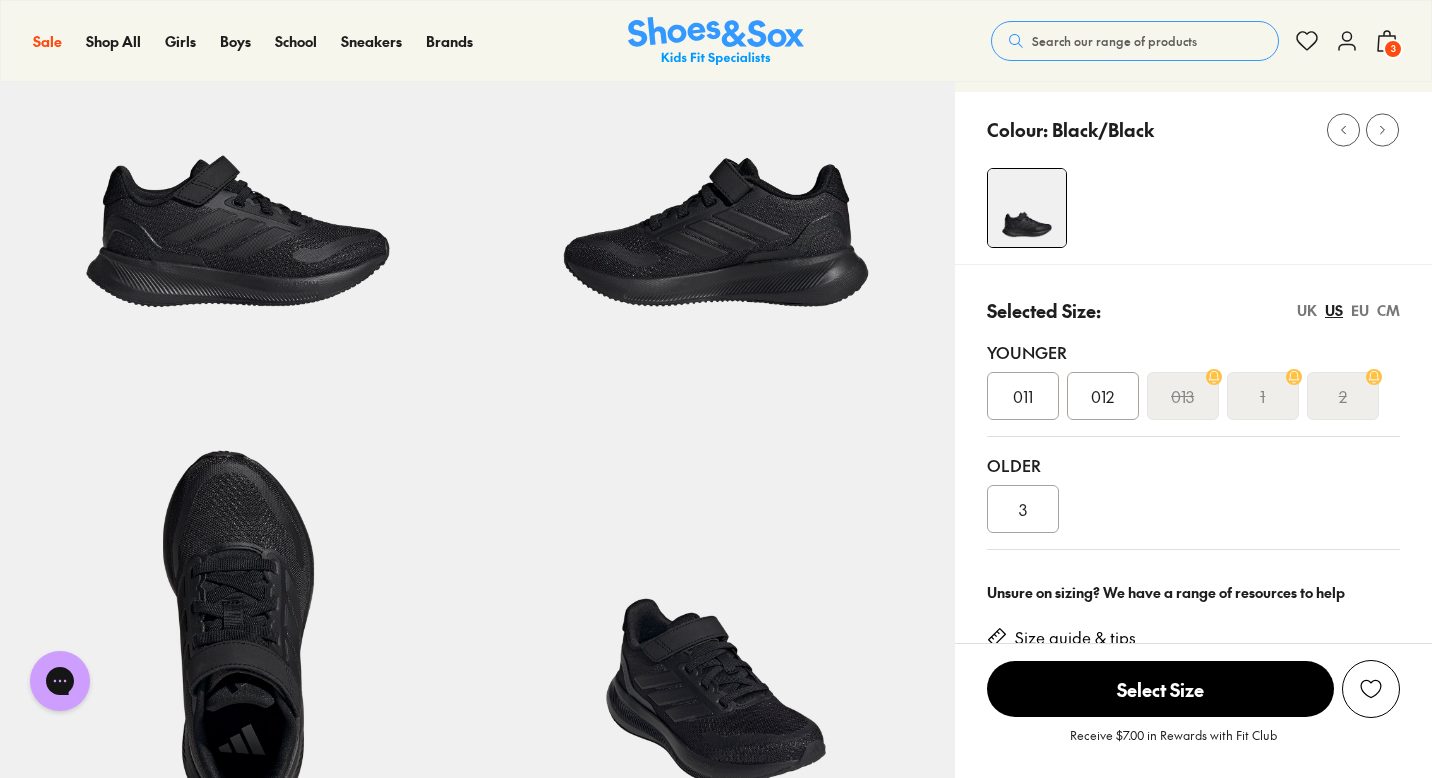 click on "UK" at bounding box center [1307, 310] 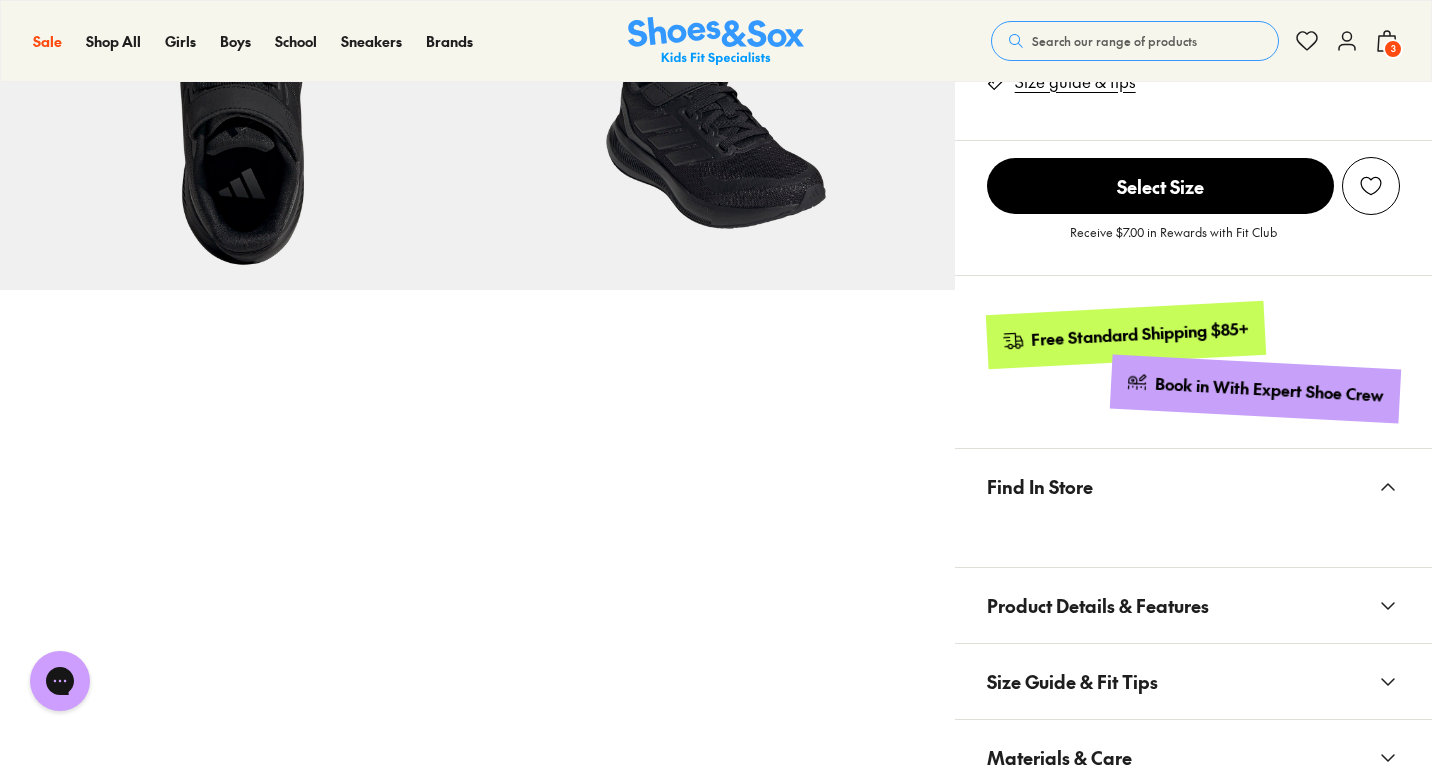 scroll, scrollTop: 718, scrollLeft: 0, axis: vertical 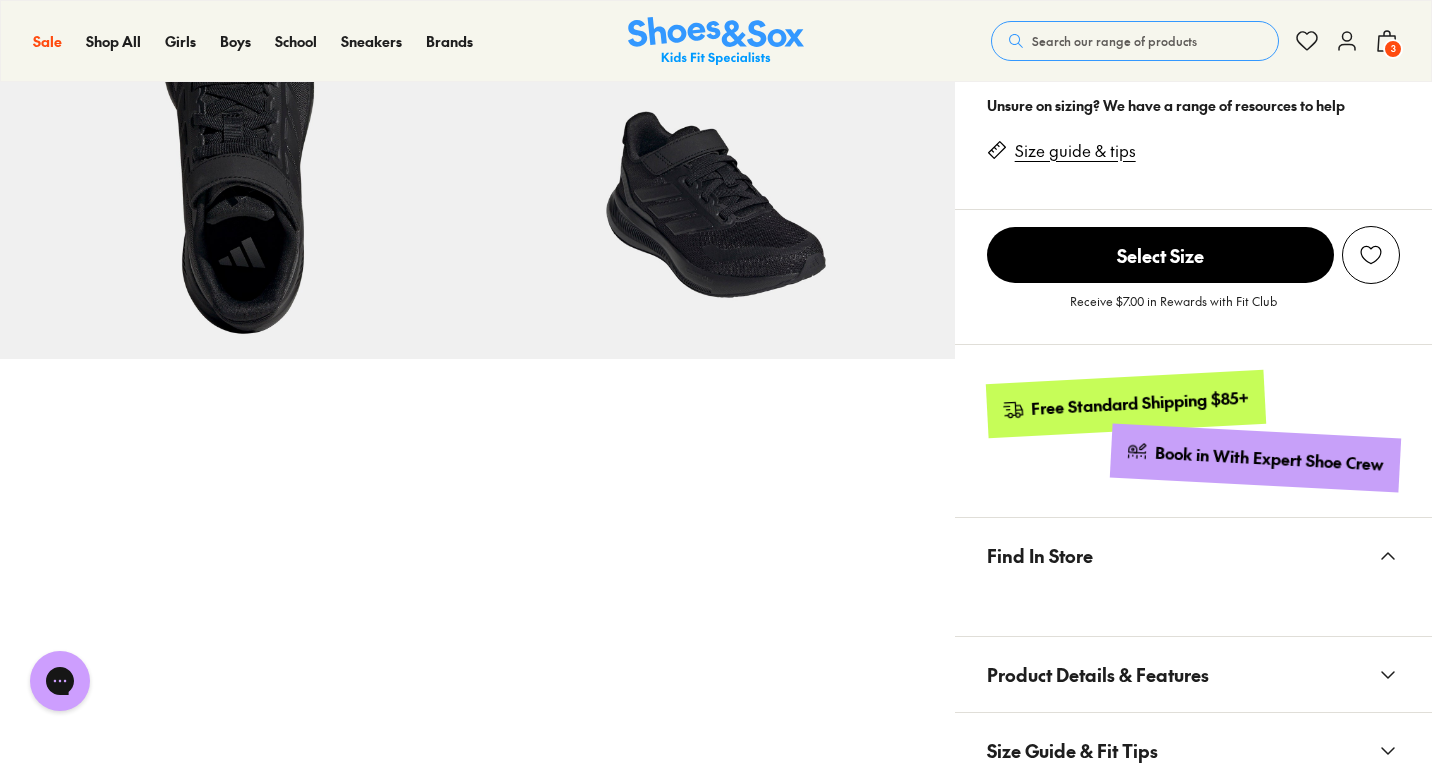 click on "Product Details & Features" at bounding box center (1193, 674) 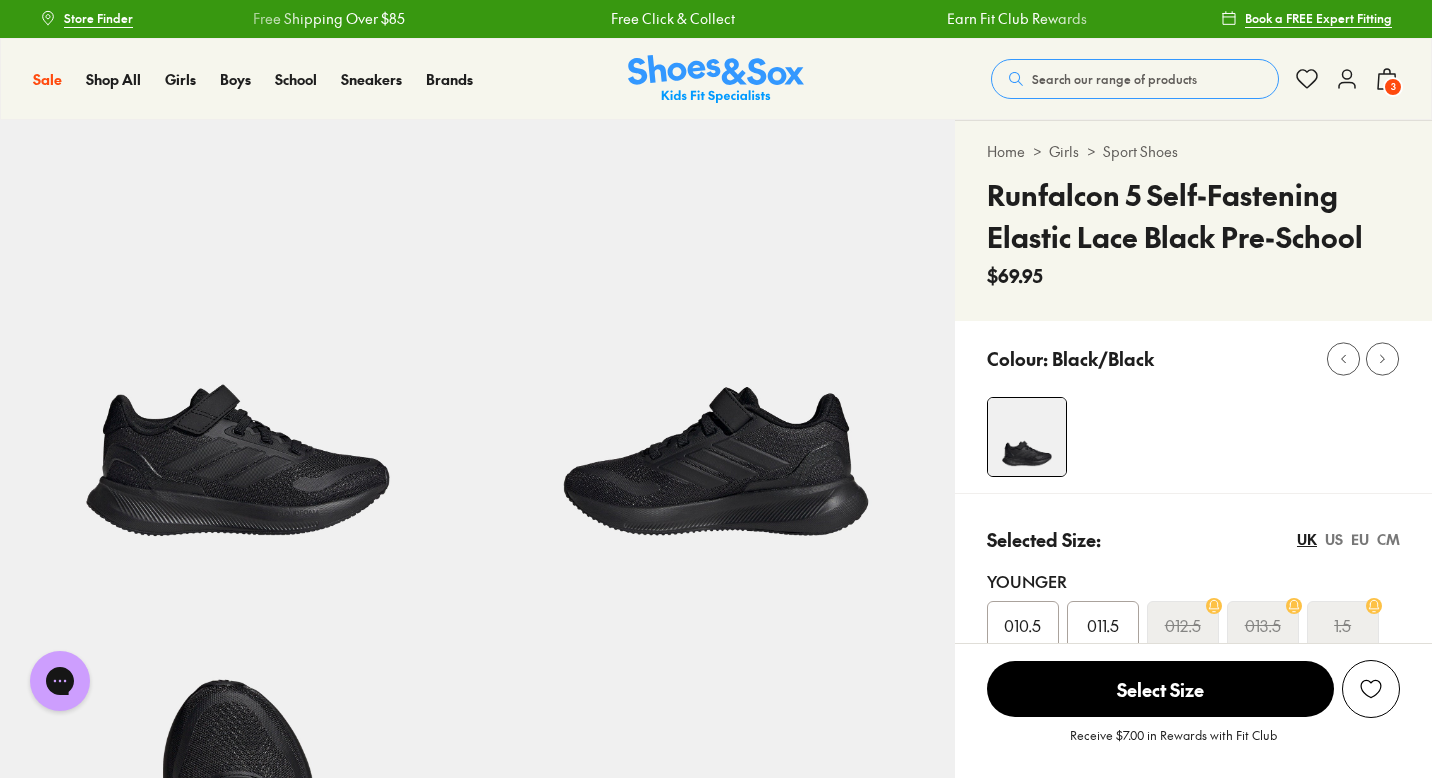 scroll, scrollTop: 0, scrollLeft: 0, axis: both 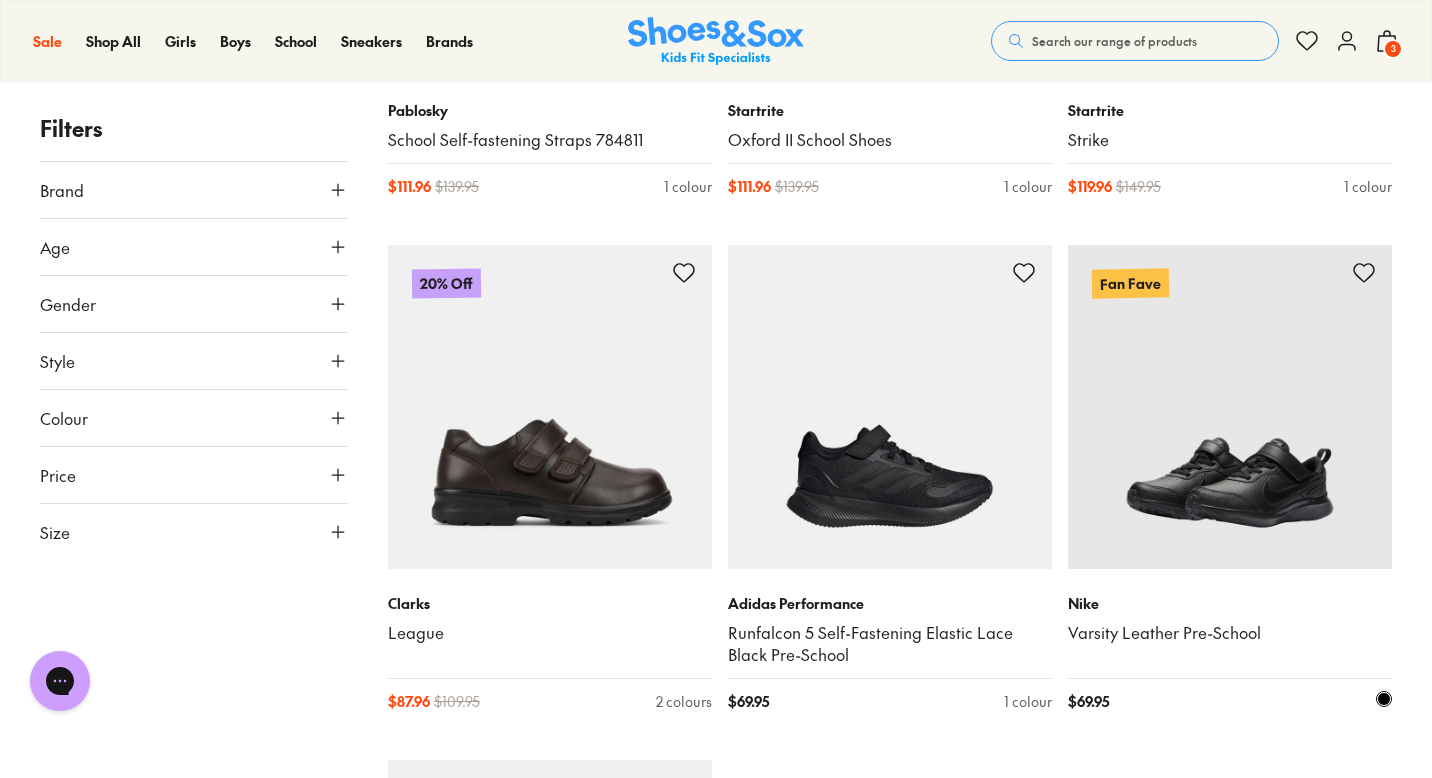 click at bounding box center [1230, 407] 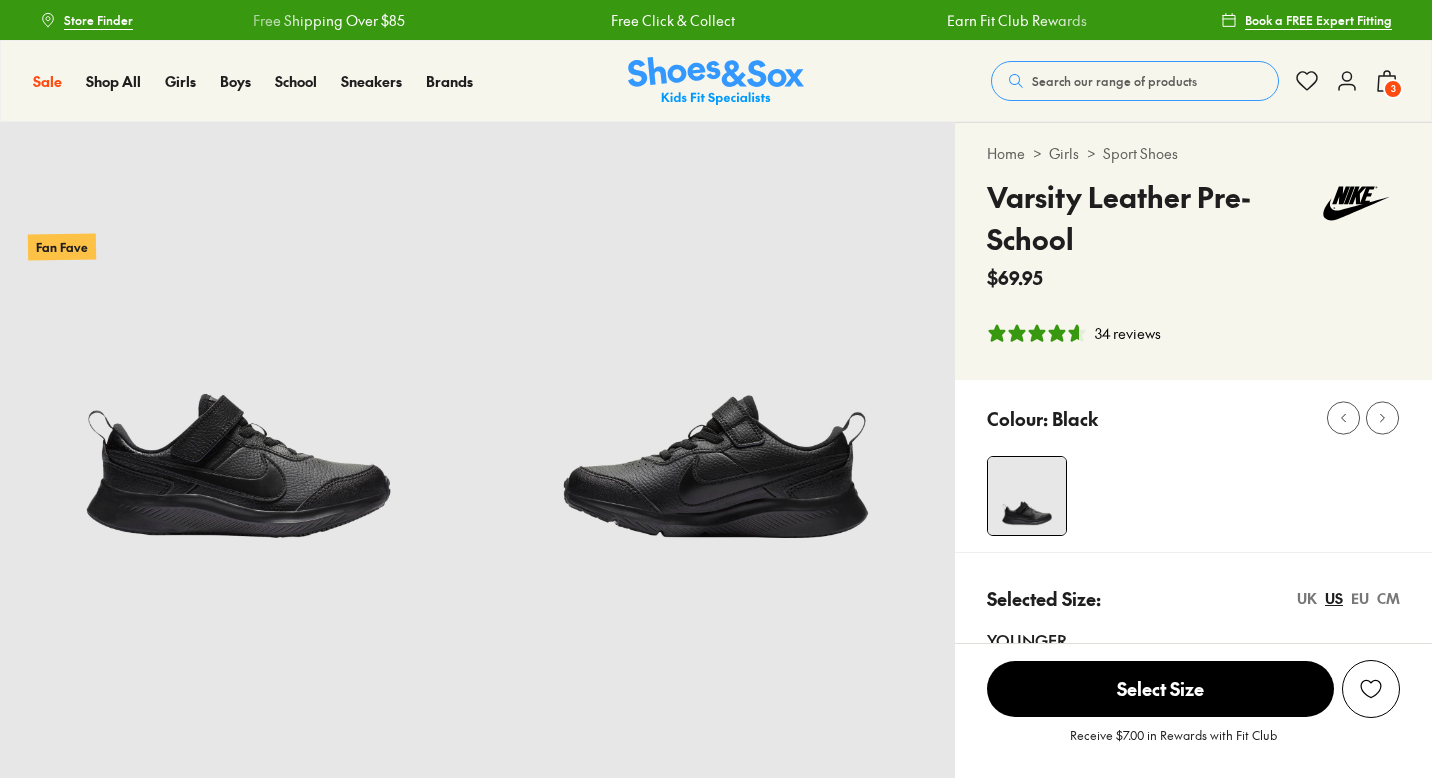 select on "*" 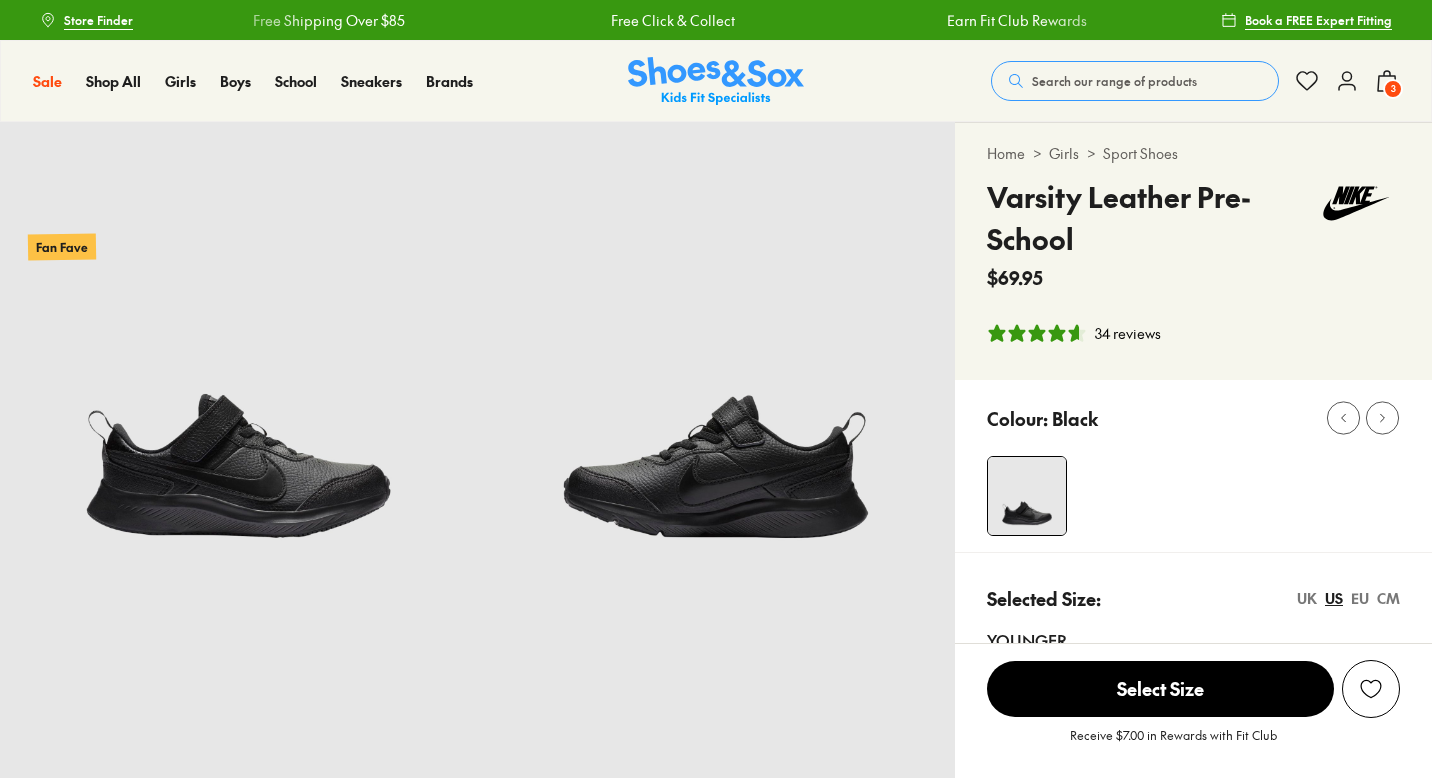 scroll, scrollTop: 0, scrollLeft: 0, axis: both 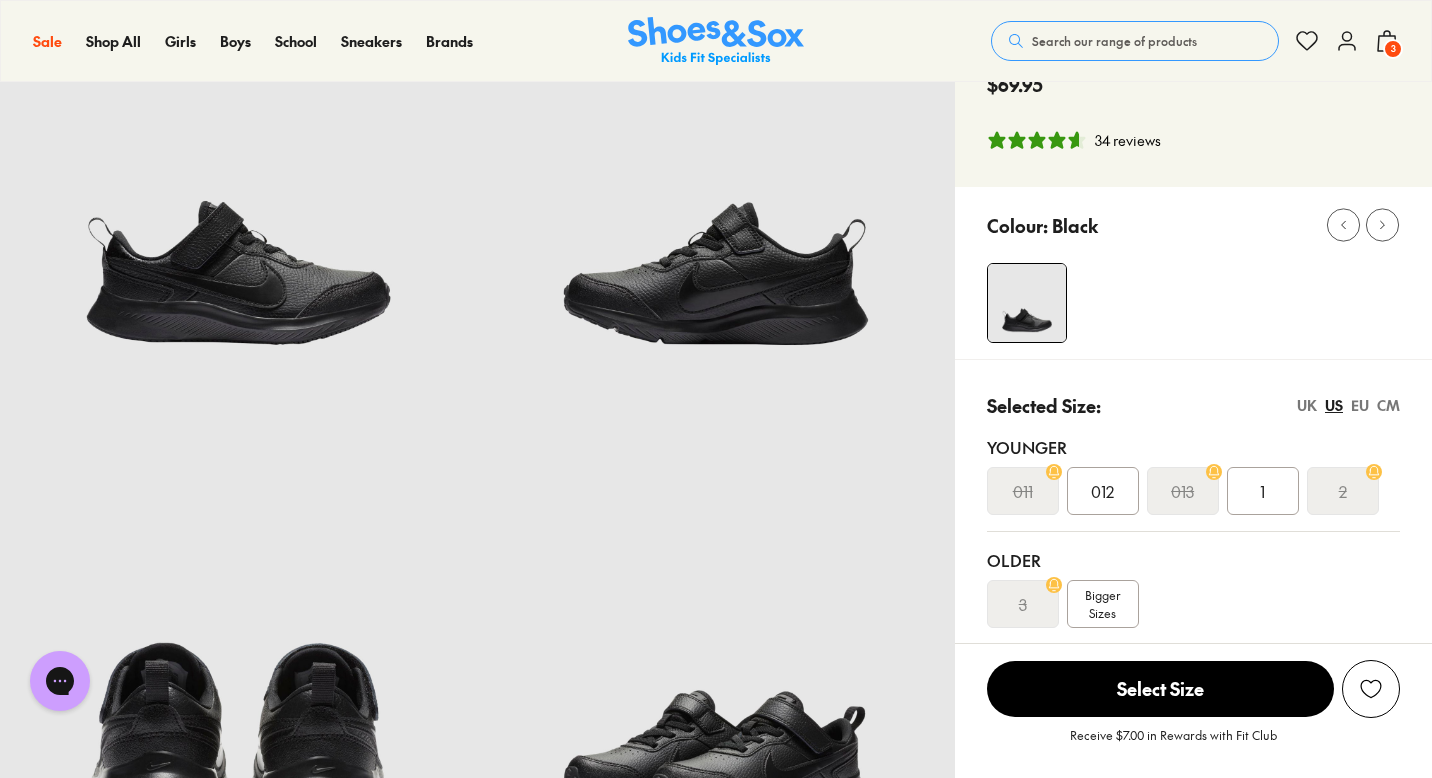 click on "UK" at bounding box center (1307, 405) 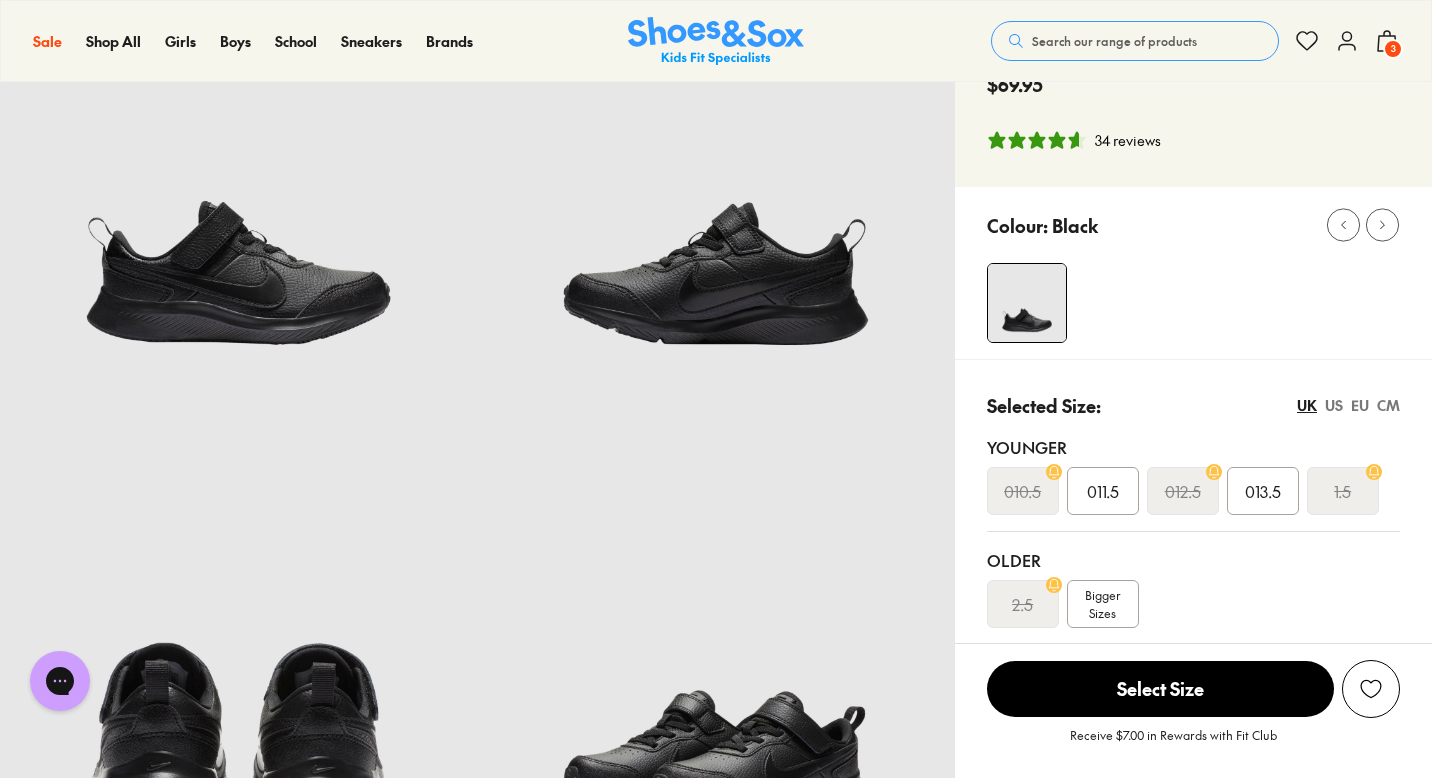 click 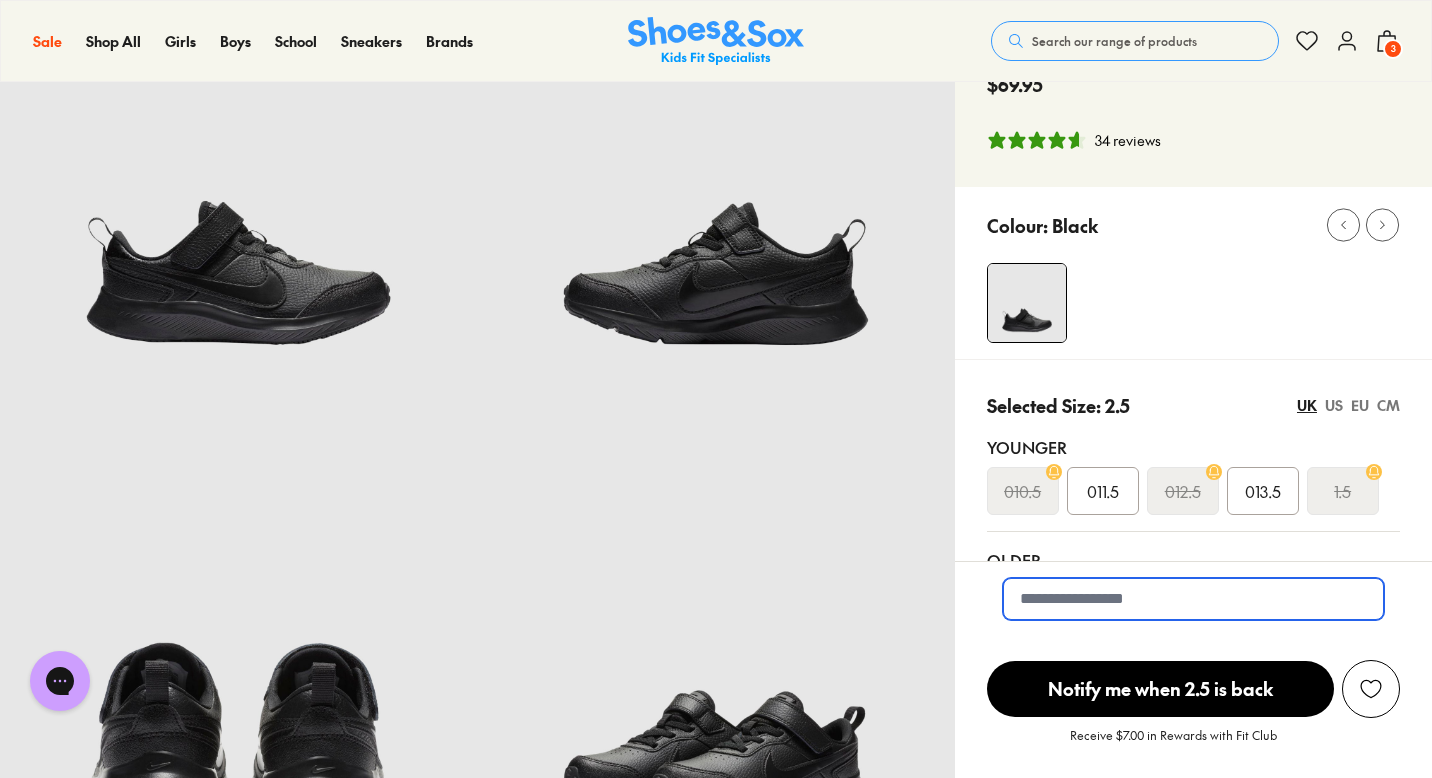 click at bounding box center [1193, 599] 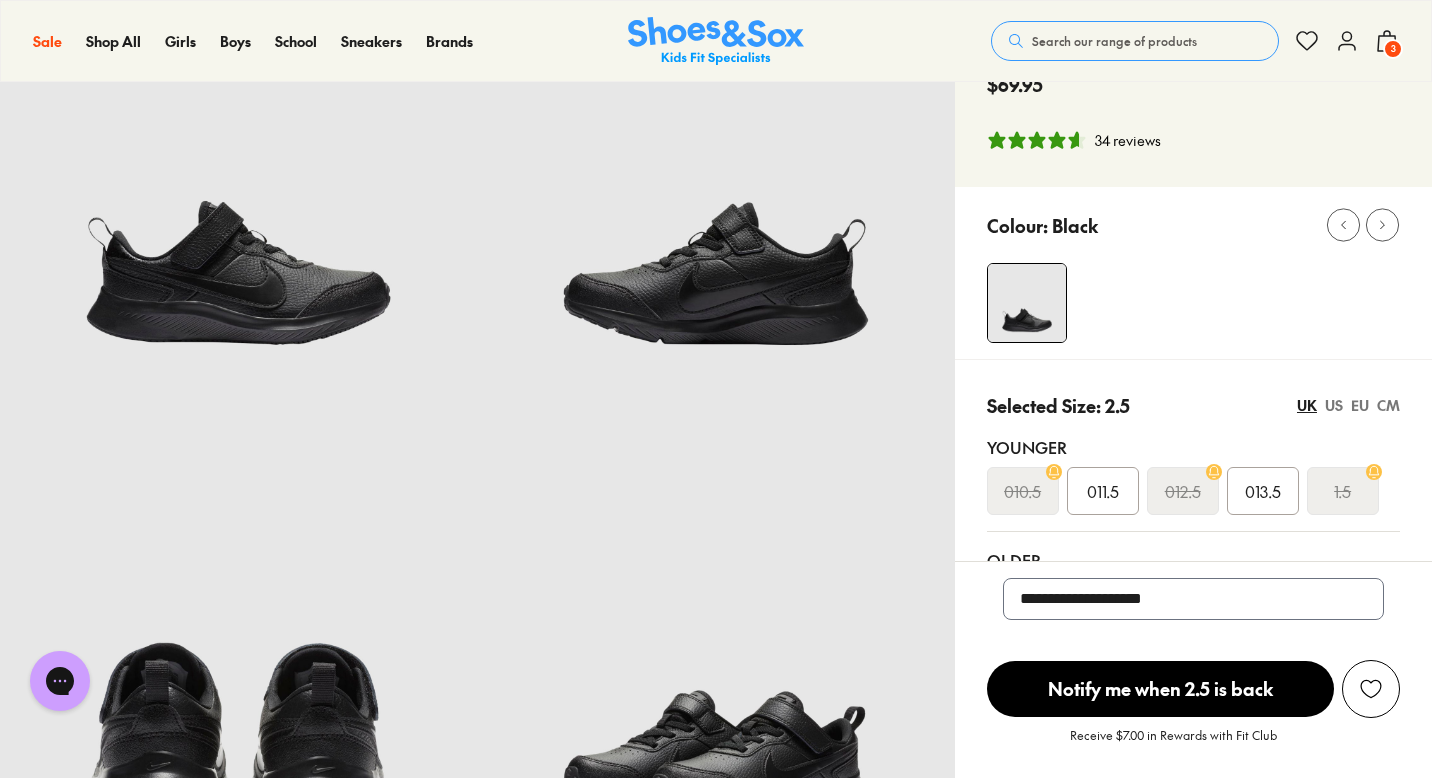 click on "Notify me when 2.5 is back" at bounding box center (1160, 689) 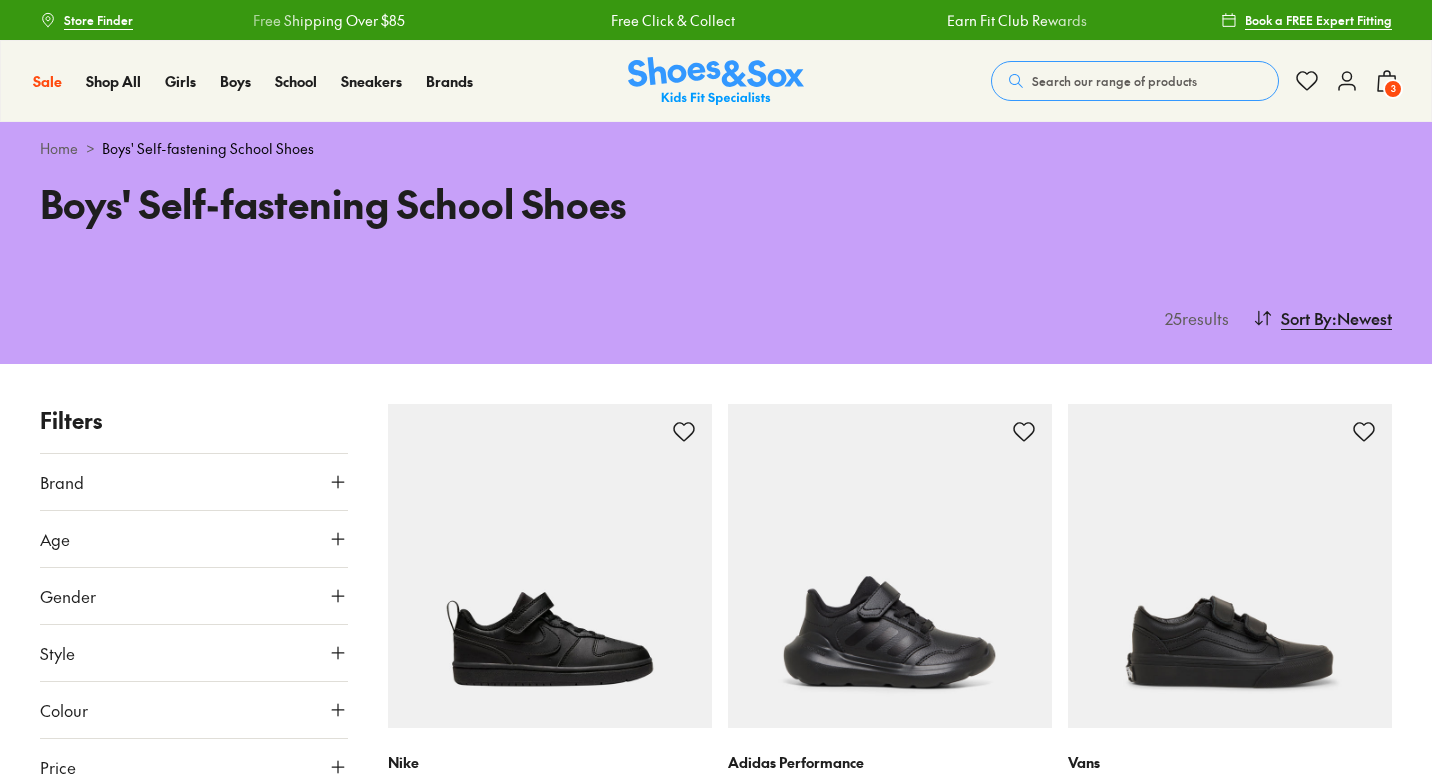 scroll, scrollTop: 3631, scrollLeft: 0, axis: vertical 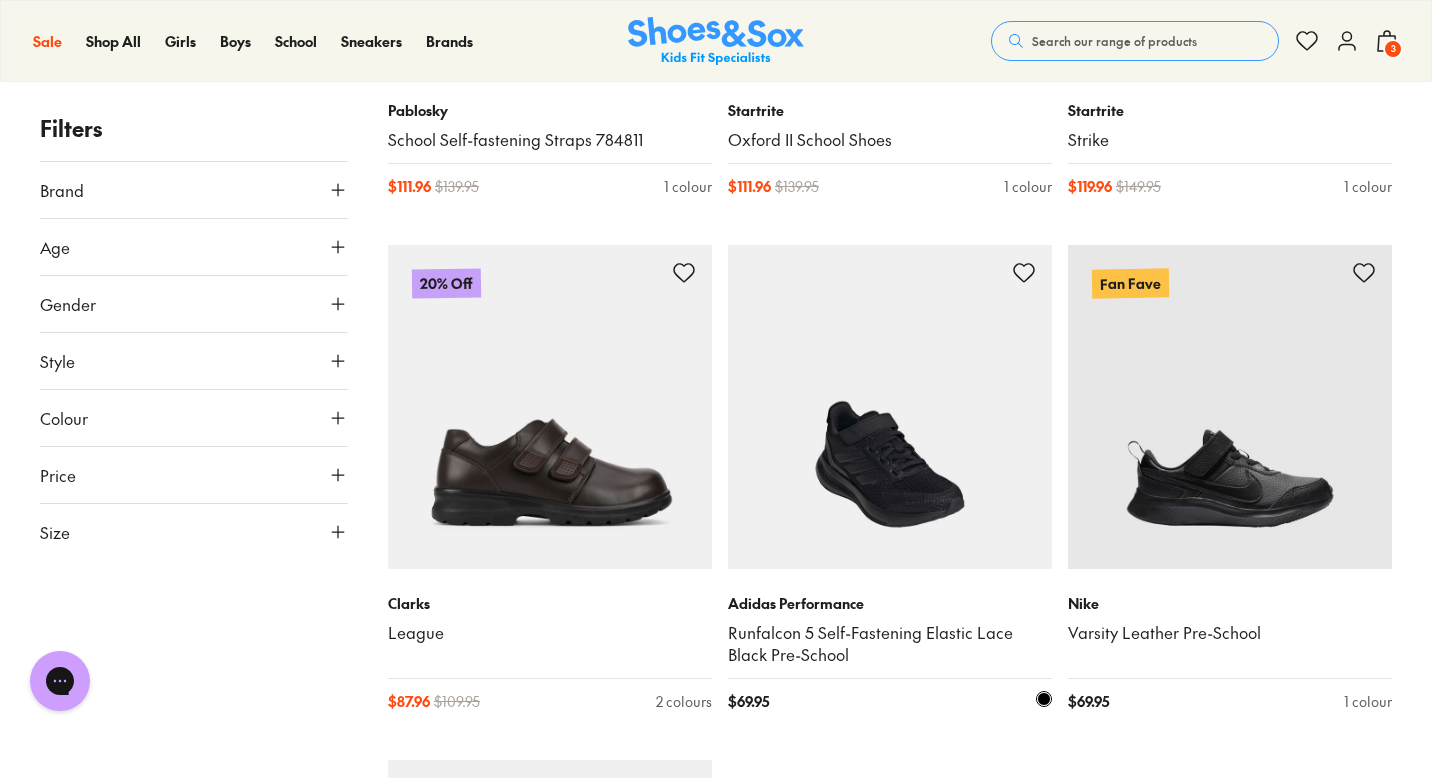 click at bounding box center (890, 407) 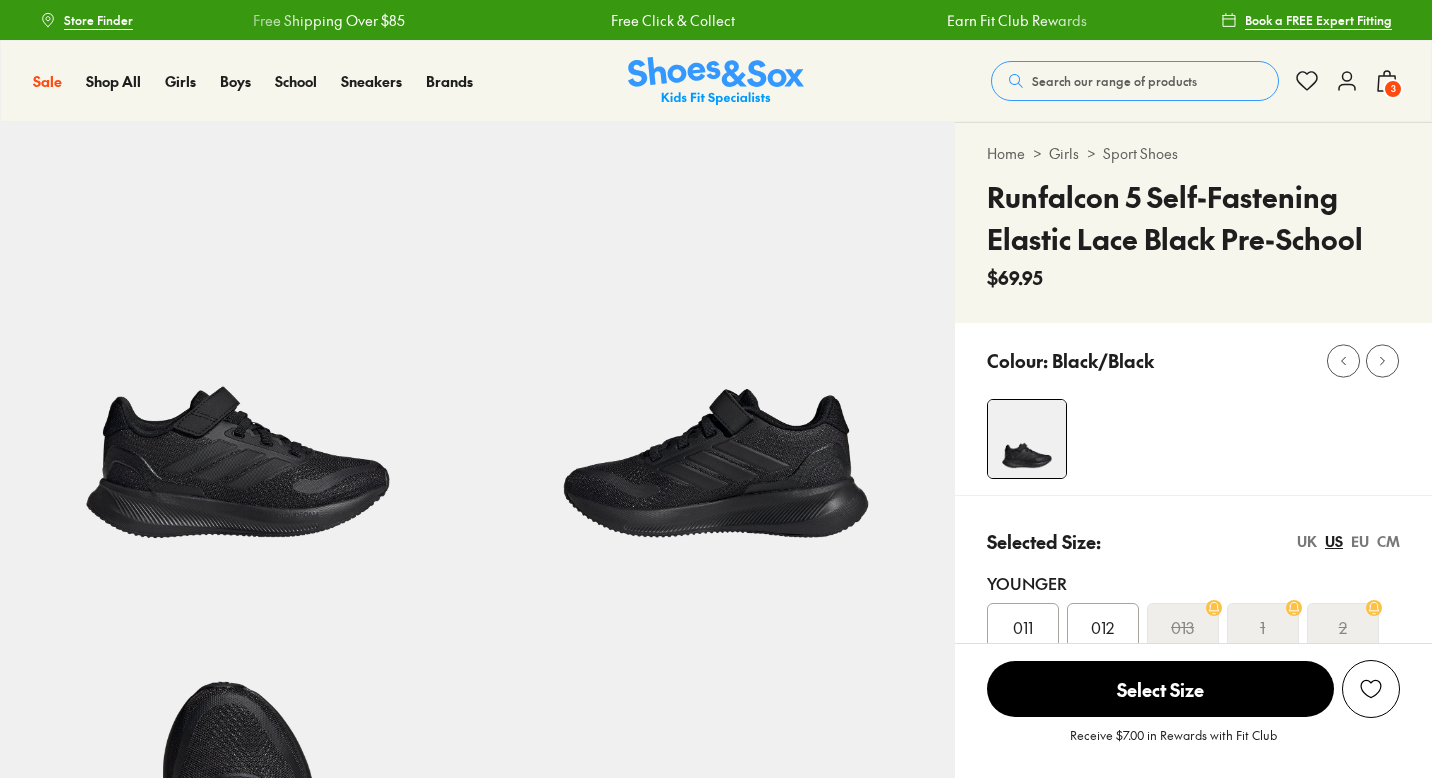 select on "*" 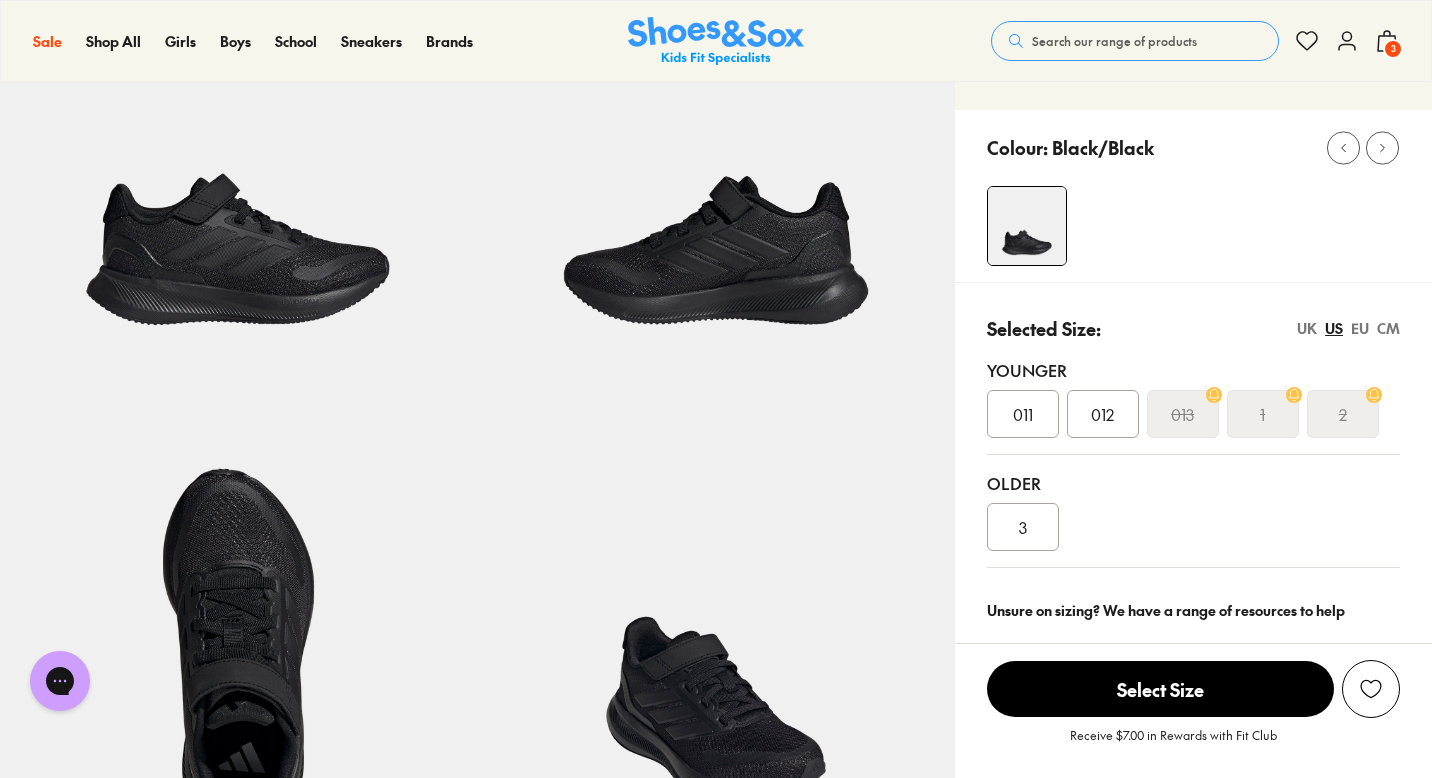 scroll, scrollTop: 0, scrollLeft: 0, axis: both 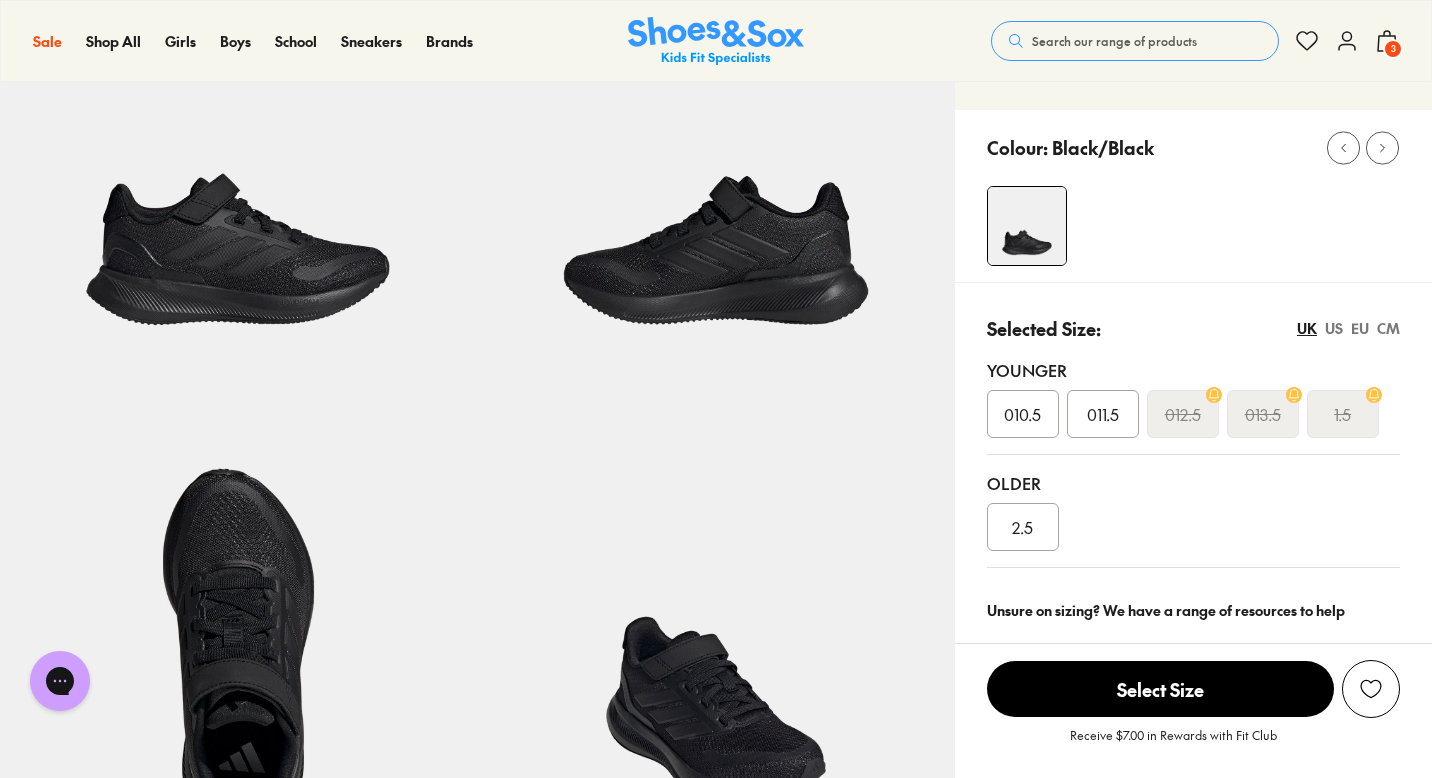 click on "2.5" at bounding box center [1023, 527] 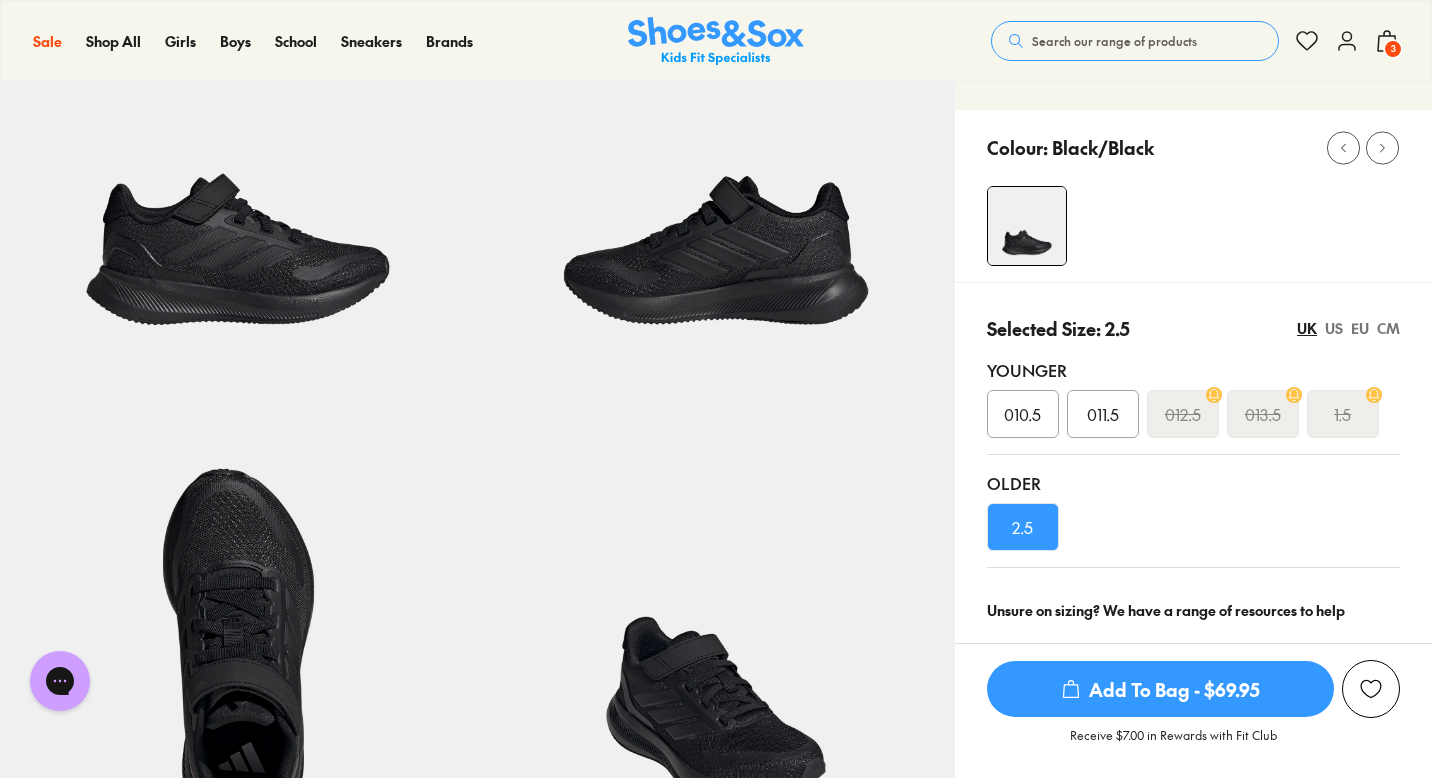 click on "Add To Bag - $69.95" at bounding box center (1160, 689) 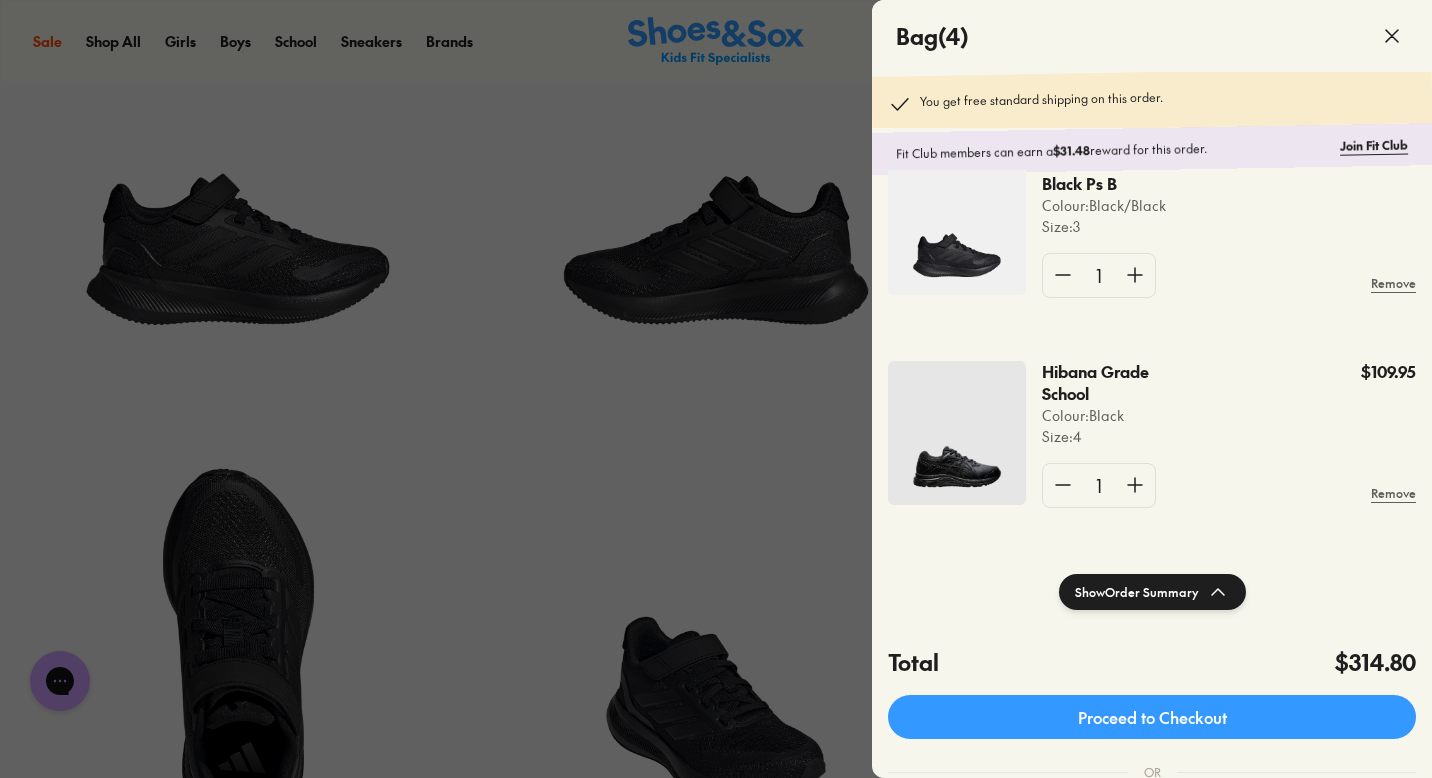scroll, scrollTop: 60, scrollLeft: 0, axis: vertical 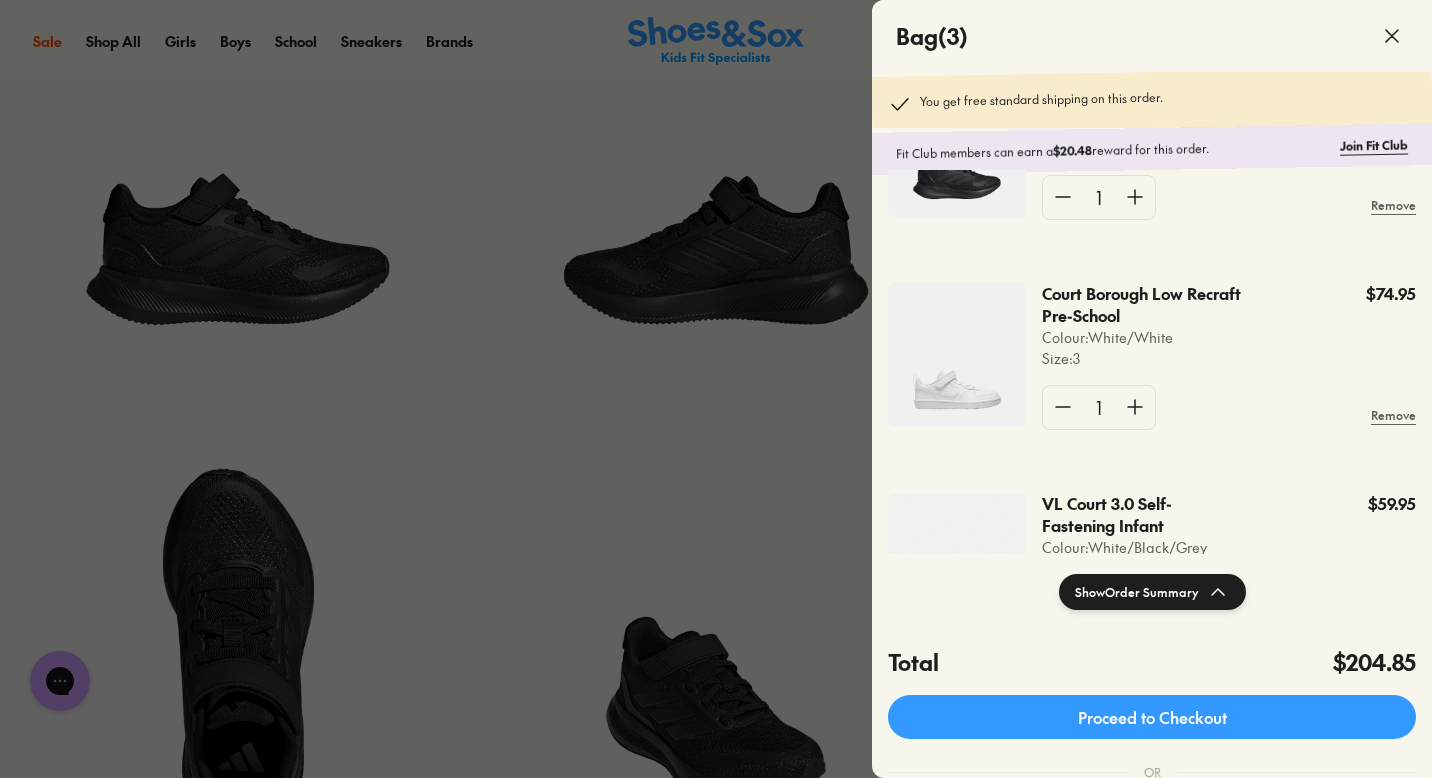 click 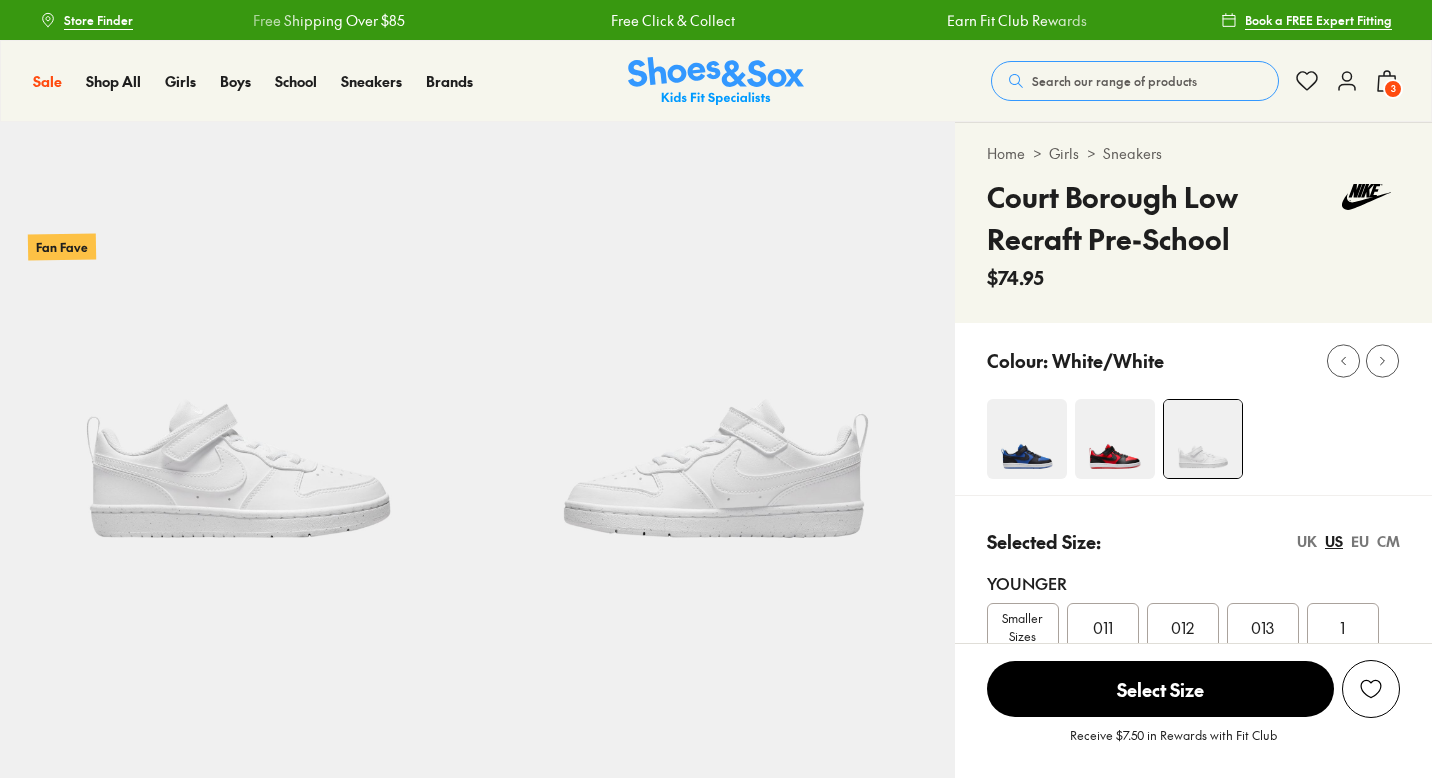 scroll, scrollTop: 0, scrollLeft: 0, axis: both 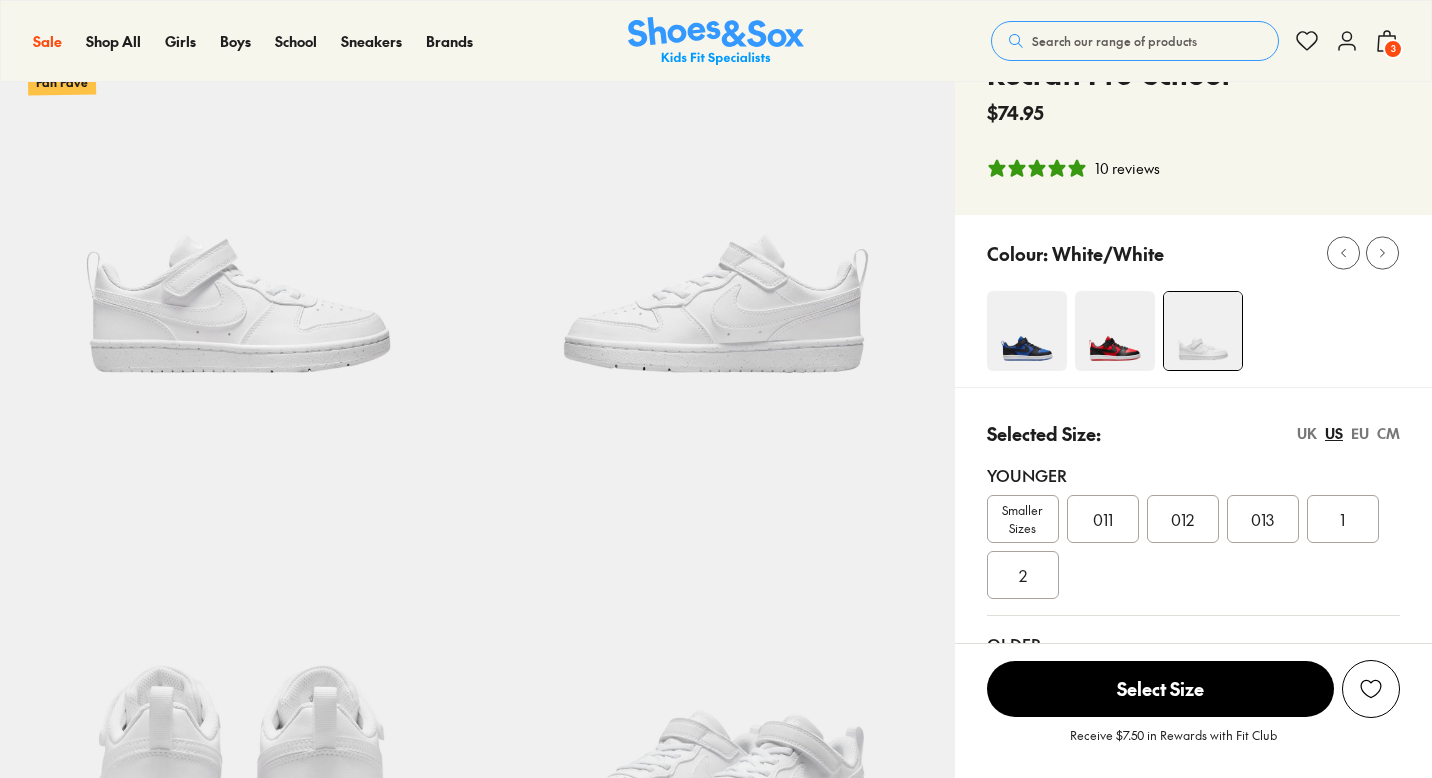 select on "*" 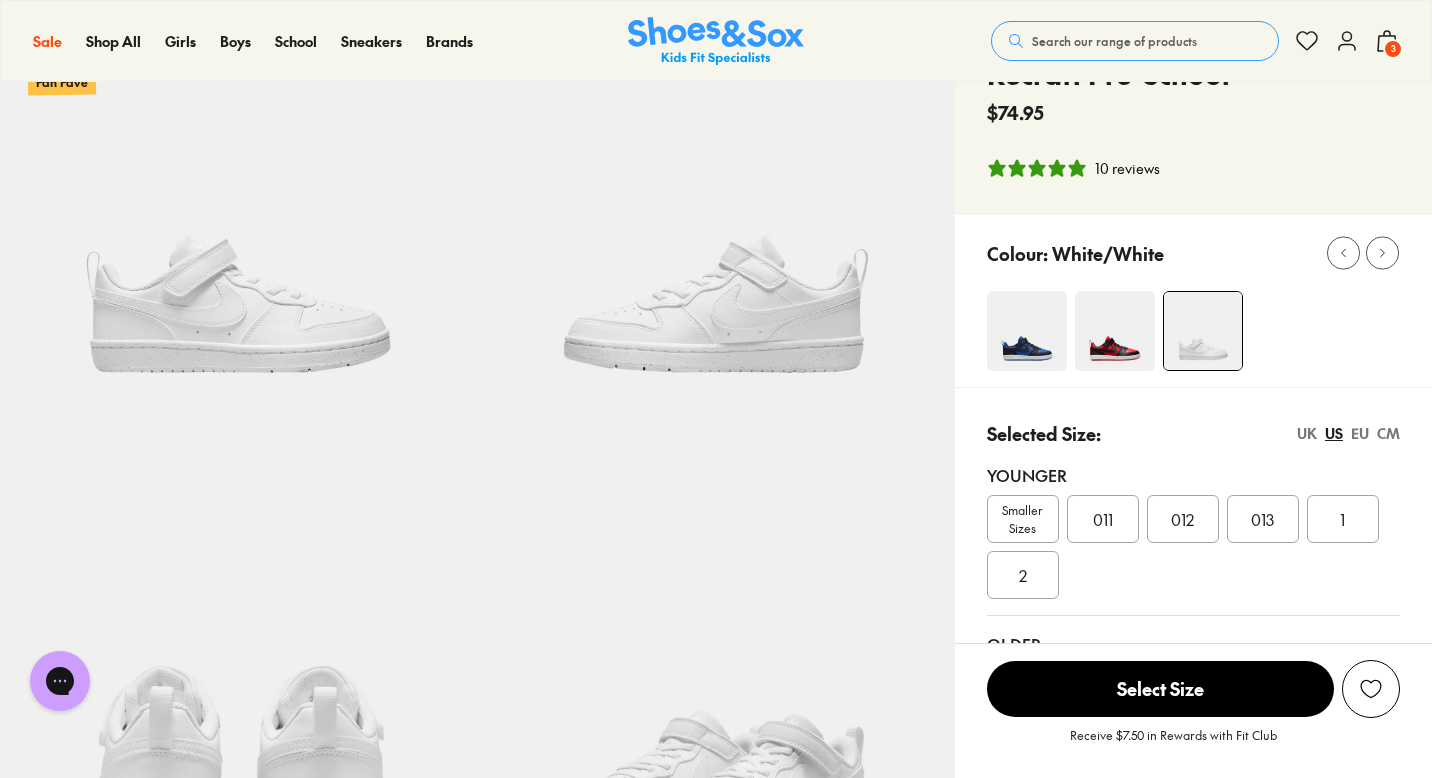 scroll, scrollTop: 0, scrollLeft: 0, axis: both 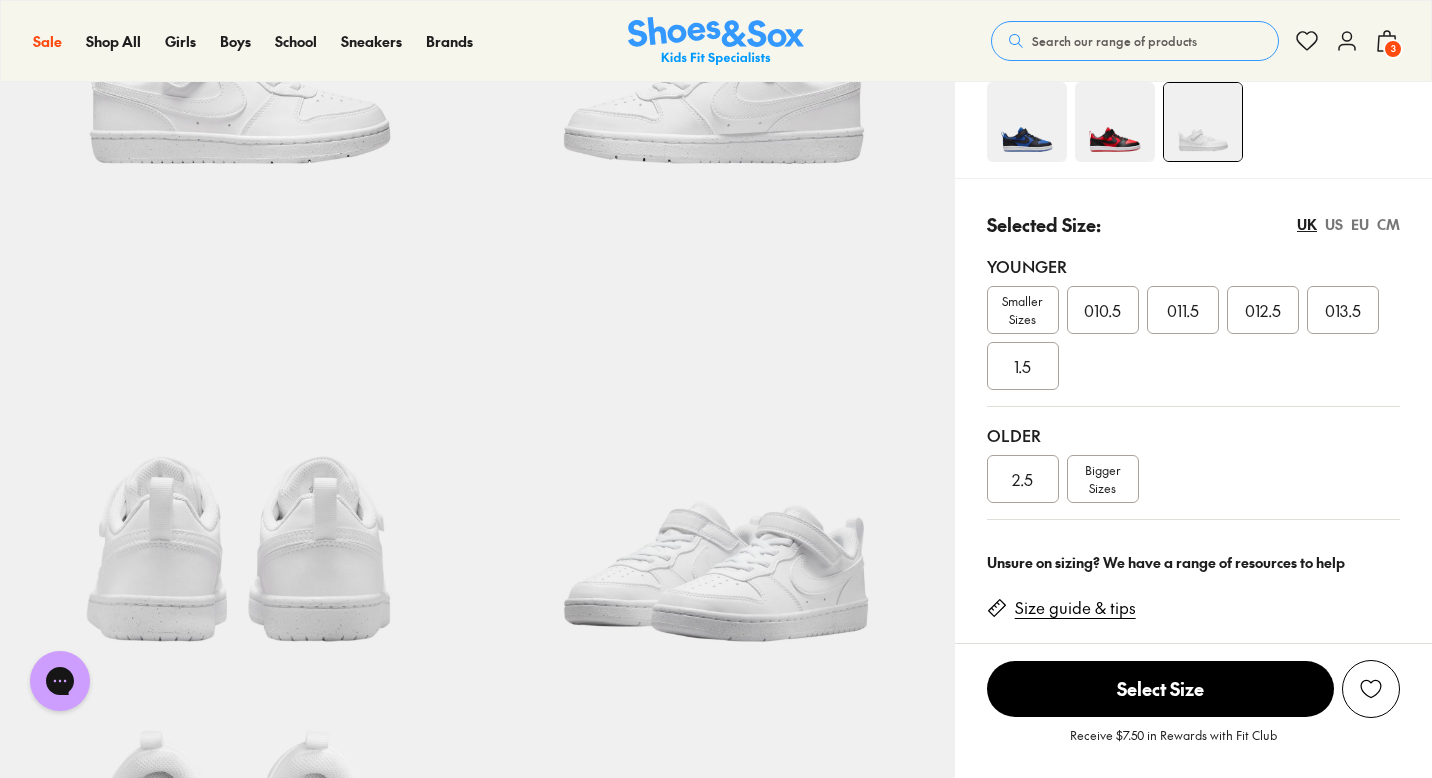 click on "2.5" at bounding box center [1022, 479] 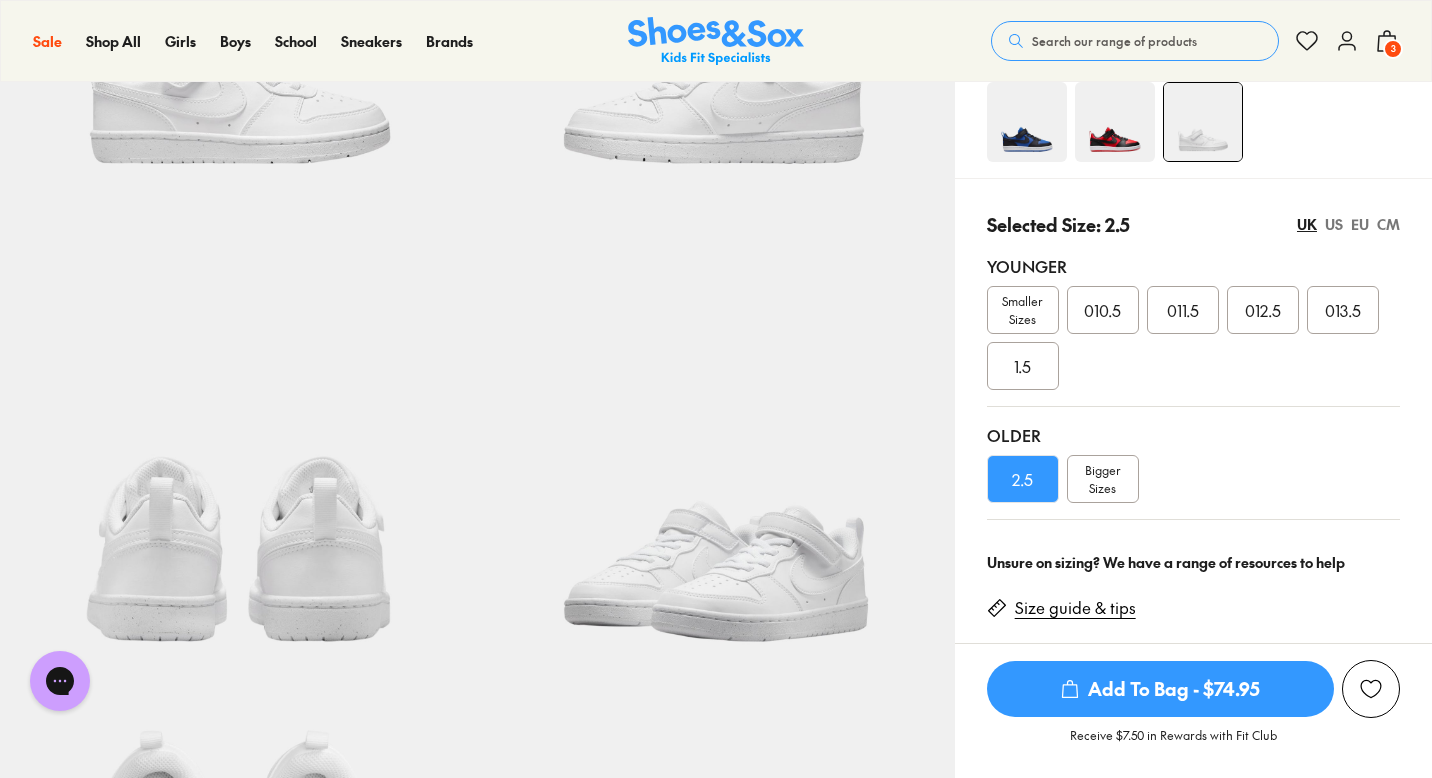 click on "Add To Bag - $74.95" at bounding box center (1160, 689) 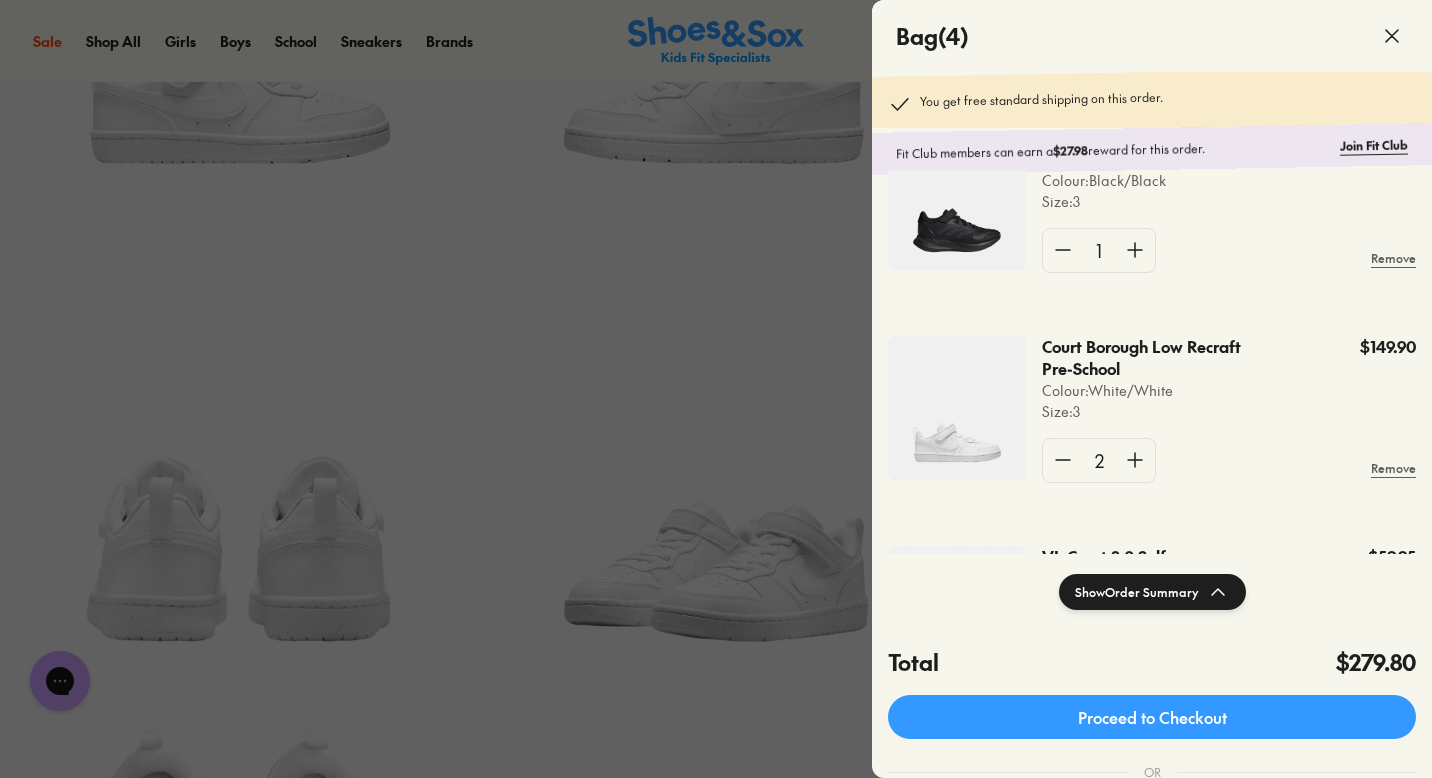 scroll, scrollTop: 109, scrollLeft: 0, axis: vertical 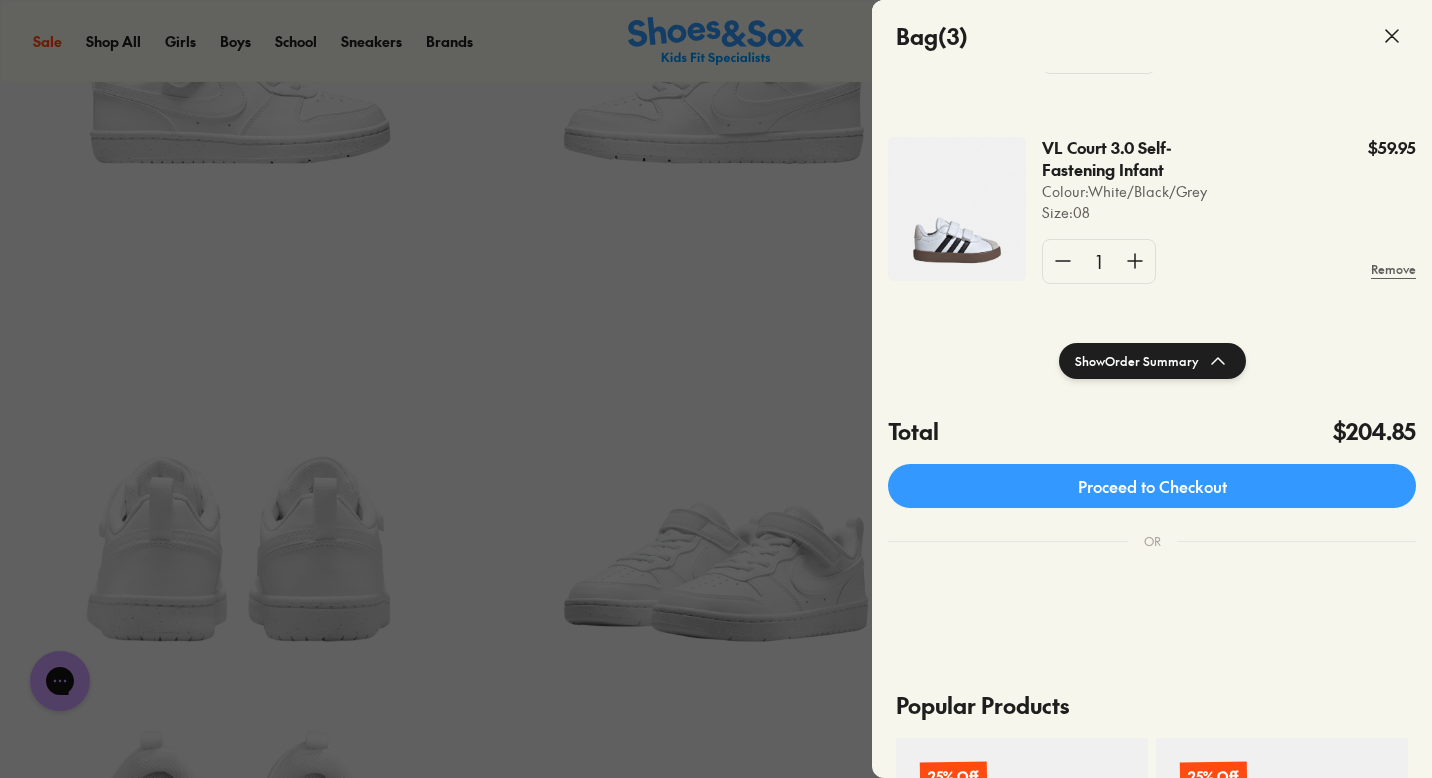click 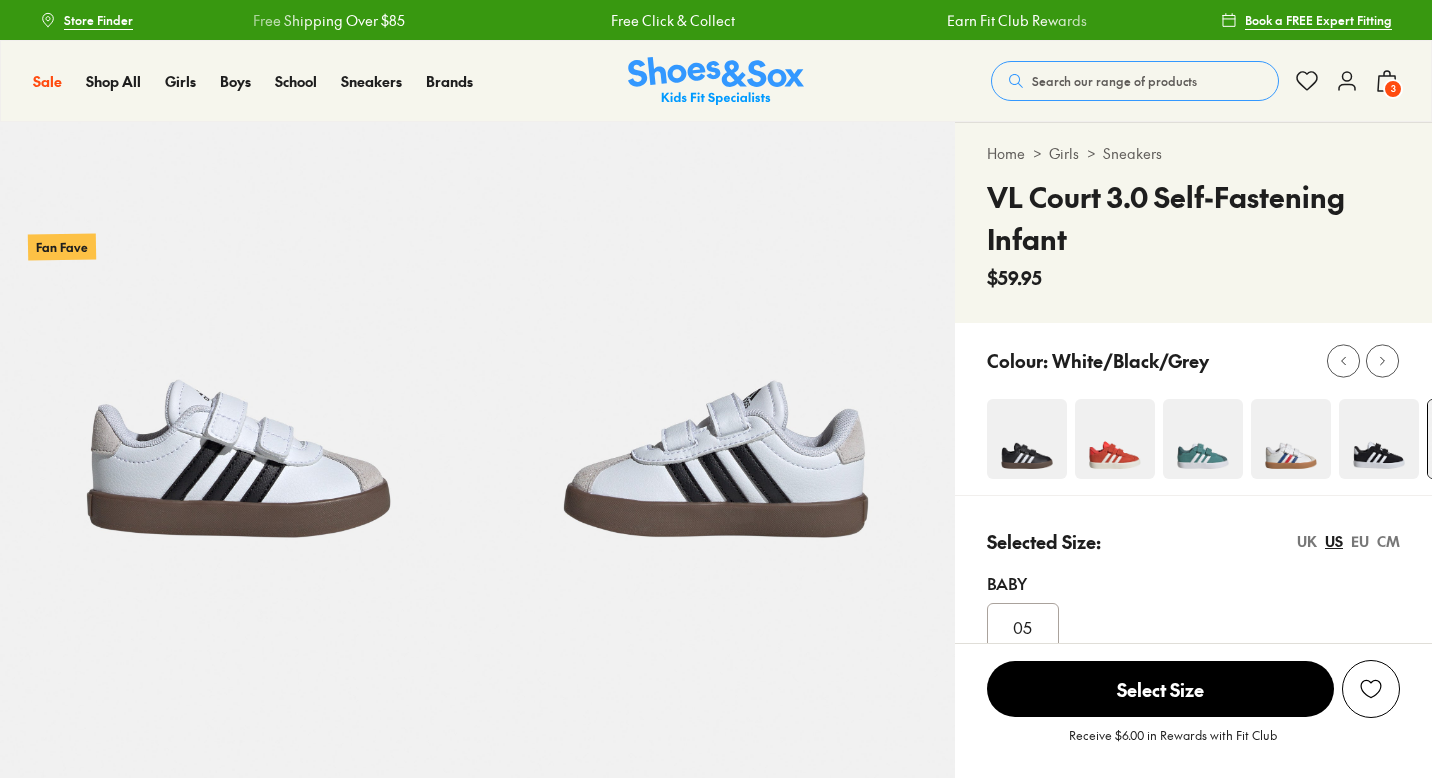 scroll, scrollTop: 0, scrollLeft: 0, axis: both 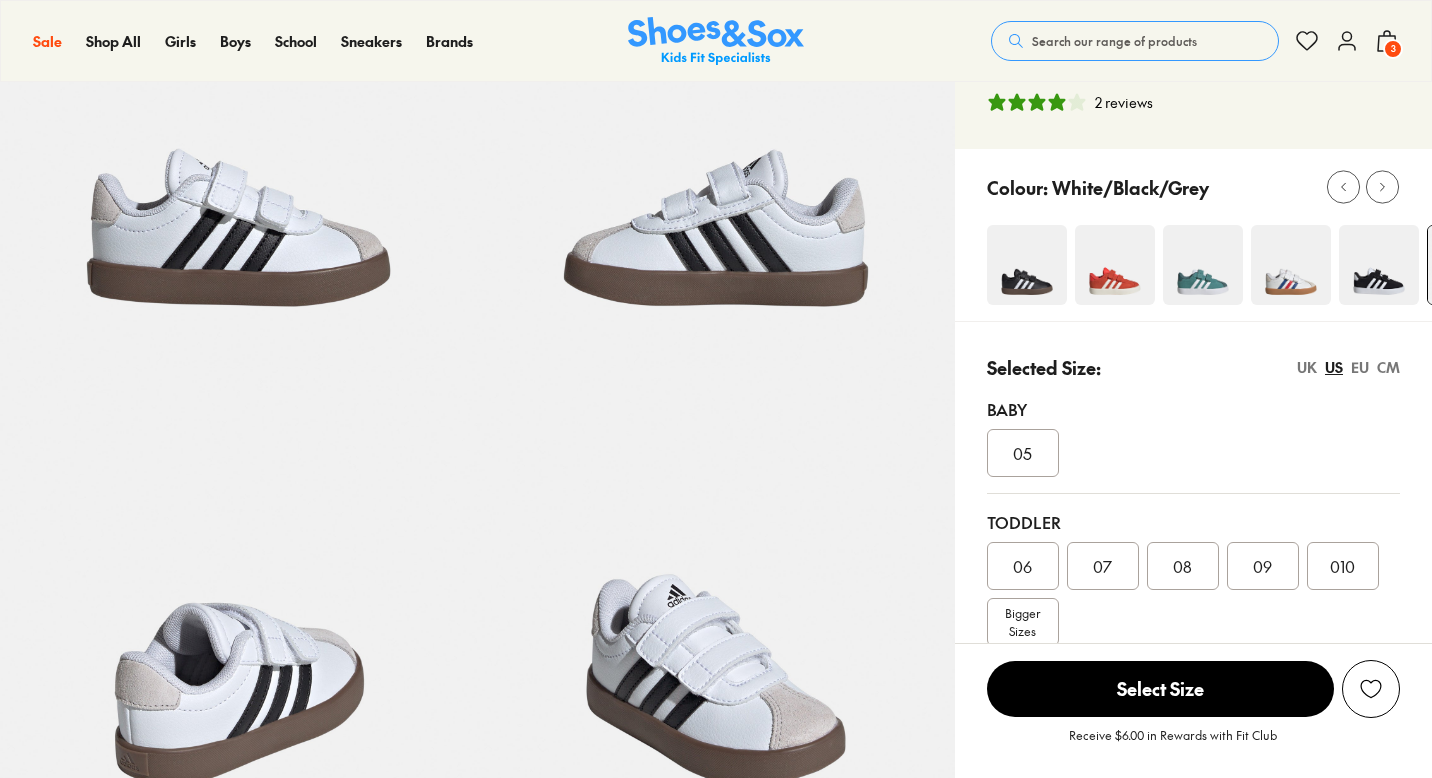 select on "*" 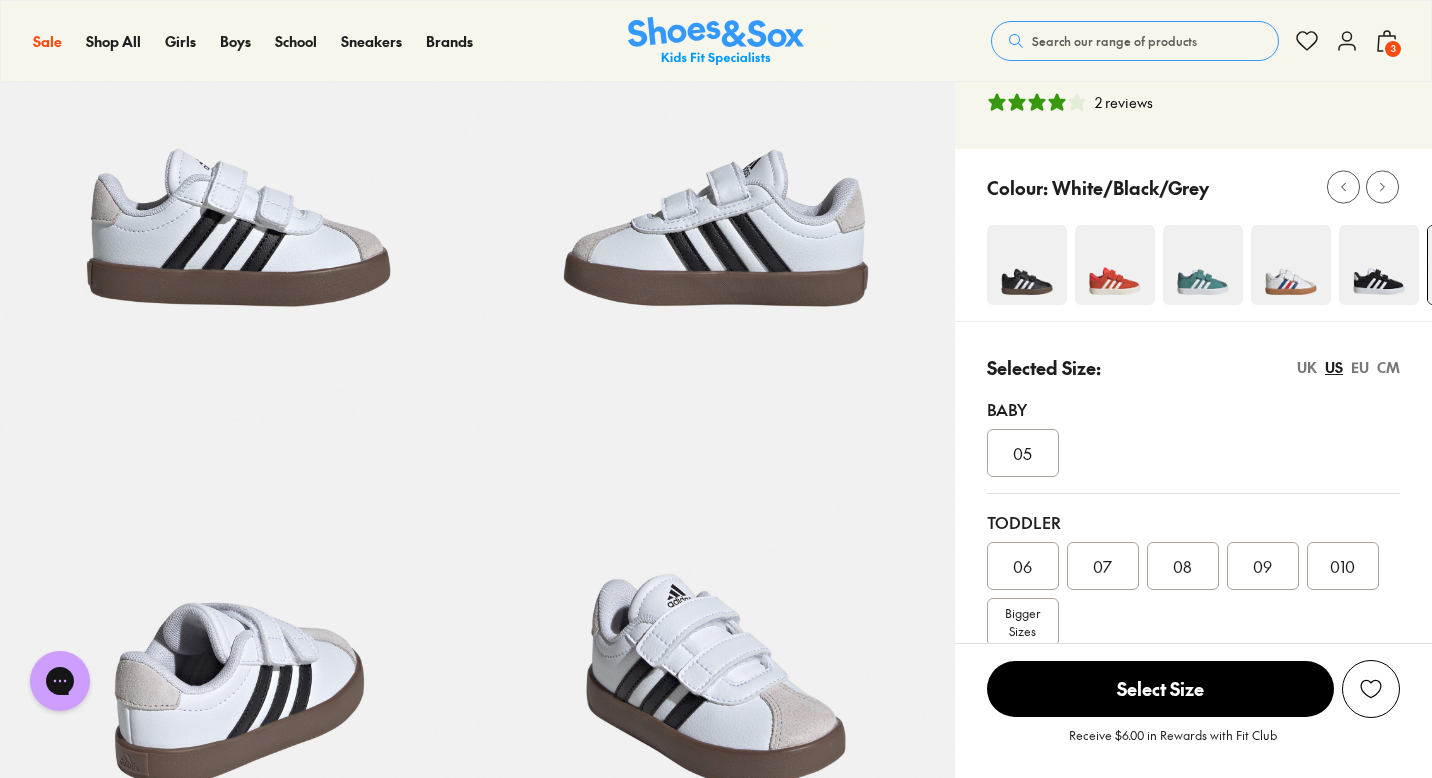scroll, scrollTop: 0, scrollLeft: 0, axis: both 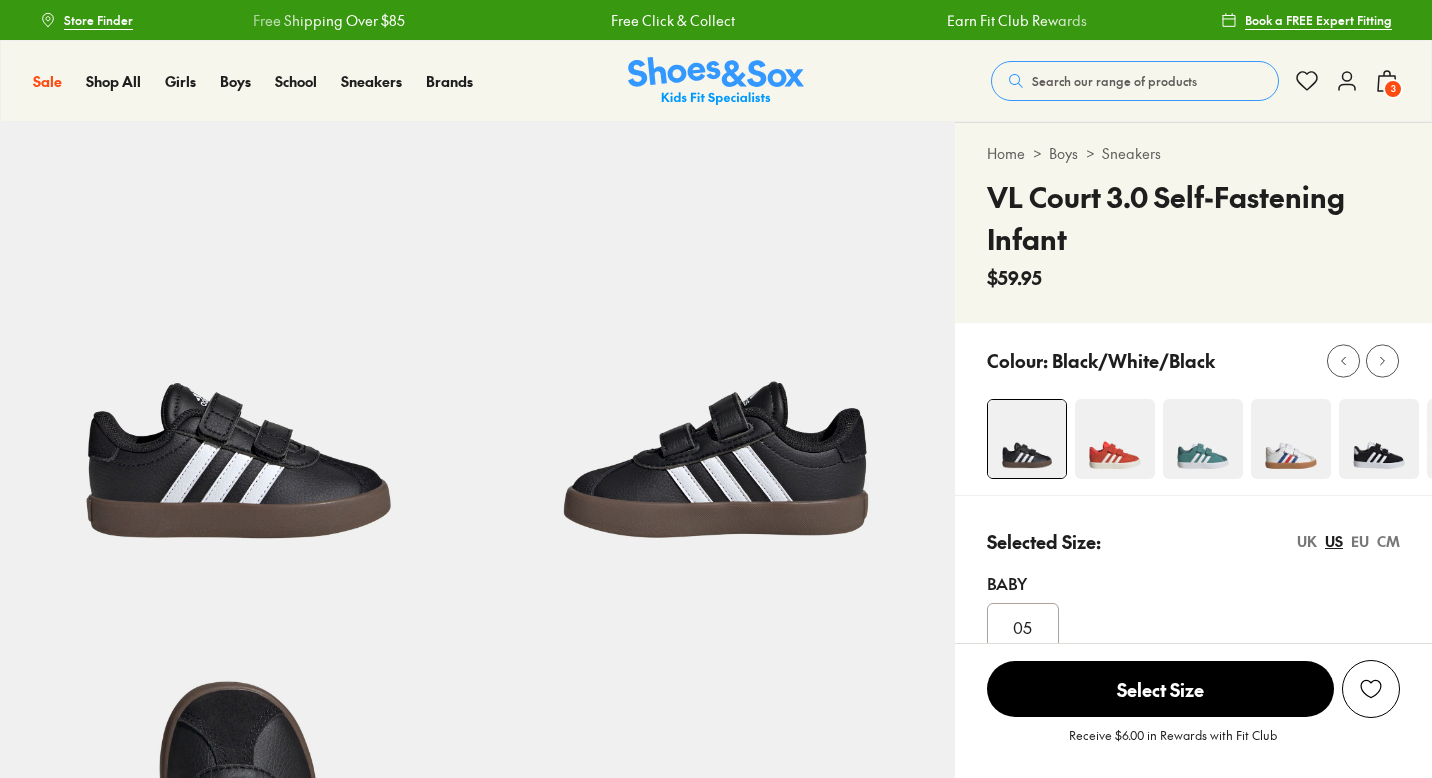 select on "*" 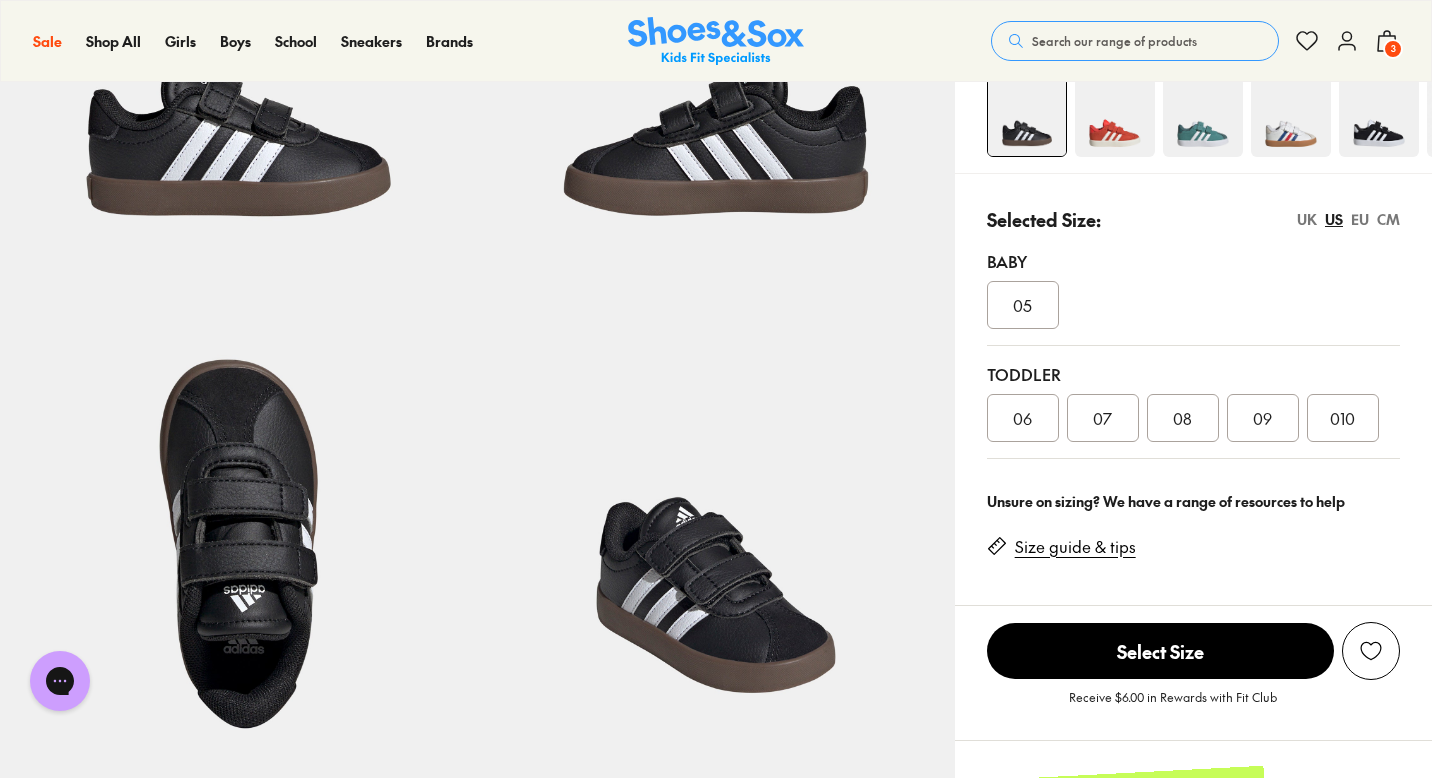 scroll, scrollTop: 325, scrollLeft: 0, axis: vertical 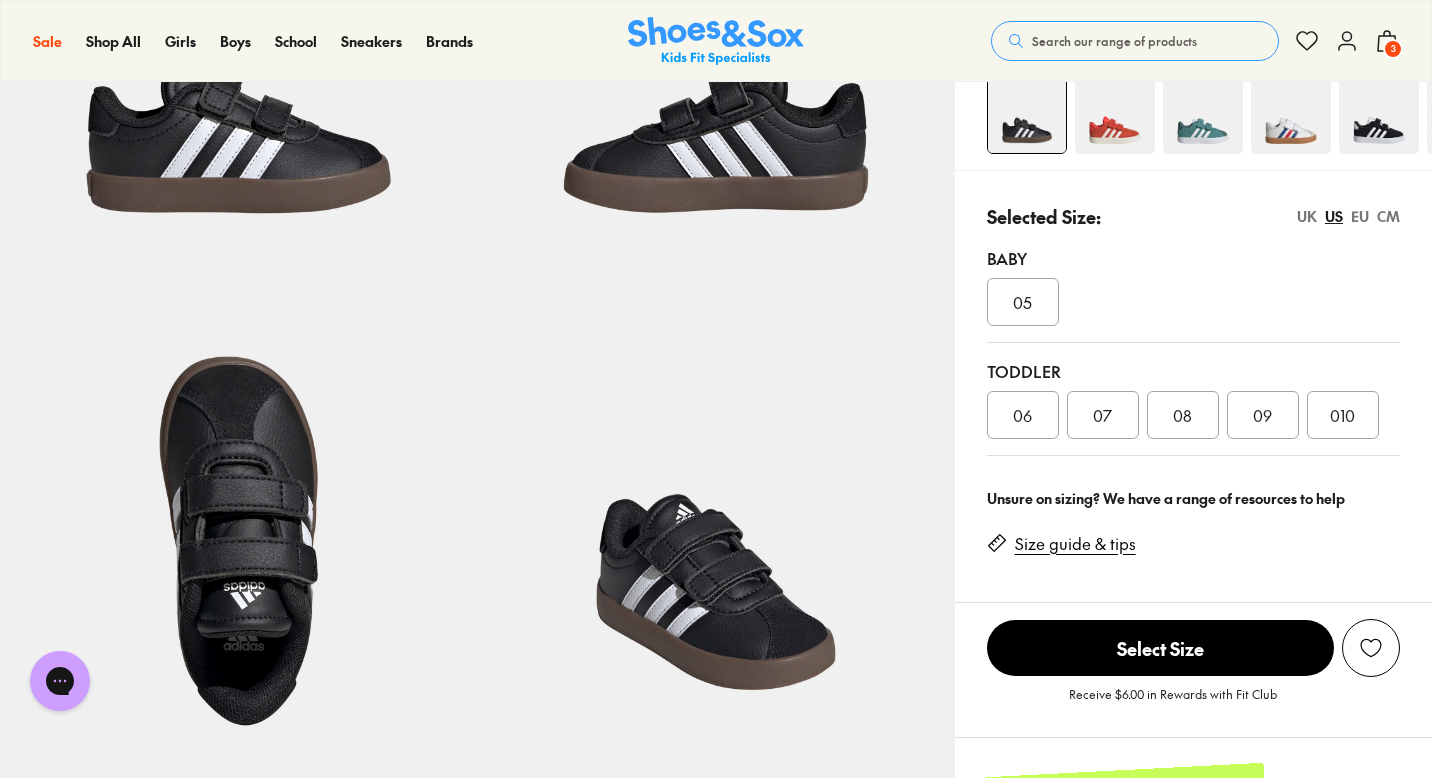 click on "UK" at bounding box center (1307, 216) 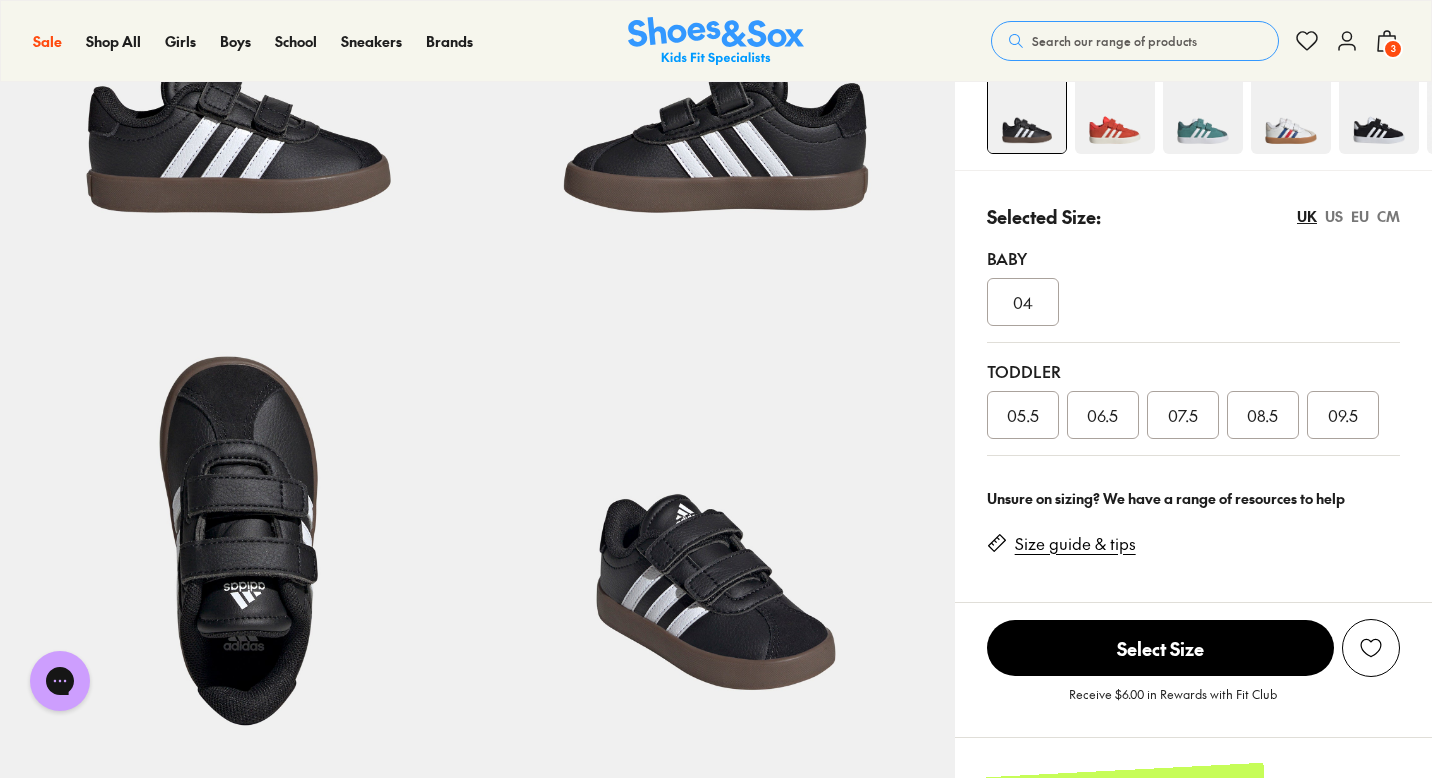 scroll, scrollTop: 0, scrollLeft: 0, axis: both 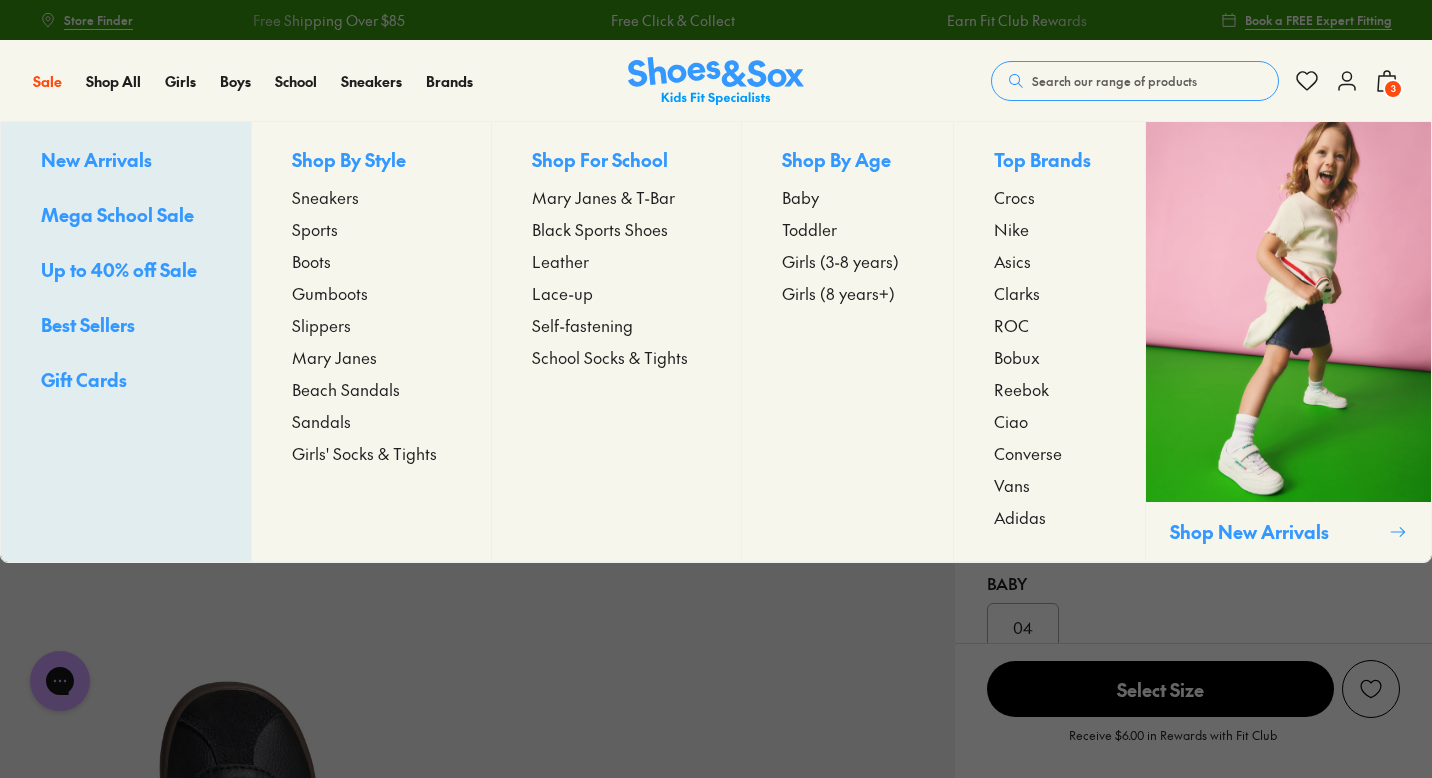 click on "Self-fastening" at bounding box center (582, 325) 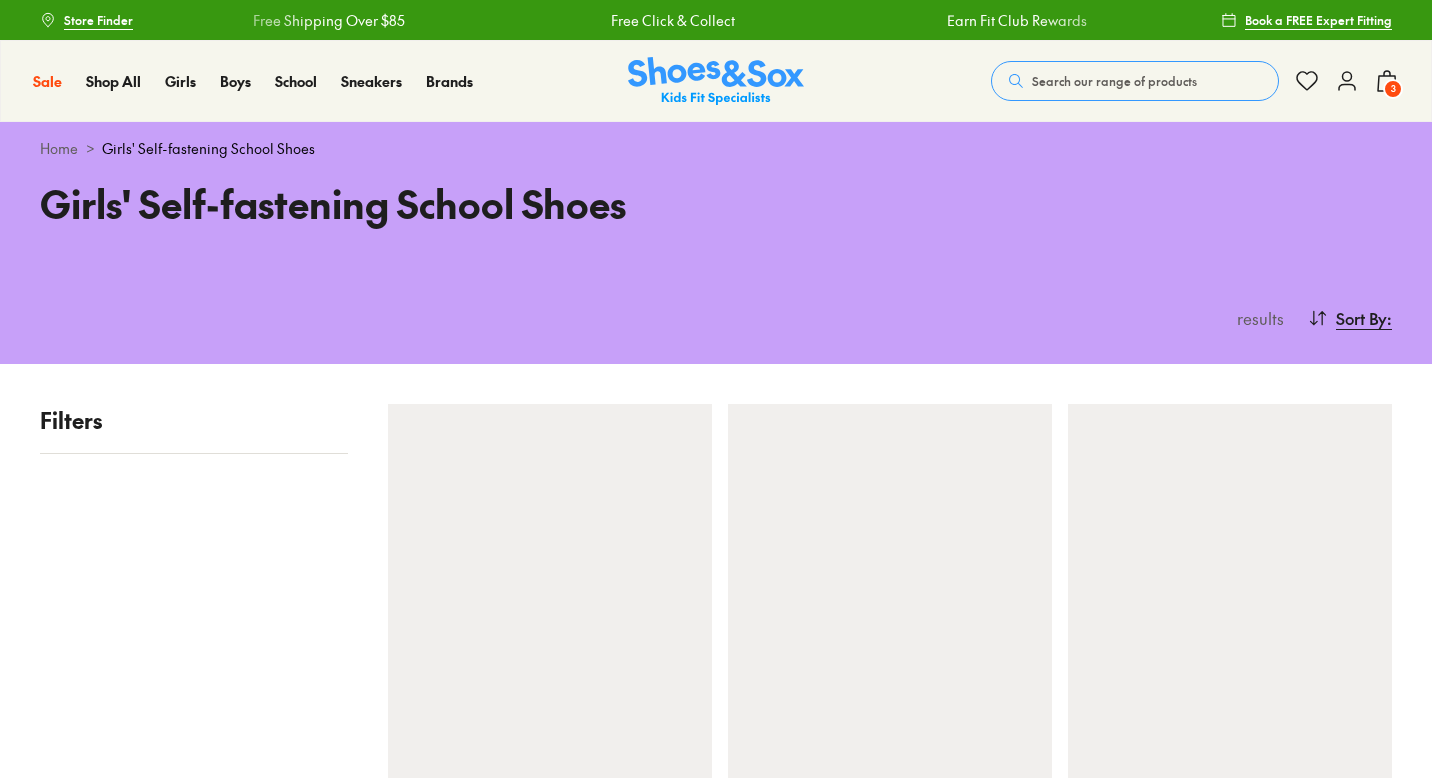 scroll, scrollTop: 0, scrollLeft: 0, axis: both 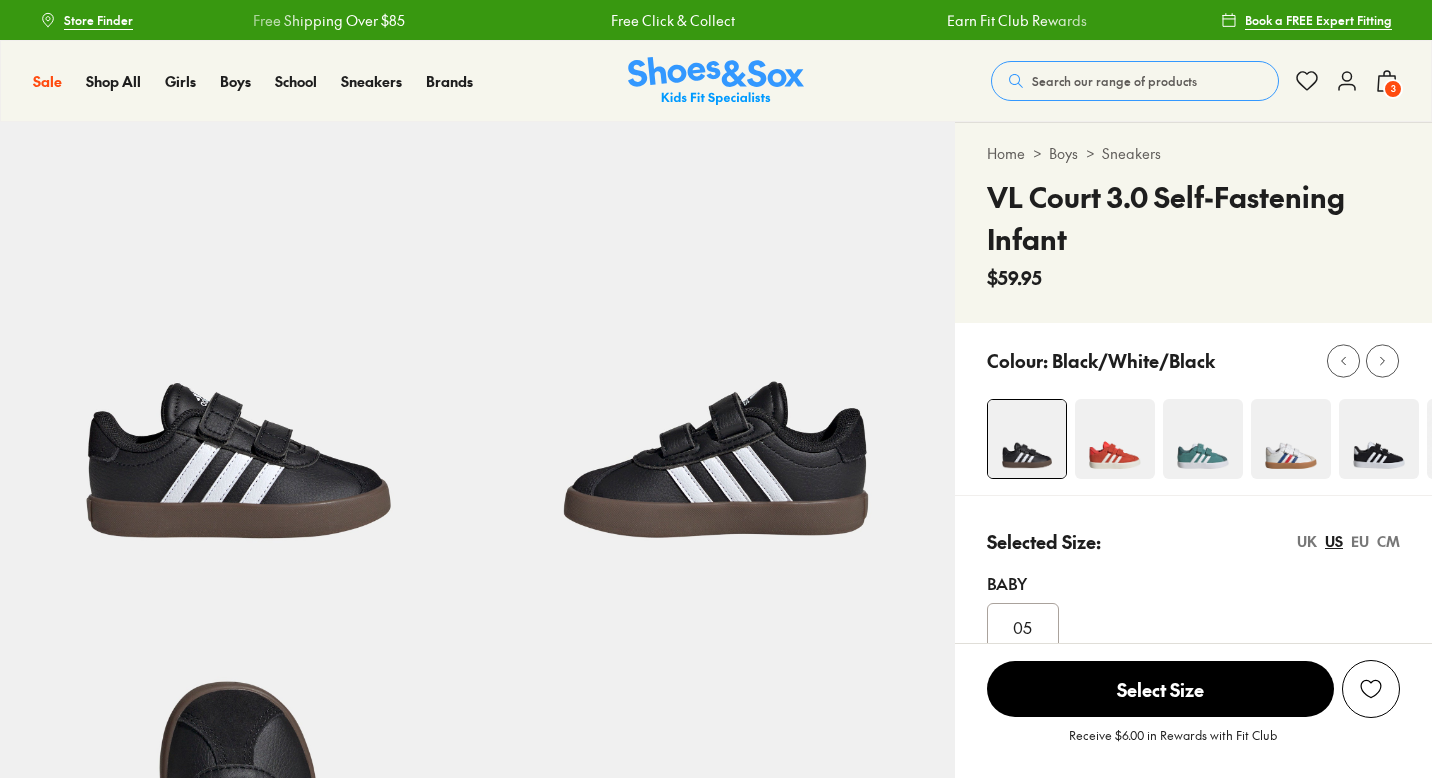 select on "*" 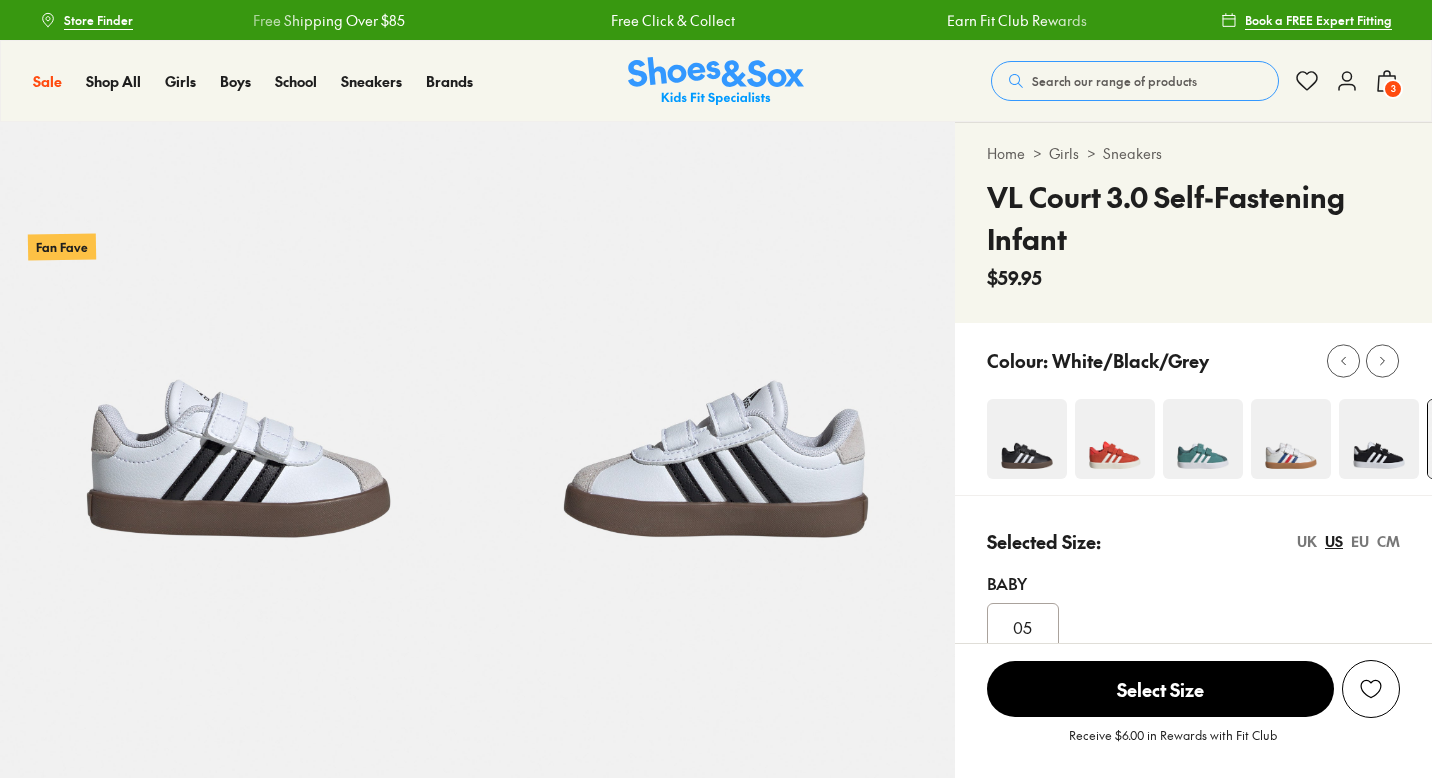 scroll, scrollTop: 231, scrollLeft: 0, axis: vertical 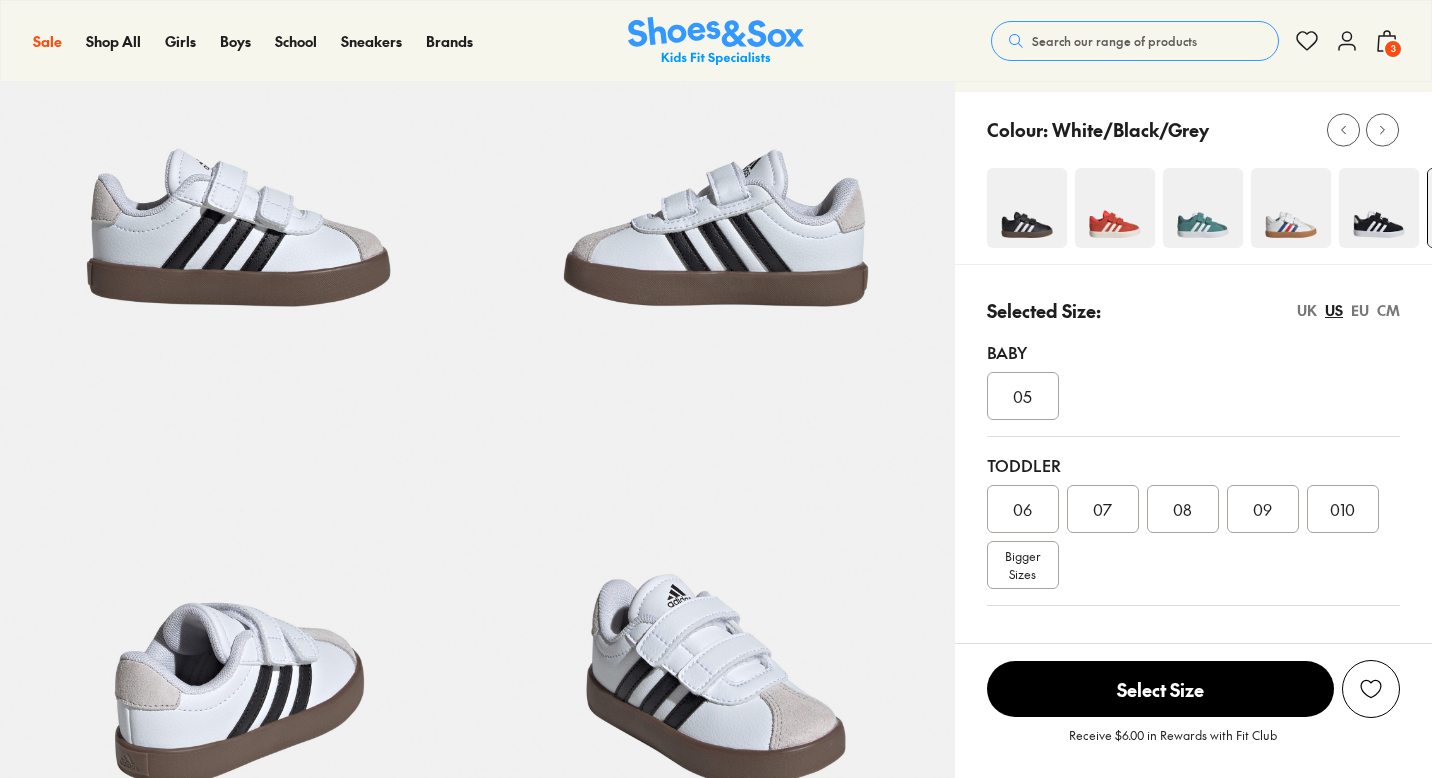 select on "*" 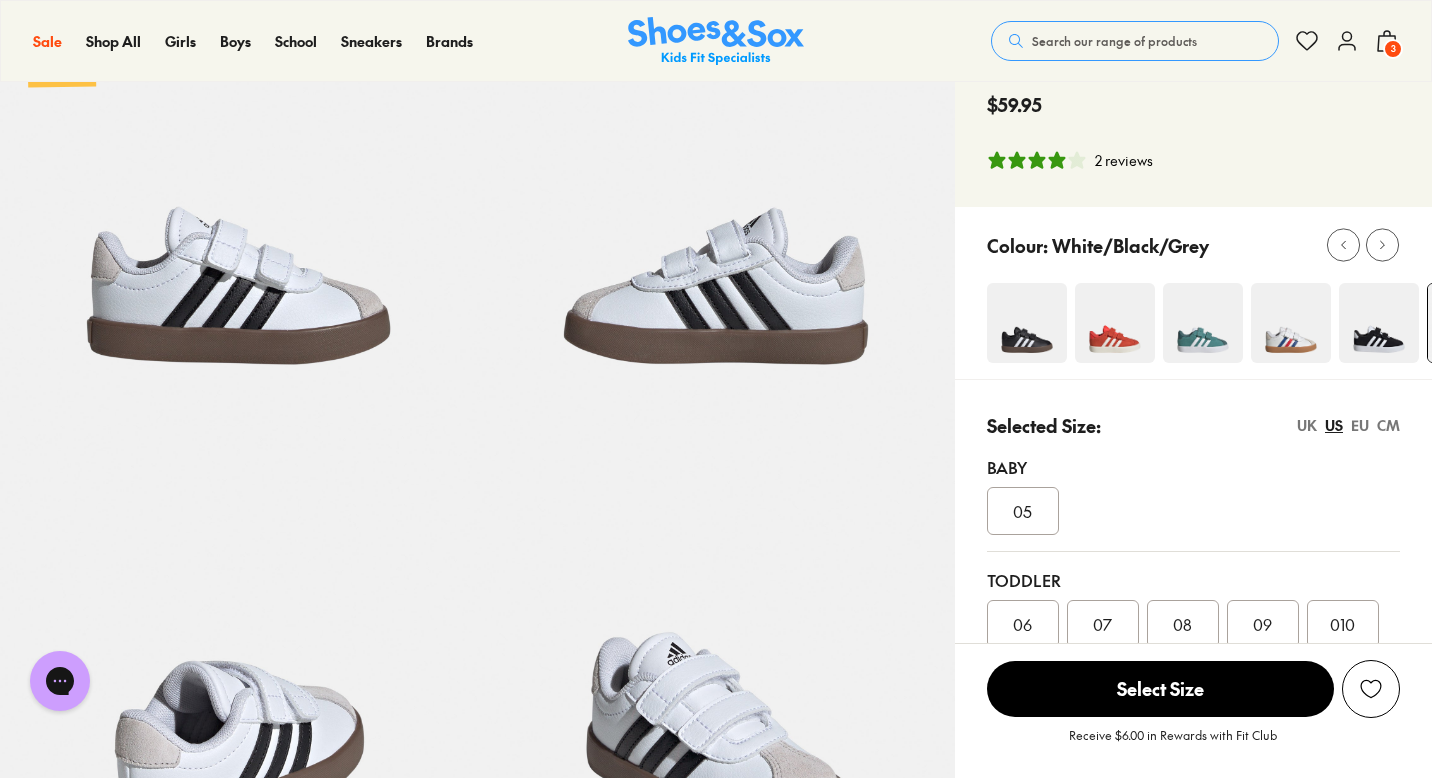 scroll, scrollTop: 0, scrollLeft: 0, axis: both 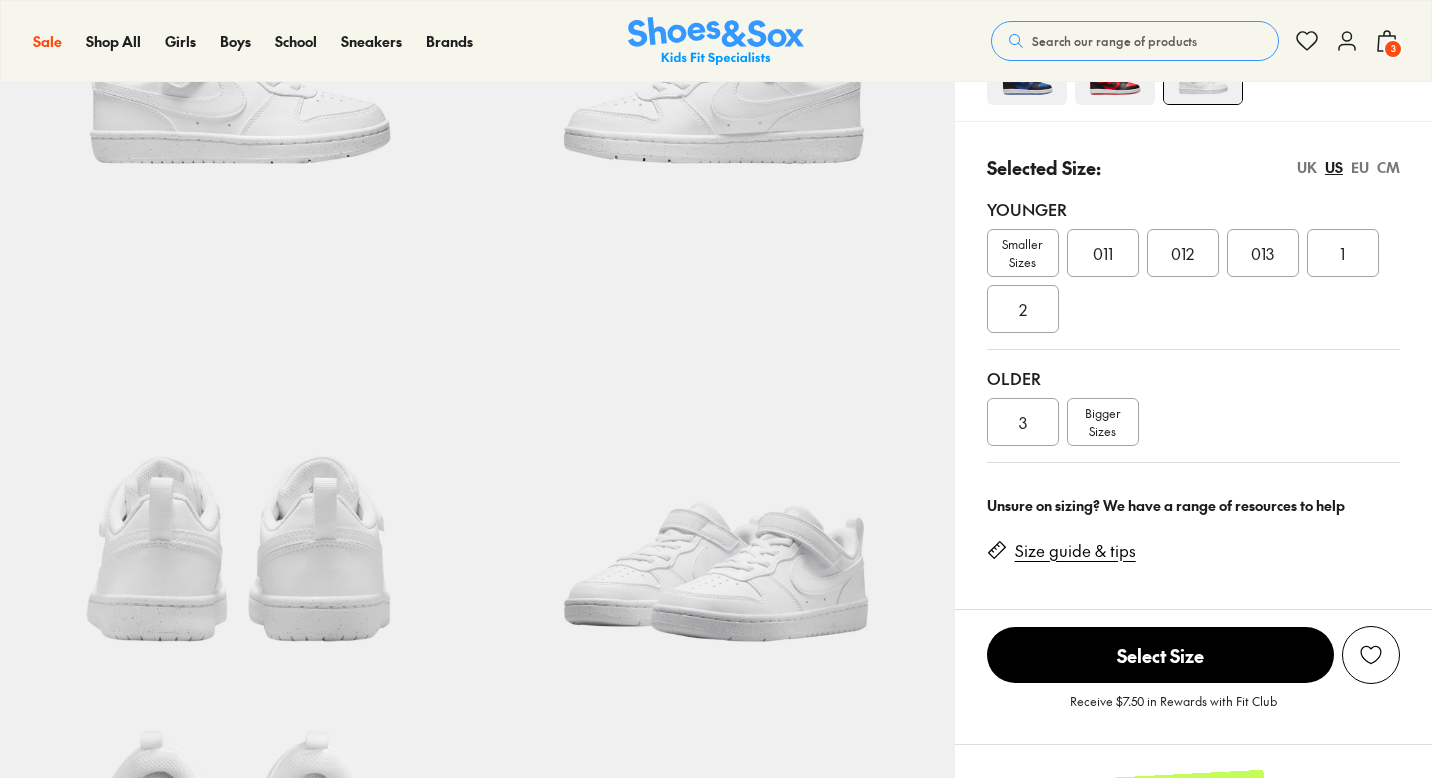 select on "*" 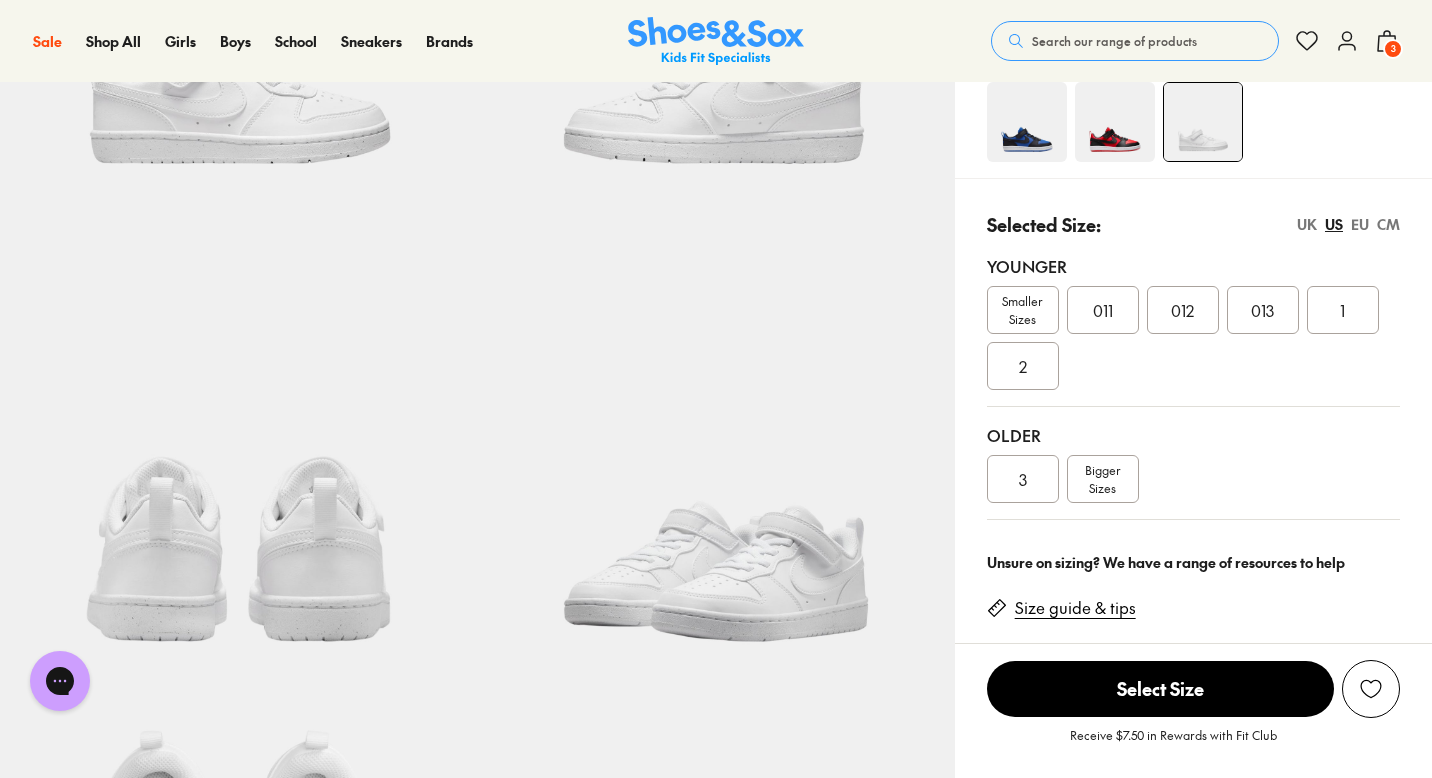 scroll, scrollTop: 0, scrollLeft: 0, axis: both 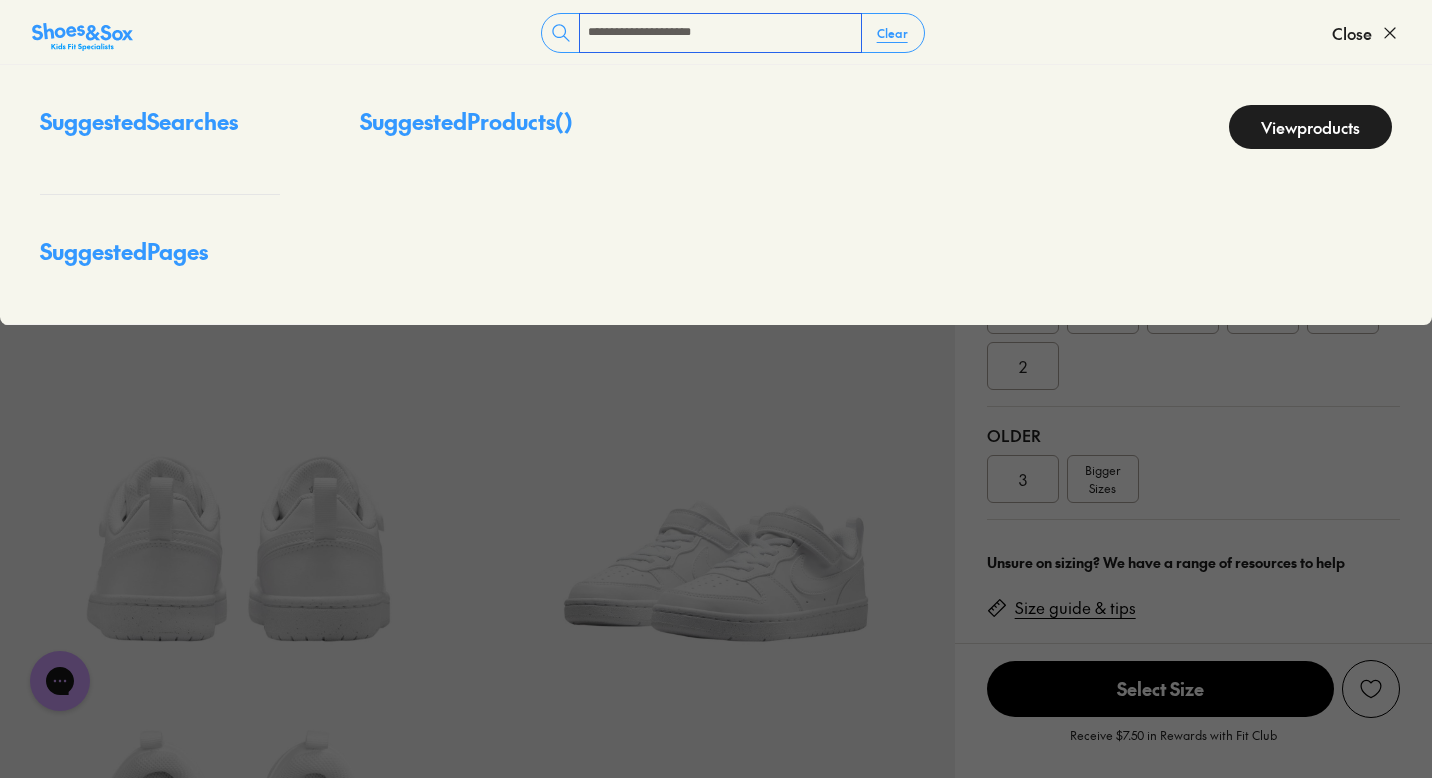 type on "**********" 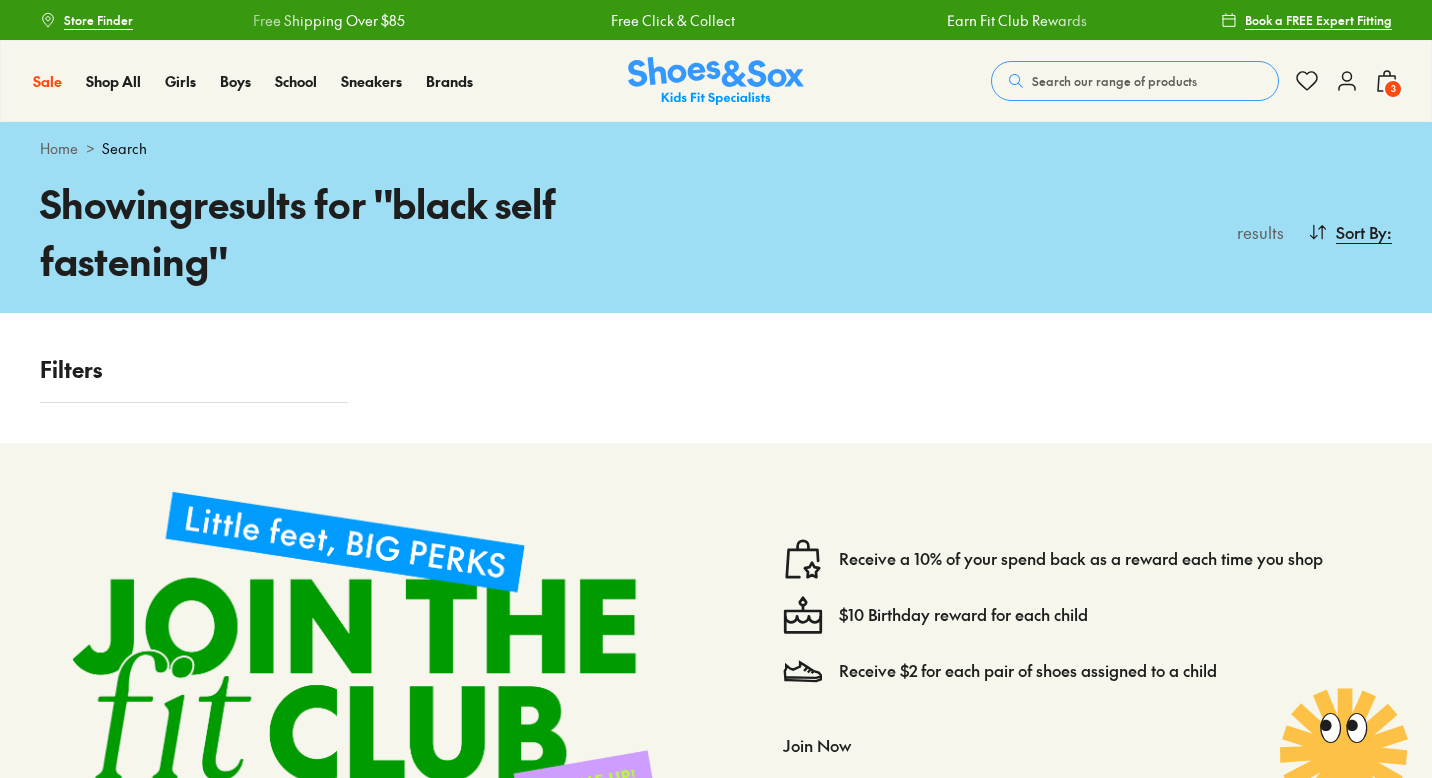 scroll, scrollTop: 0, scrollLeft: 0, axis: both 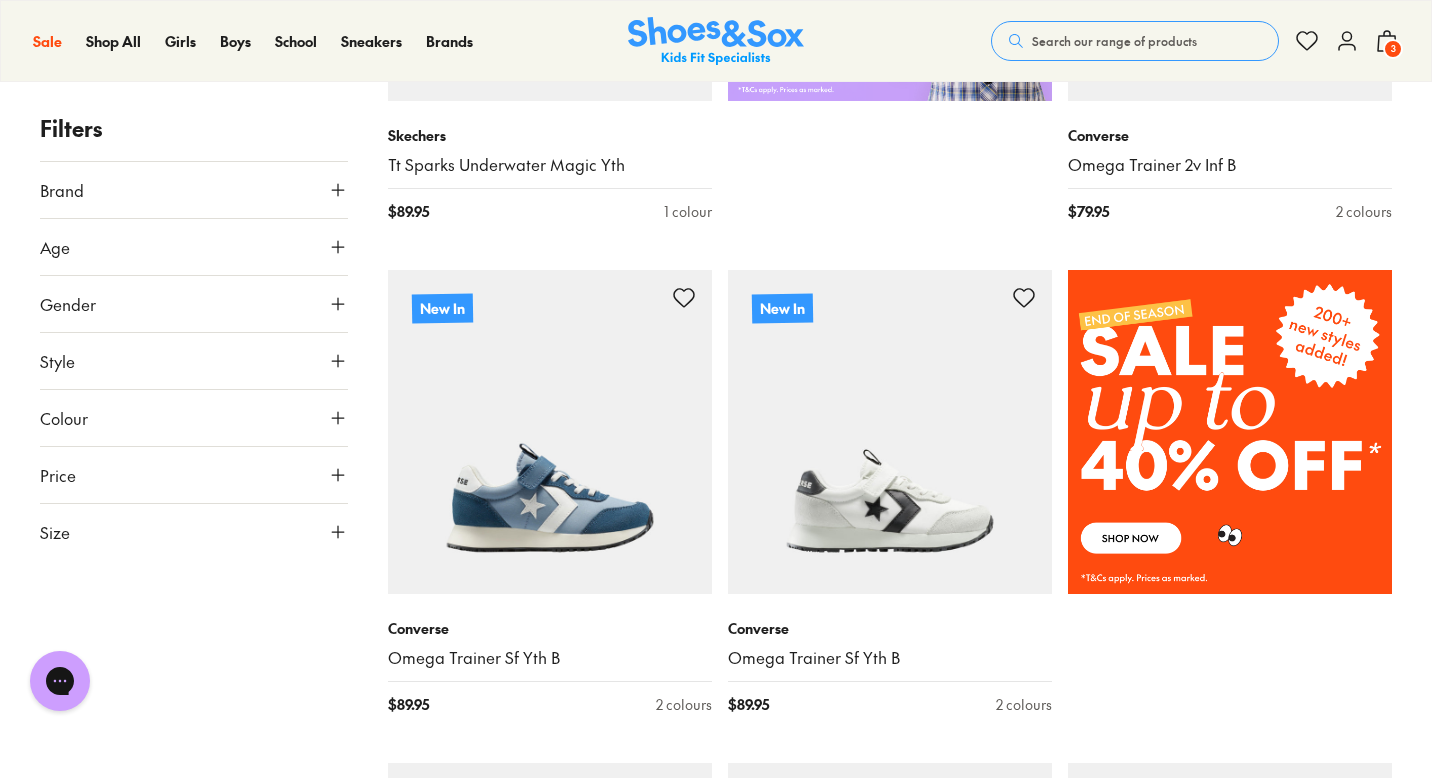 click on "Colour" at bounding box center [194, 418] 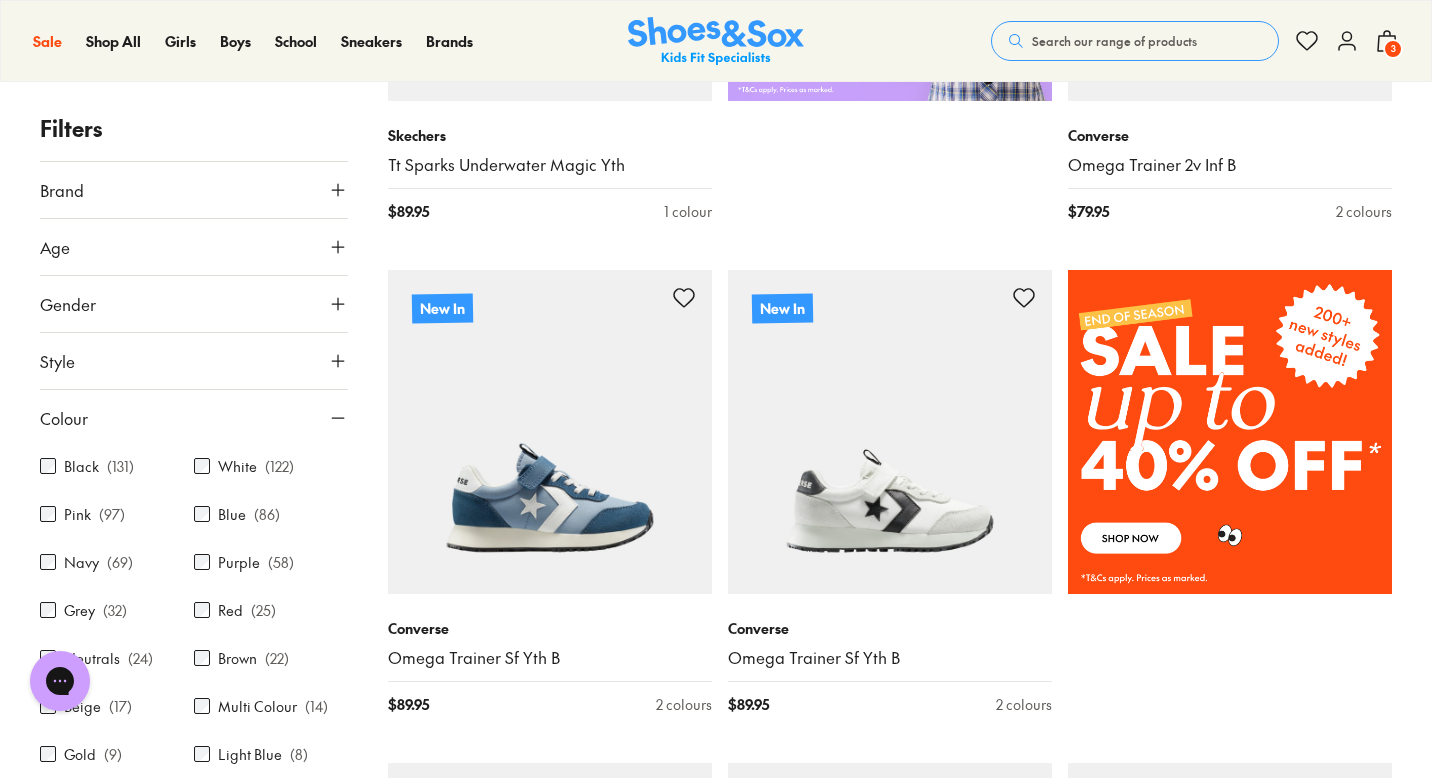 click on "Black" at bounding box center [81, 466] 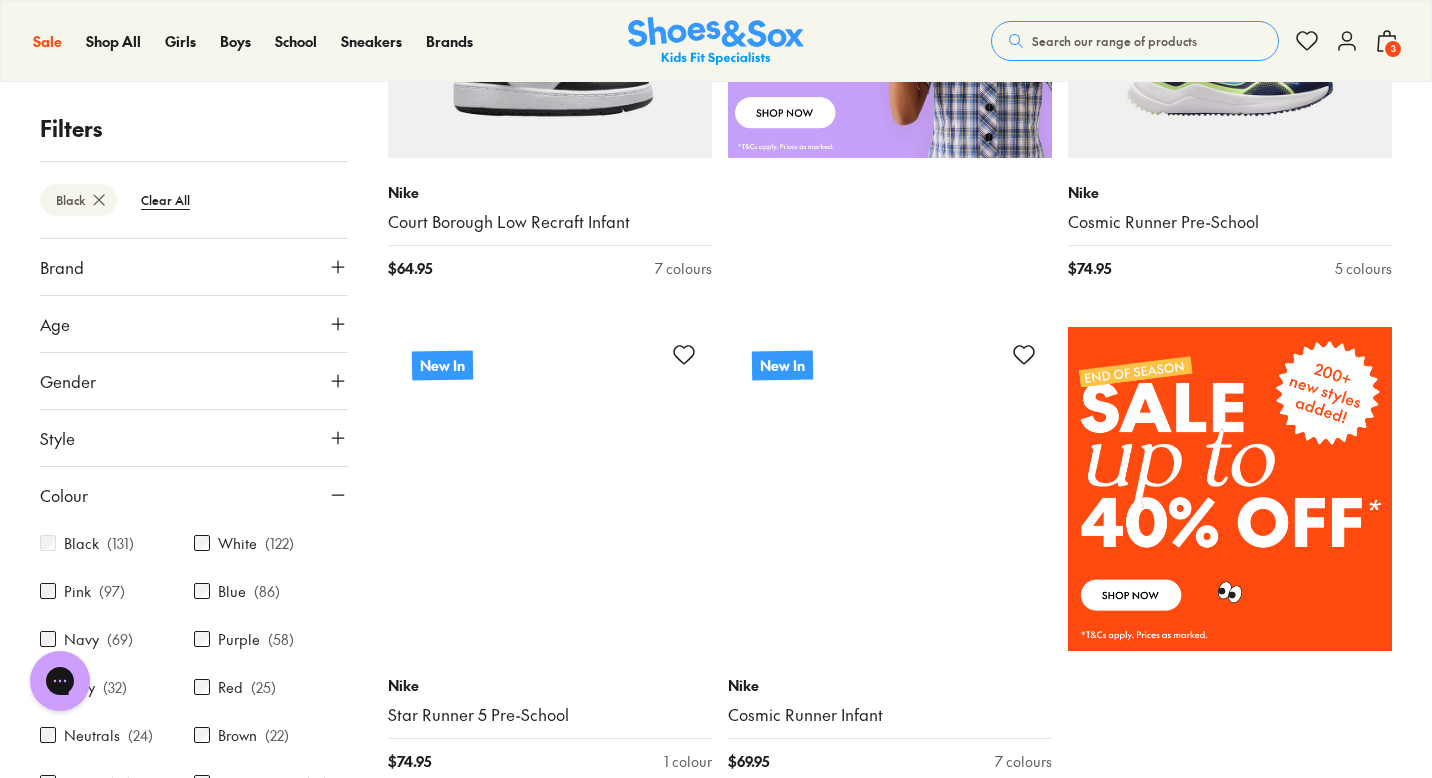 scroll, scrollTop: 1075, scrollLeft: 0, axis: vertical 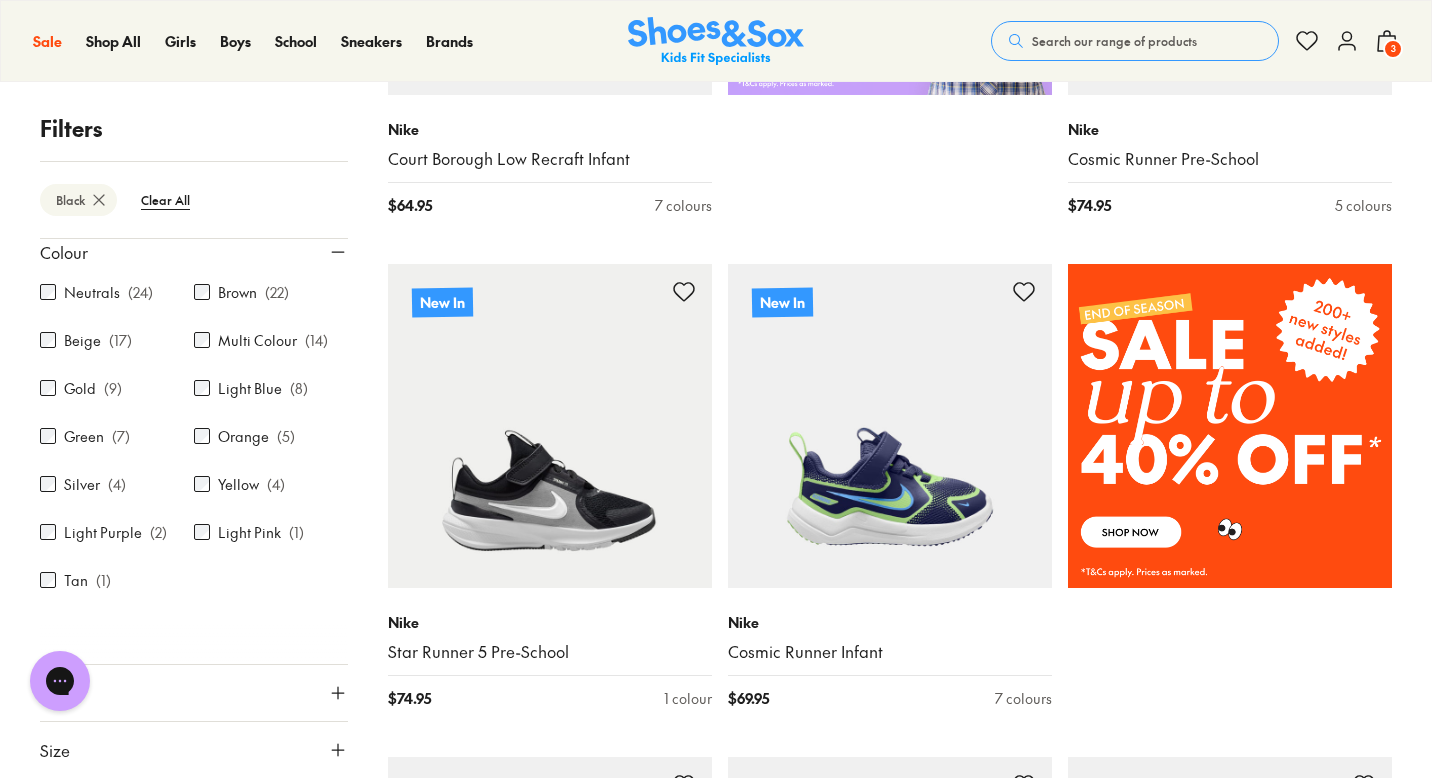 click on "Size" at bounding box center [194, 750] 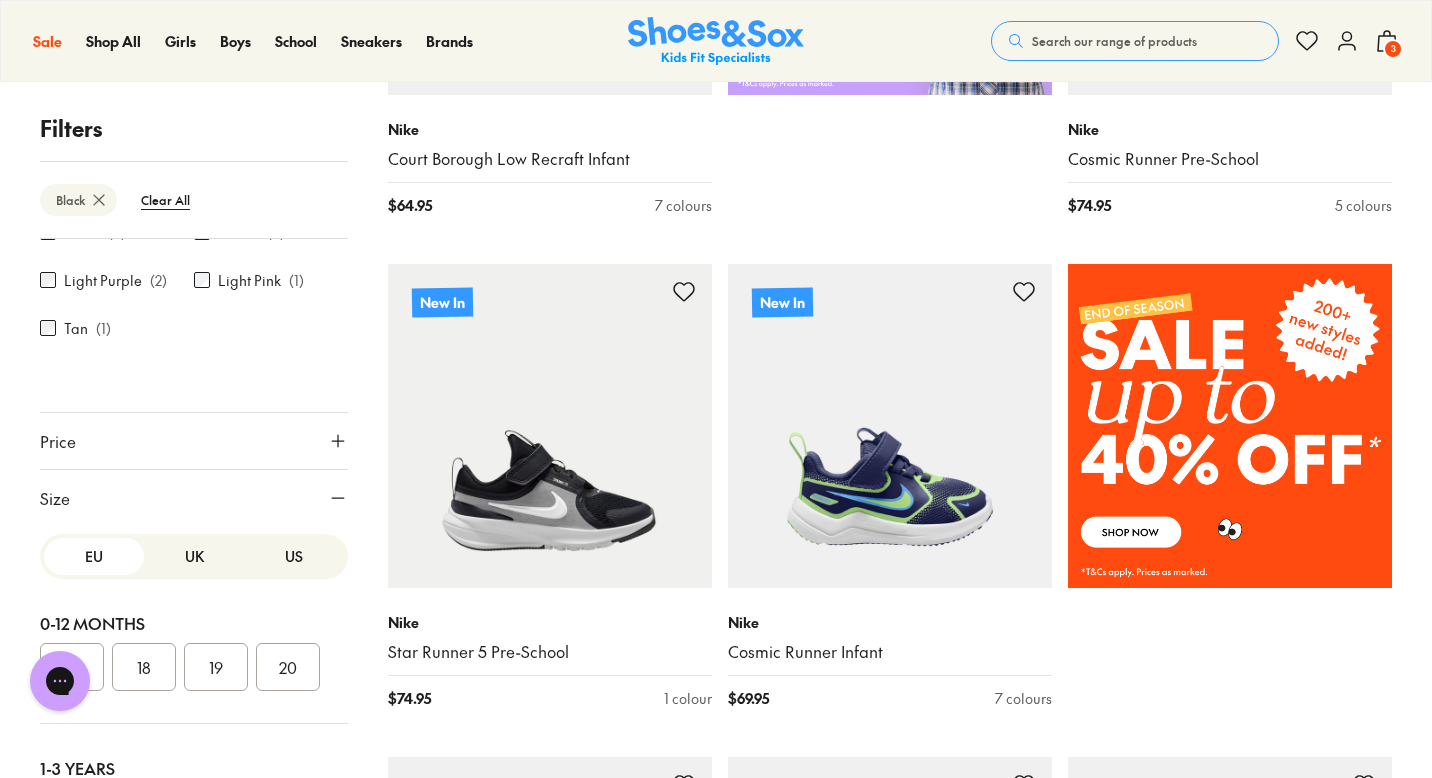 scroll, scrollTop: 522, scrollLeft: 0, axis: vertical 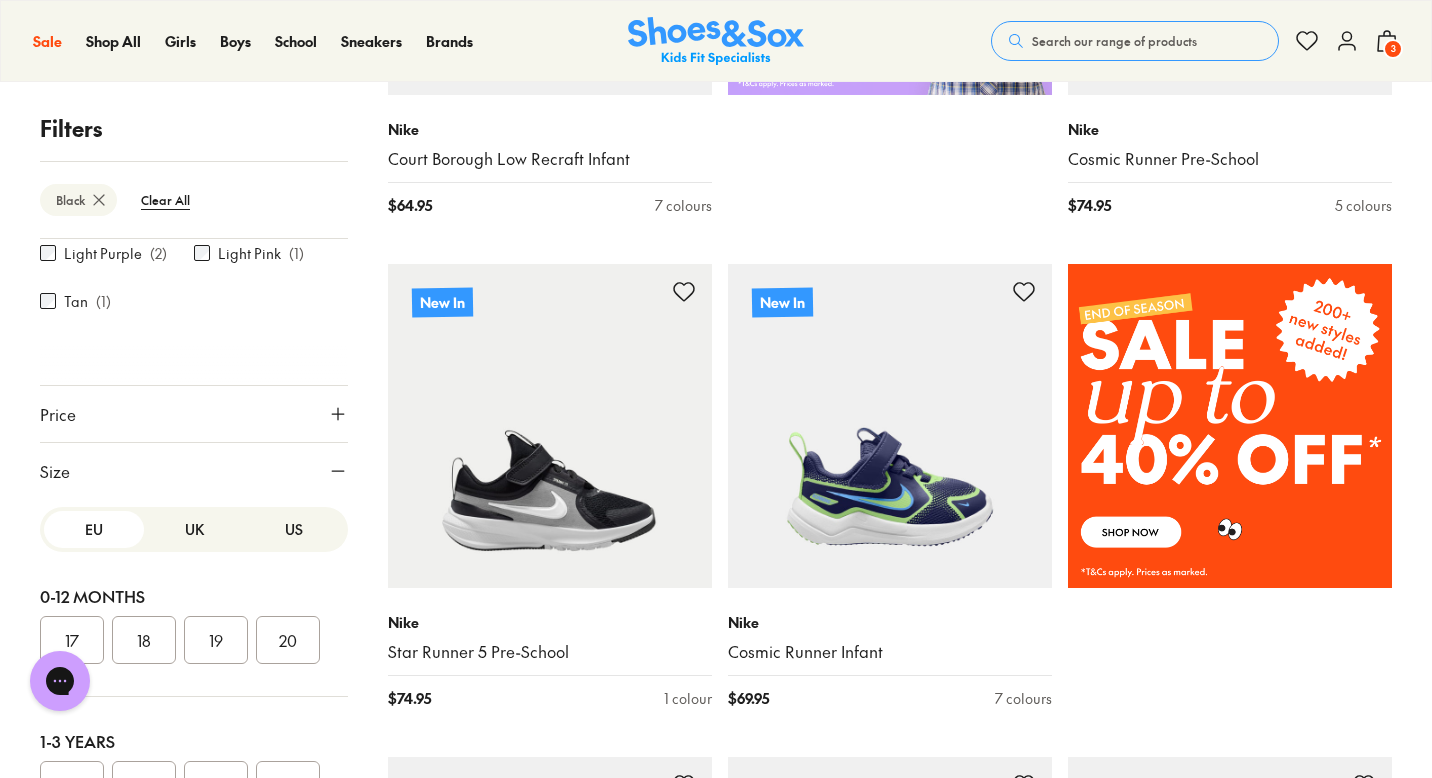 click on "UK" at bounding box center (194, 529) 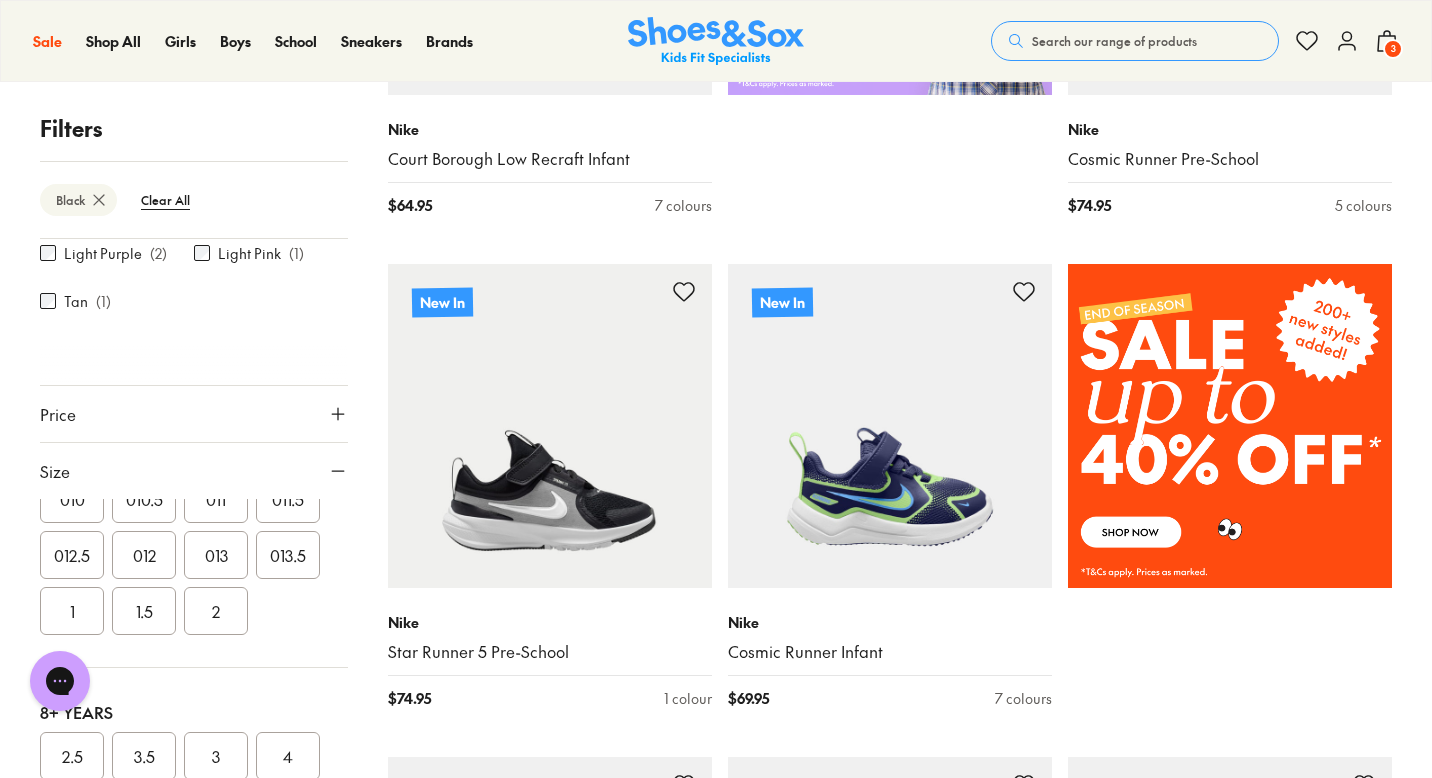 scroll, scrollTop: 601, scrollLeft: 0, axis: vertical 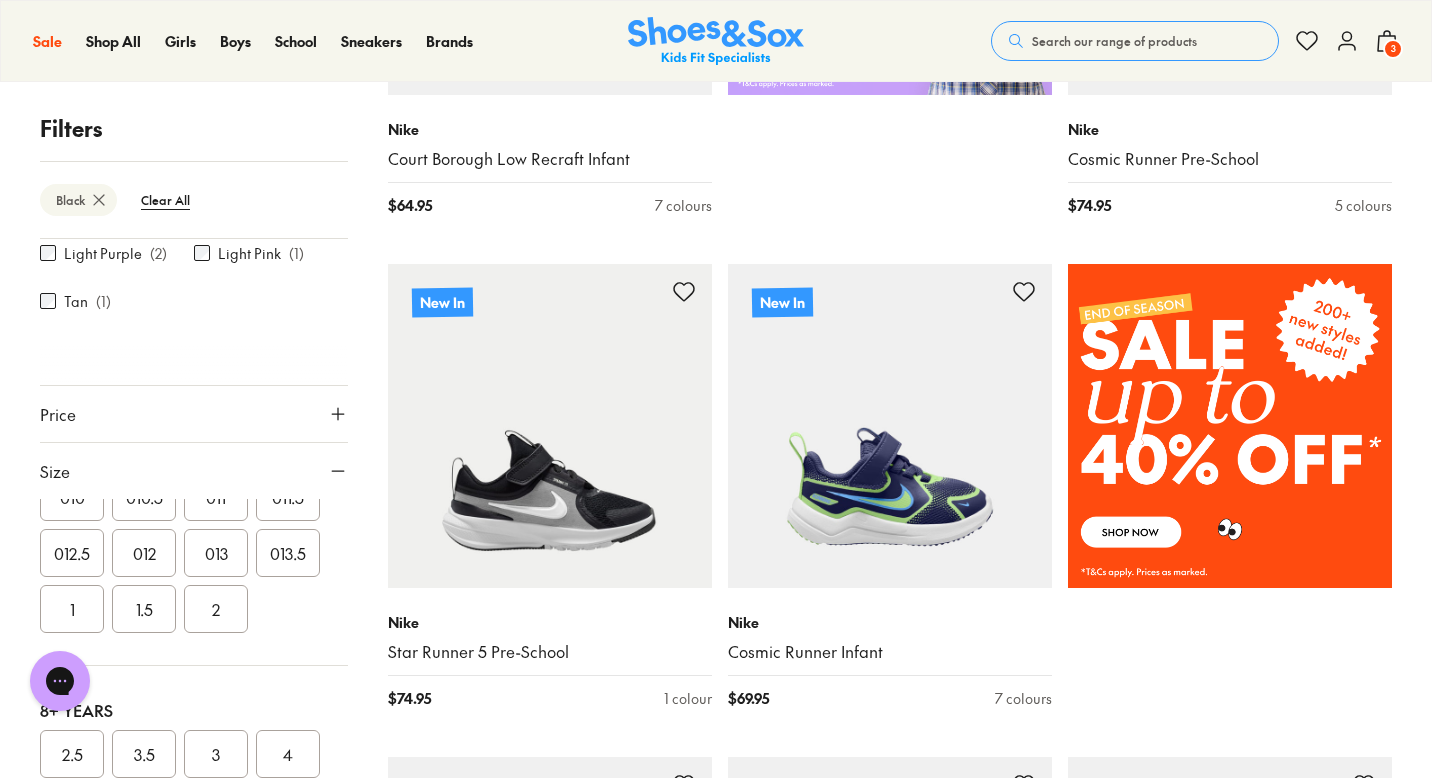 click on "1.5" at bounding box center [144, 609] 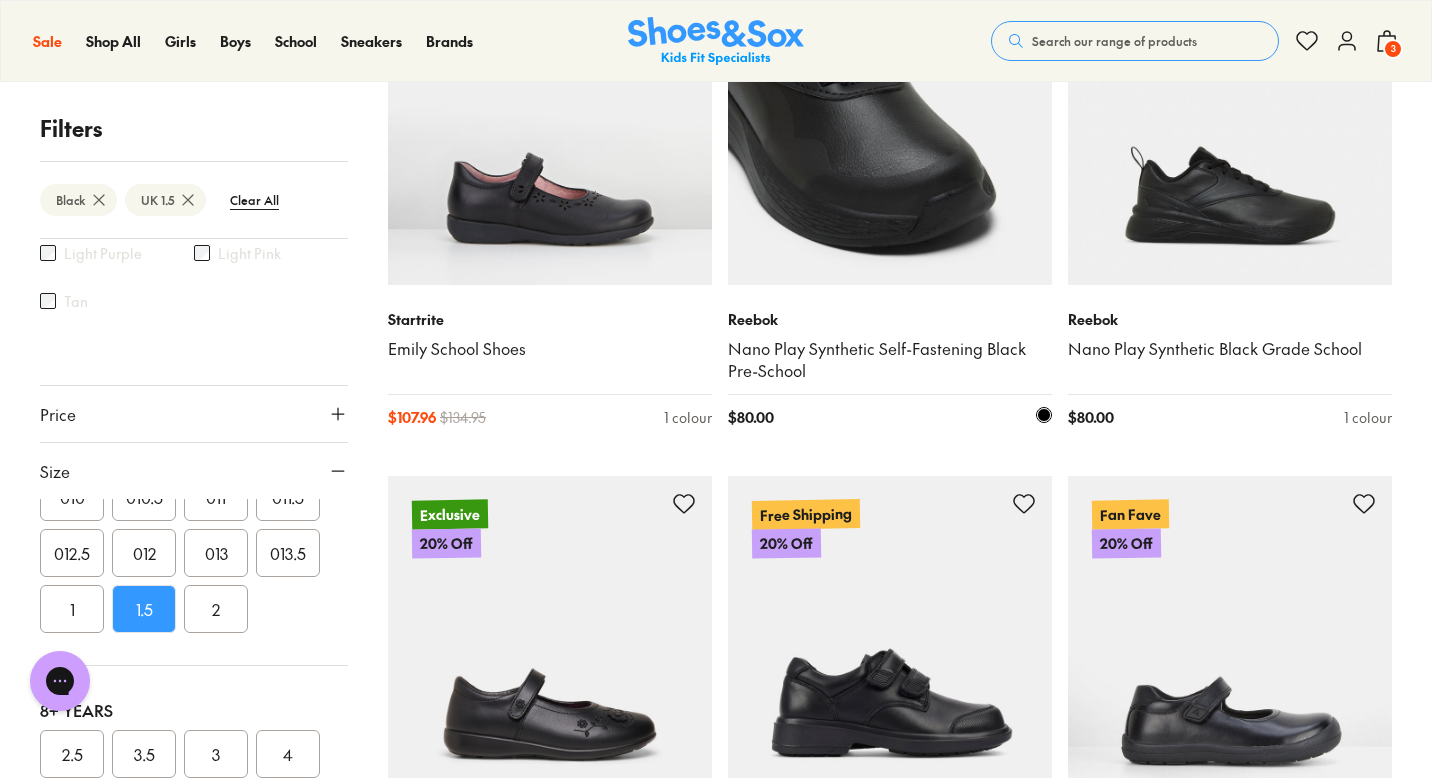 scroll, scrollTop: 3372, scrollLeft: 0, axis: vertical 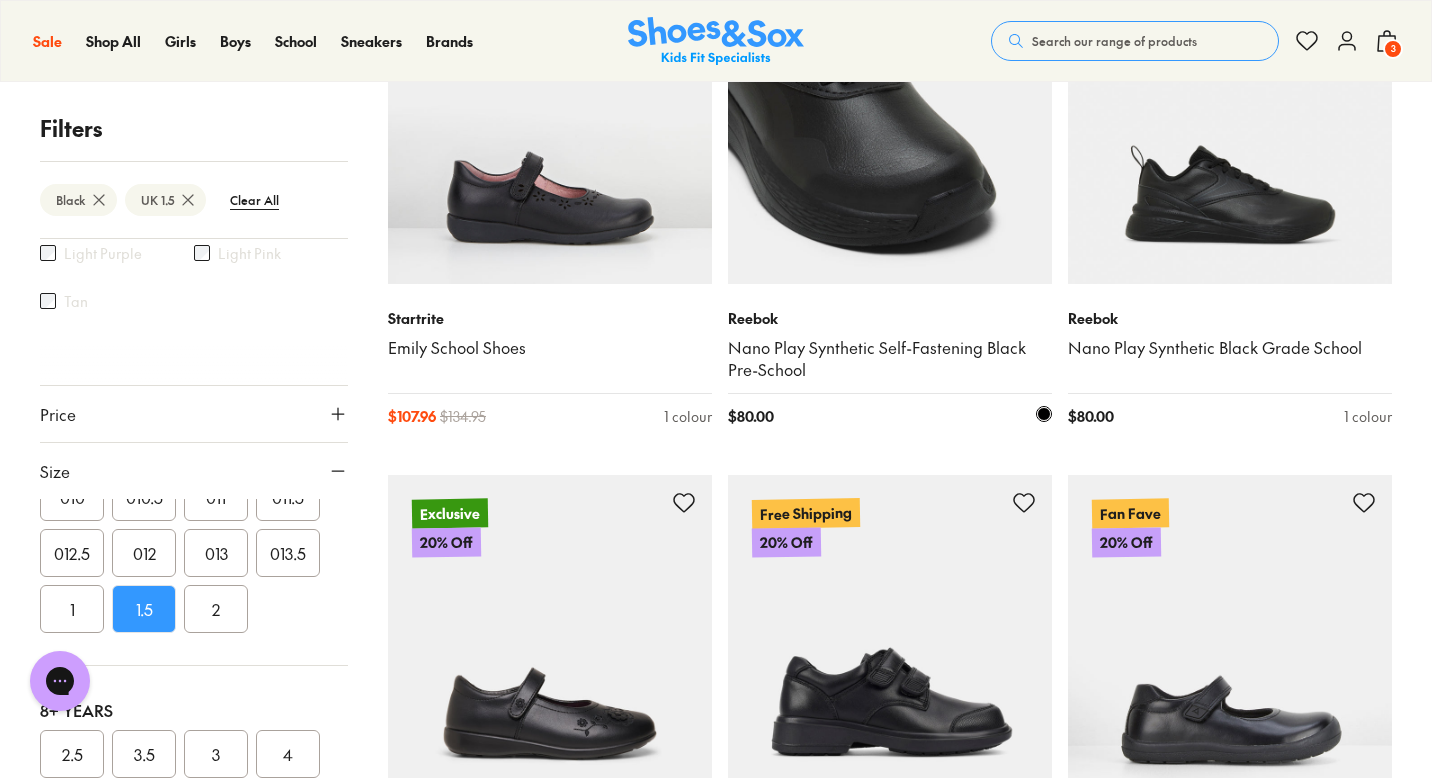 click at bounding box center [890, 122] 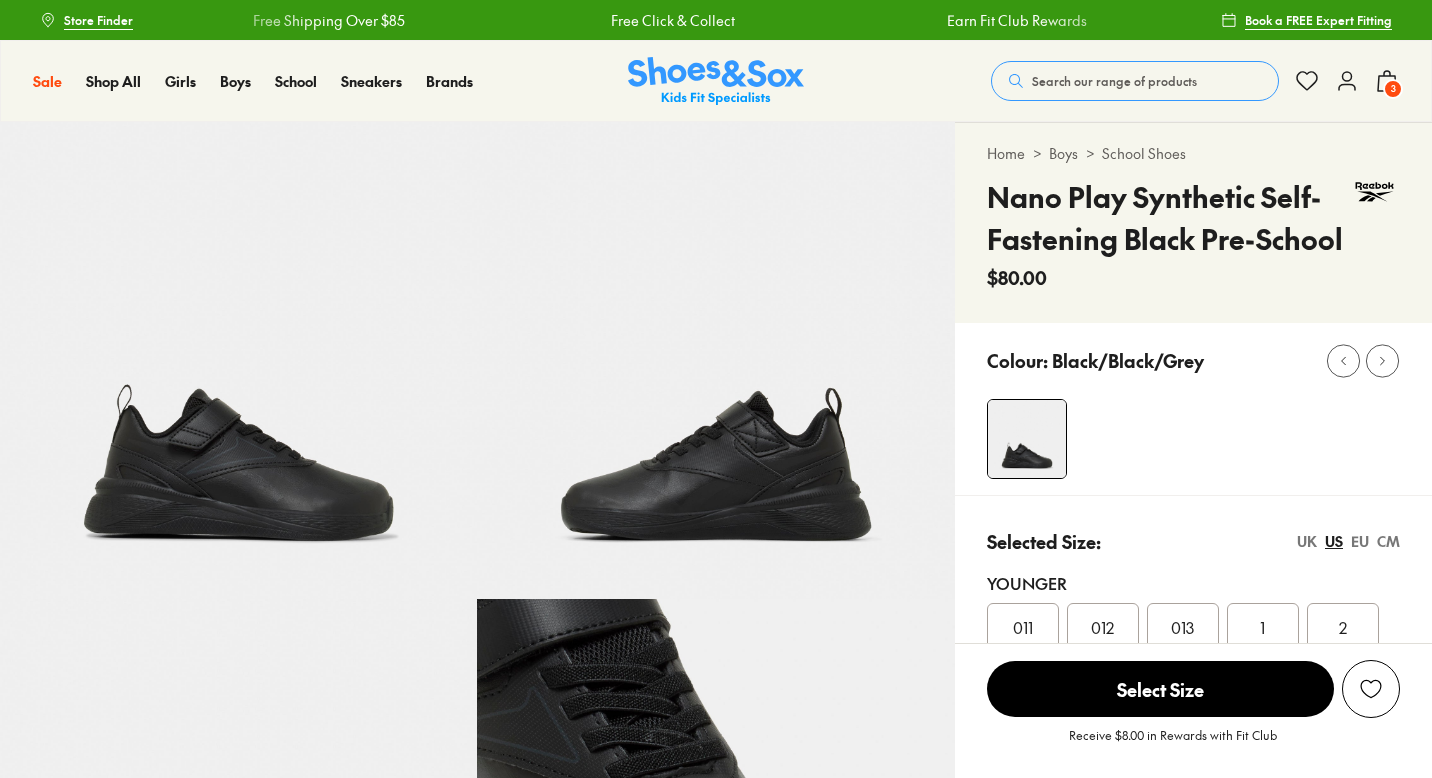 scroll, scrollTop: 0, scrollLeft: 0, axis: both 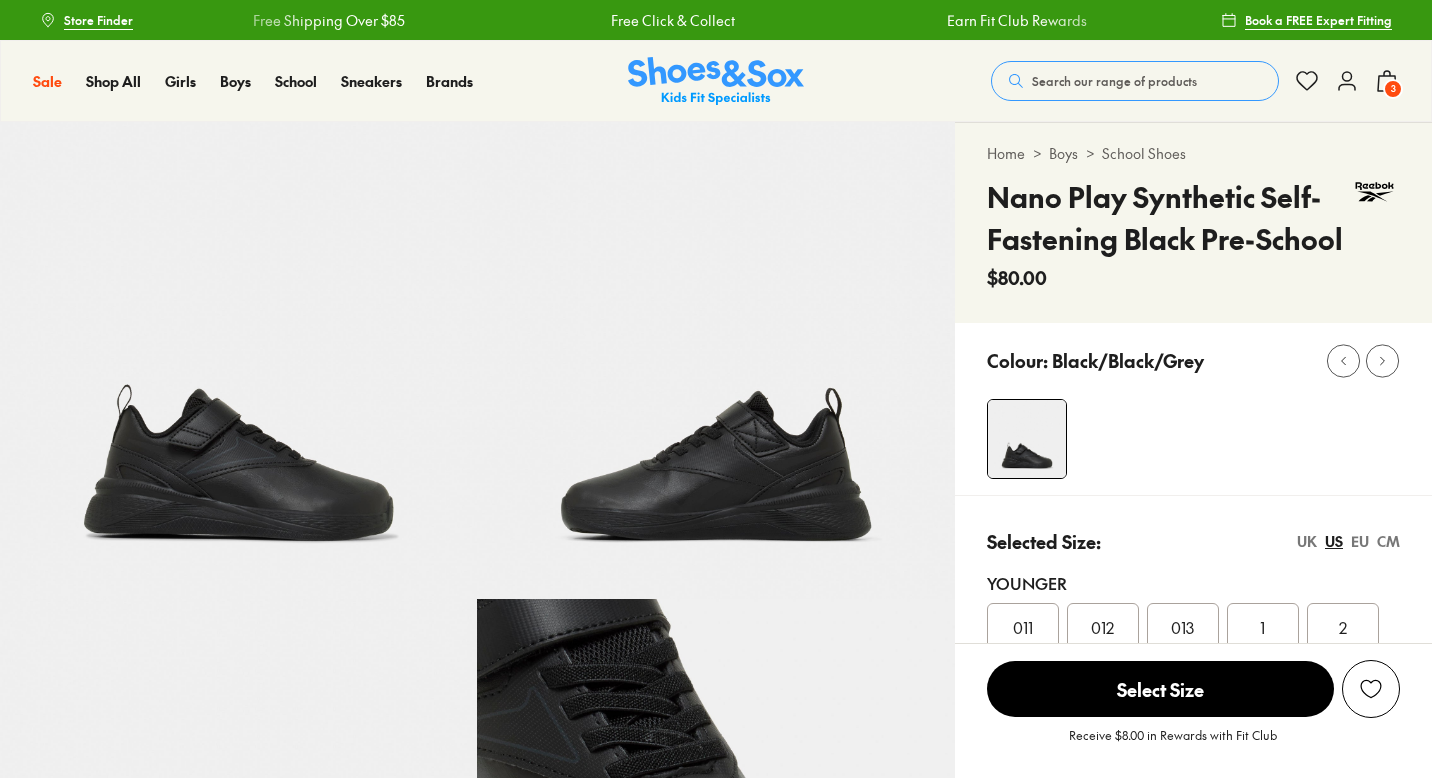 select on "*" 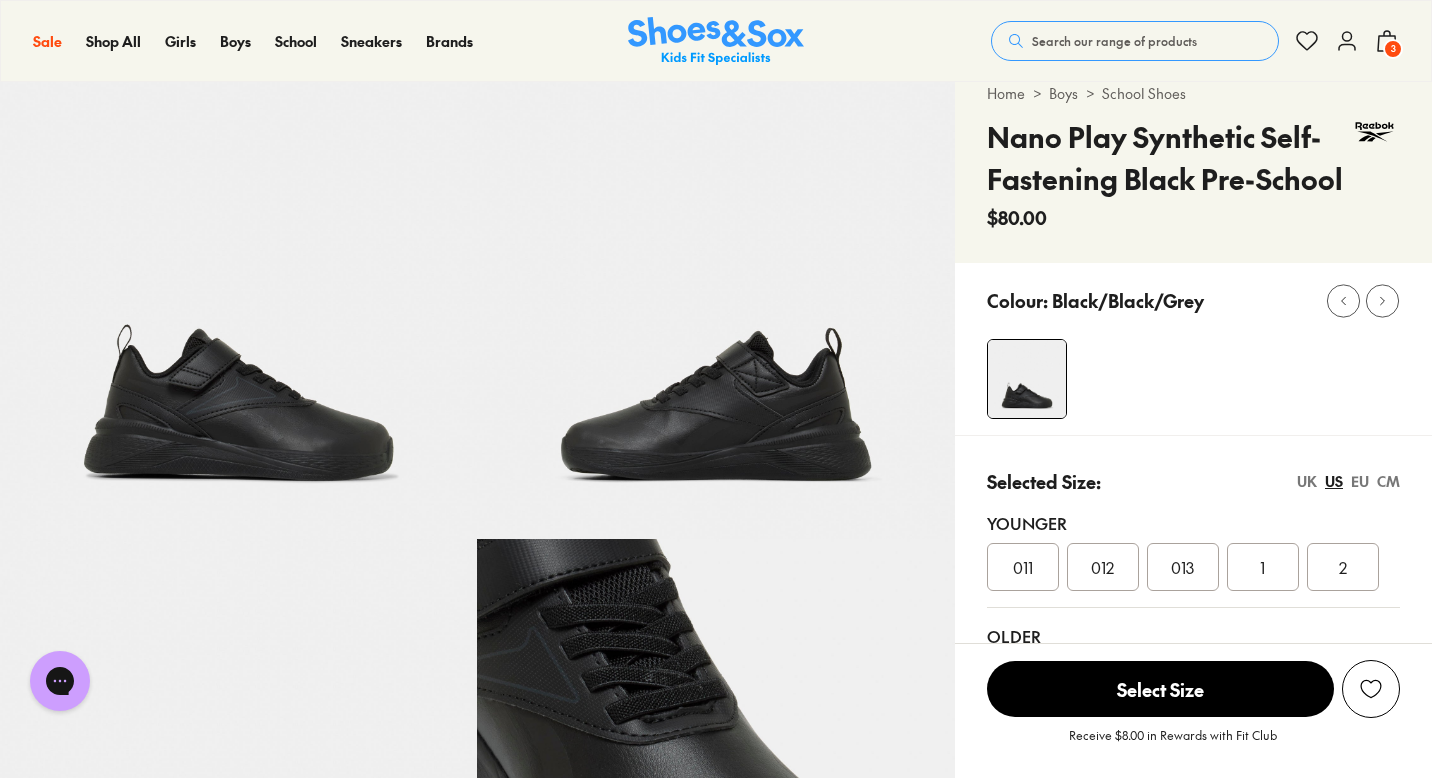 scroll, scrollTop: 57, scrollLeft: 0, axis: vertical 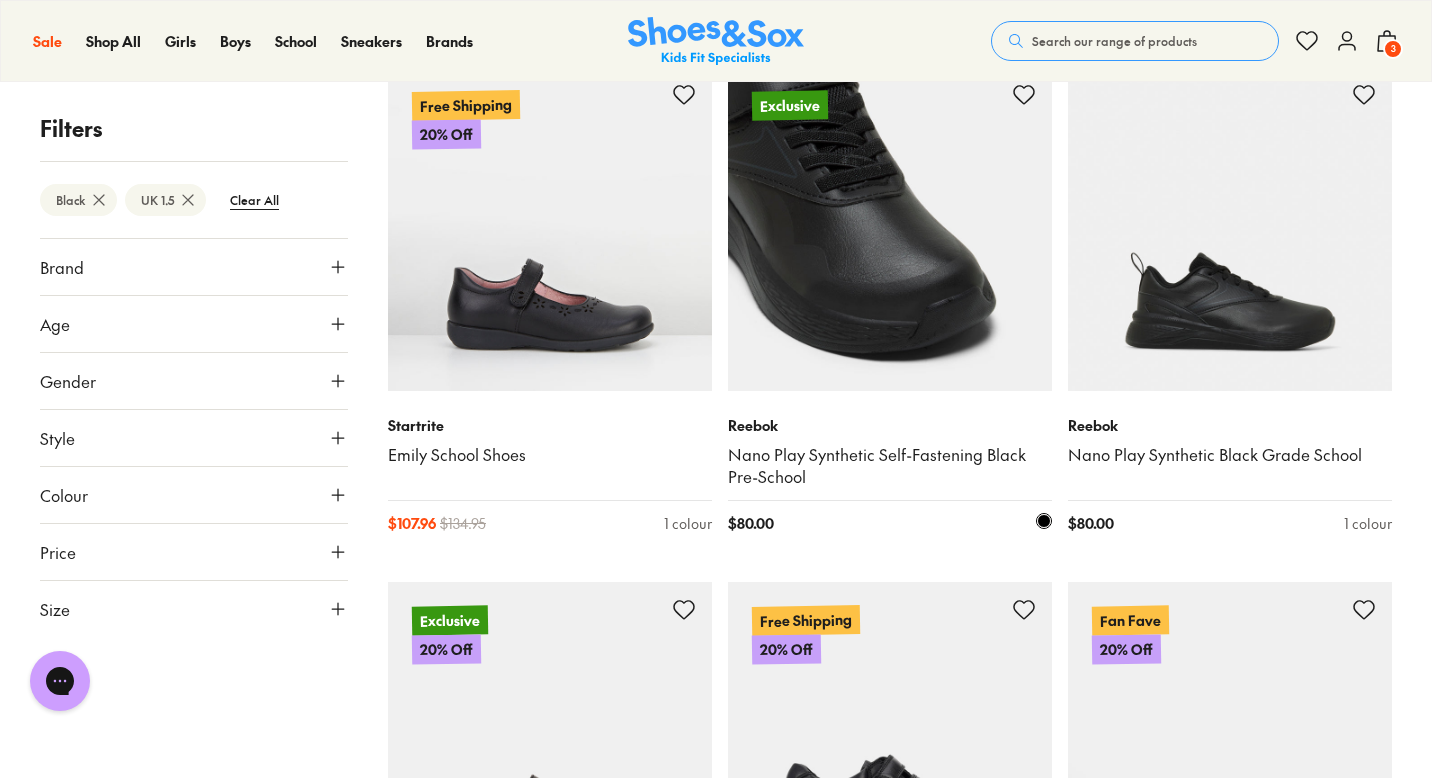 click at bounding box center (890, 229) 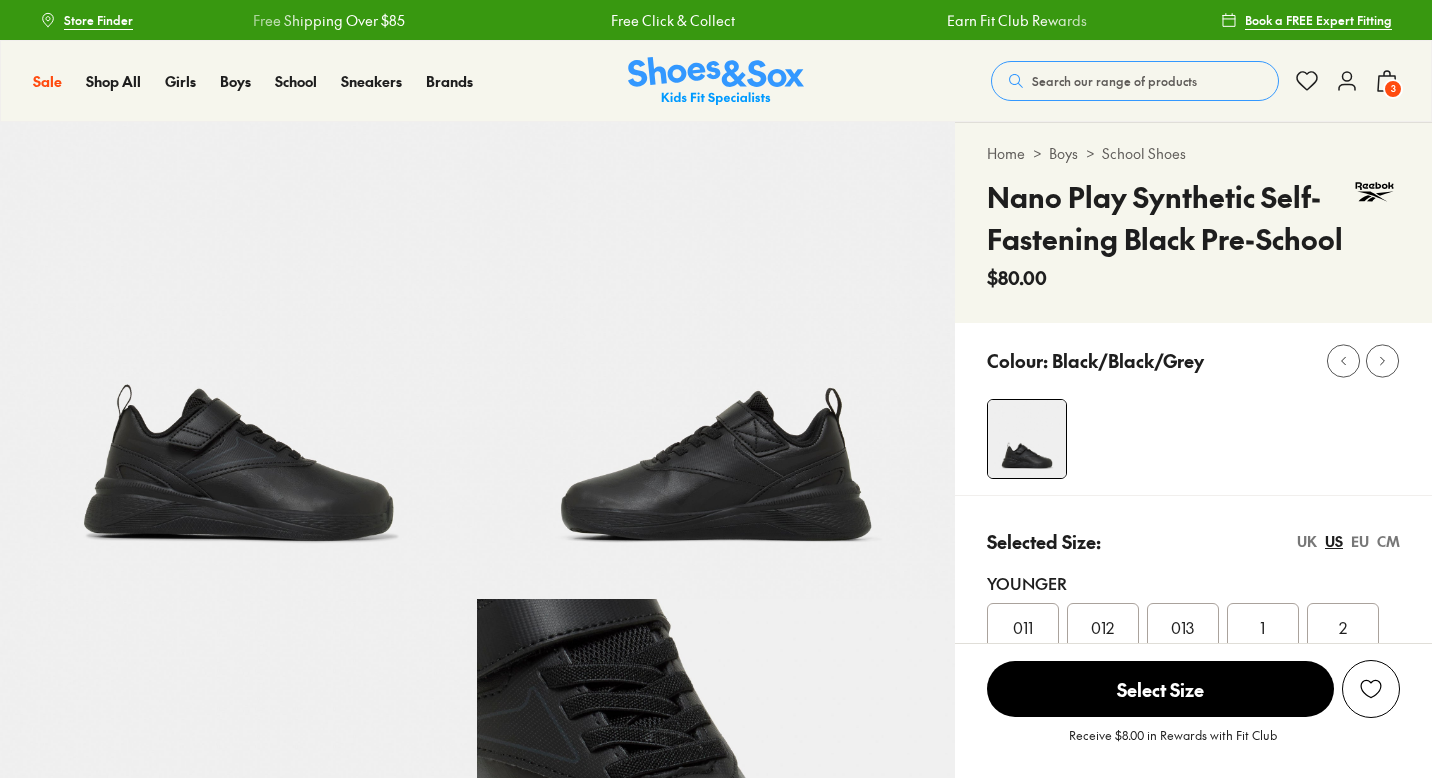 scroll, scrollTop: 0, scrollLeft: 0, axis: both 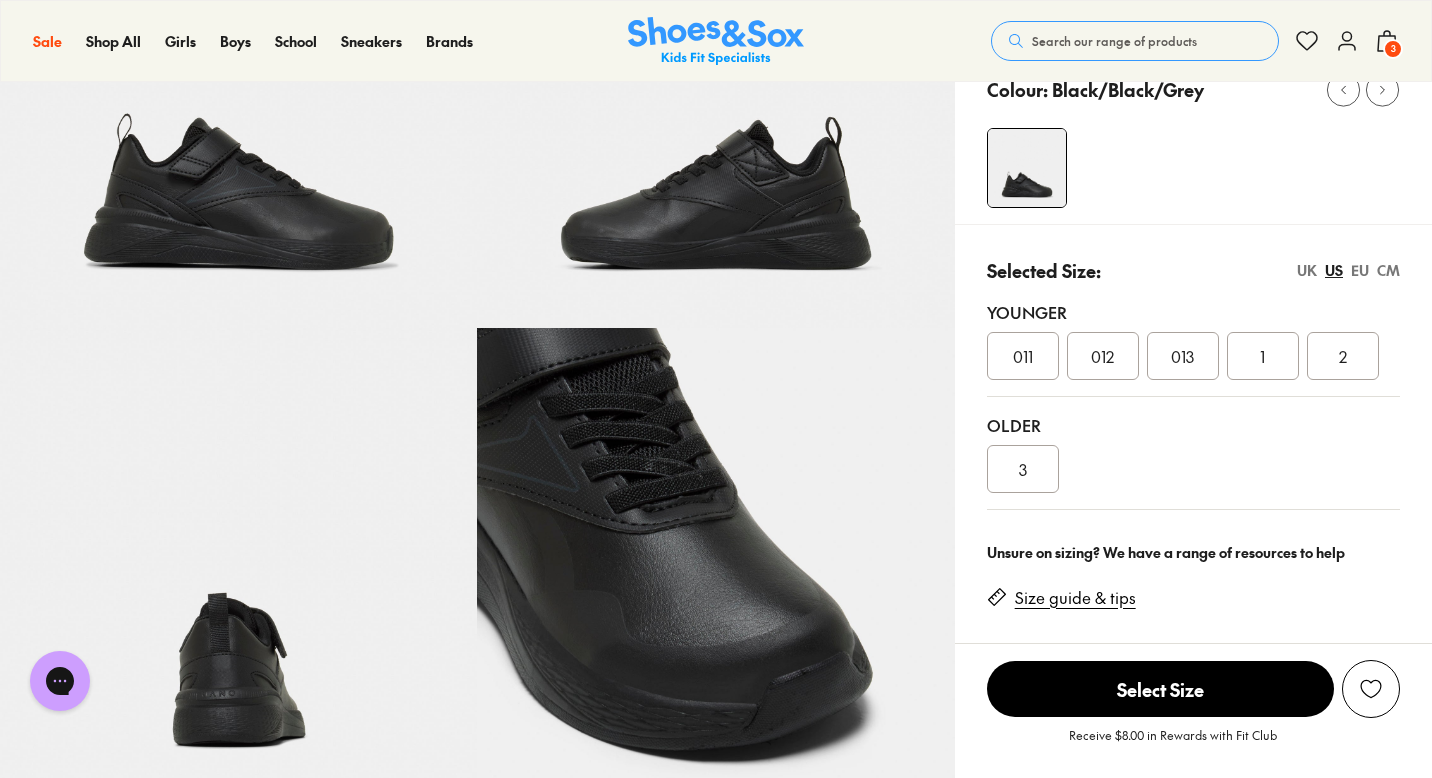 click on "UK" at bounding box center (1307, 270) 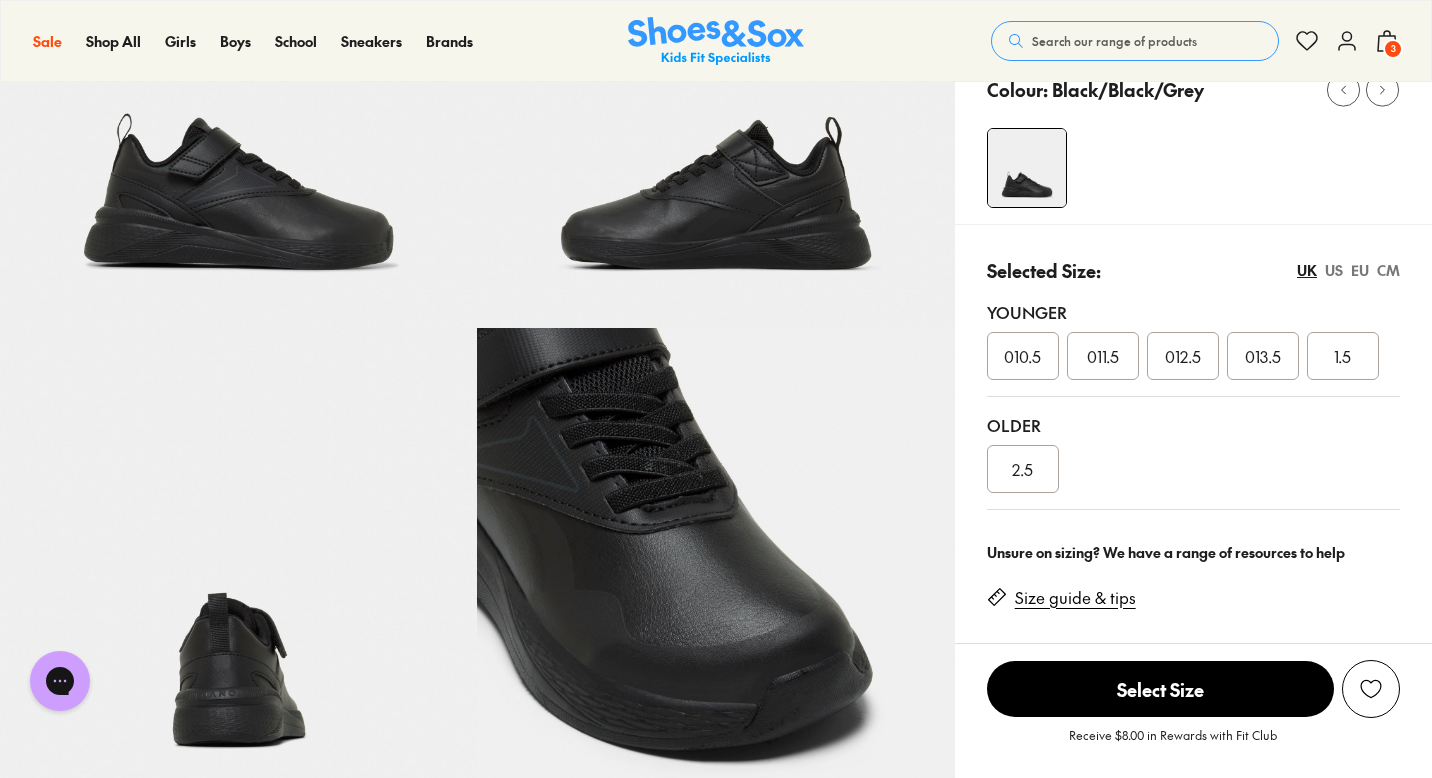 scroll, scrollTop: 339, scrollLeft: 0, axis: vertical 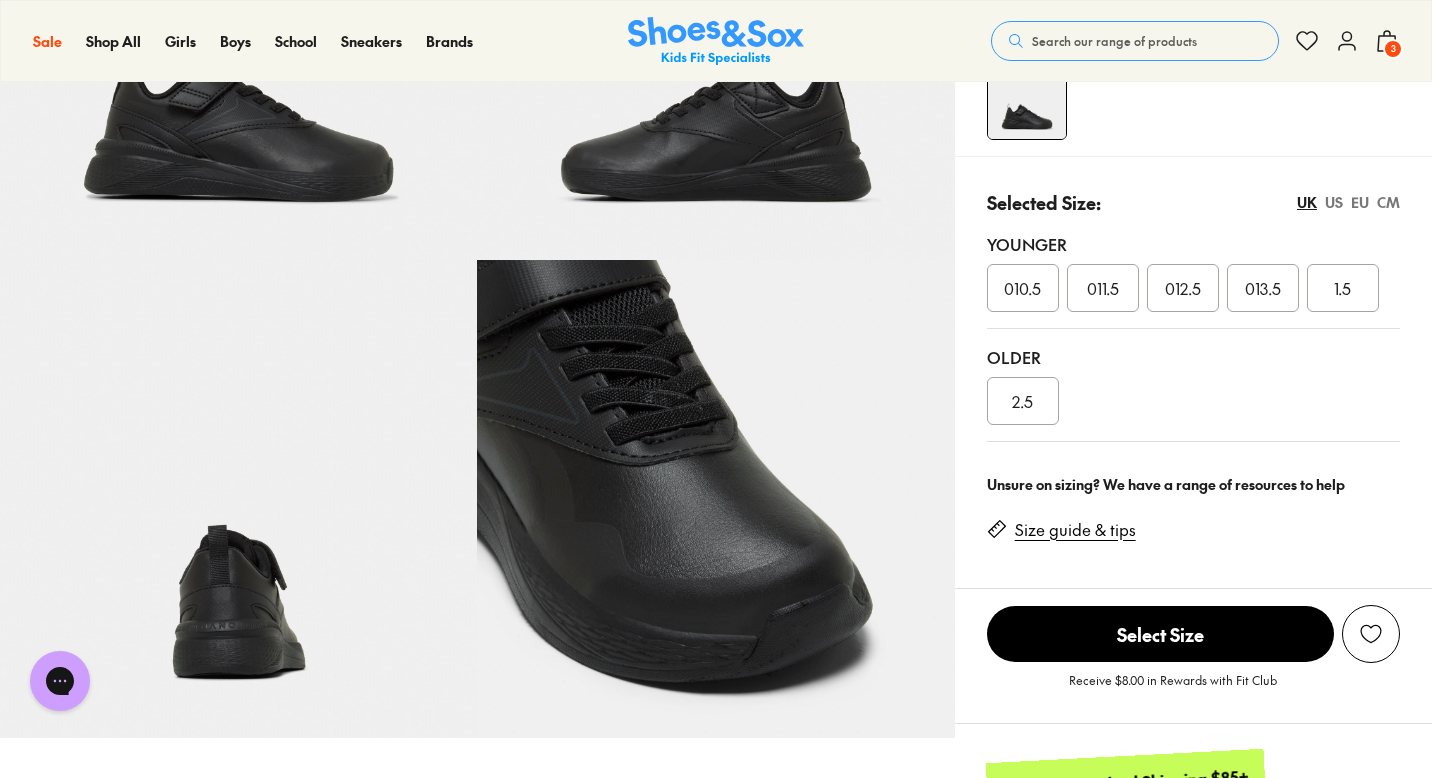 click on "1.5" at bounding box center [1343, 288] 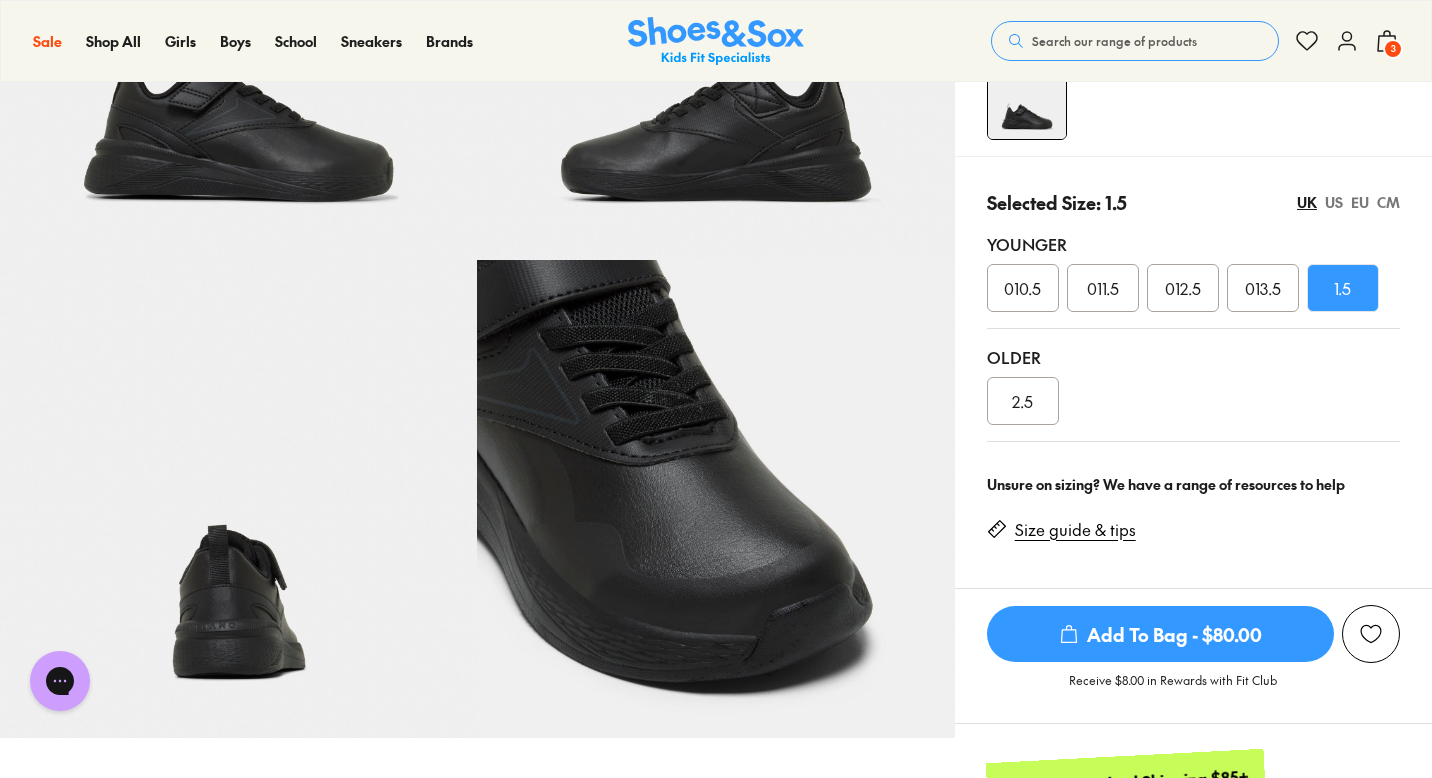 click on "Add To Bag - $80.00" at bounding box center (1160, 634) 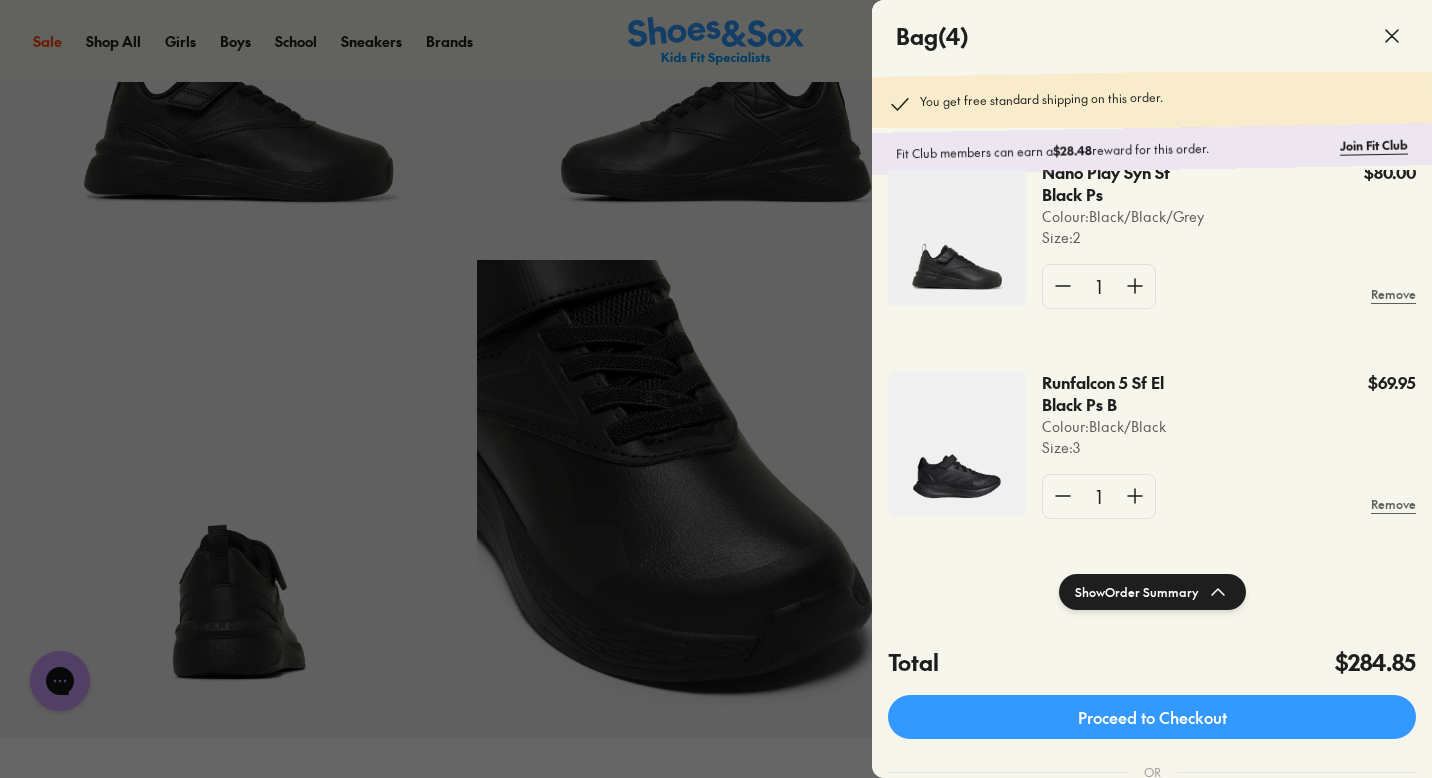 scroll, scrollTop: 49, scrollLeft: 0, axis: vertical 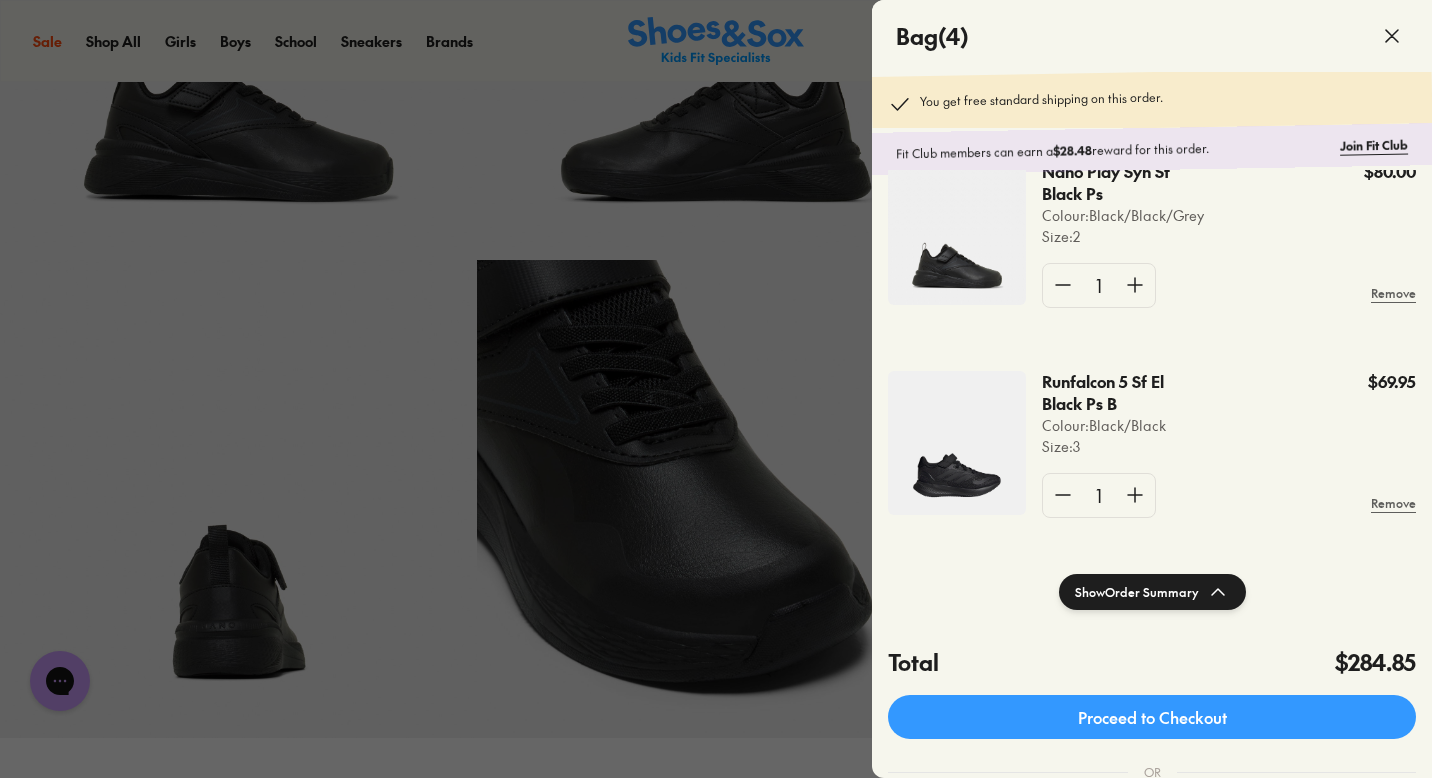 click 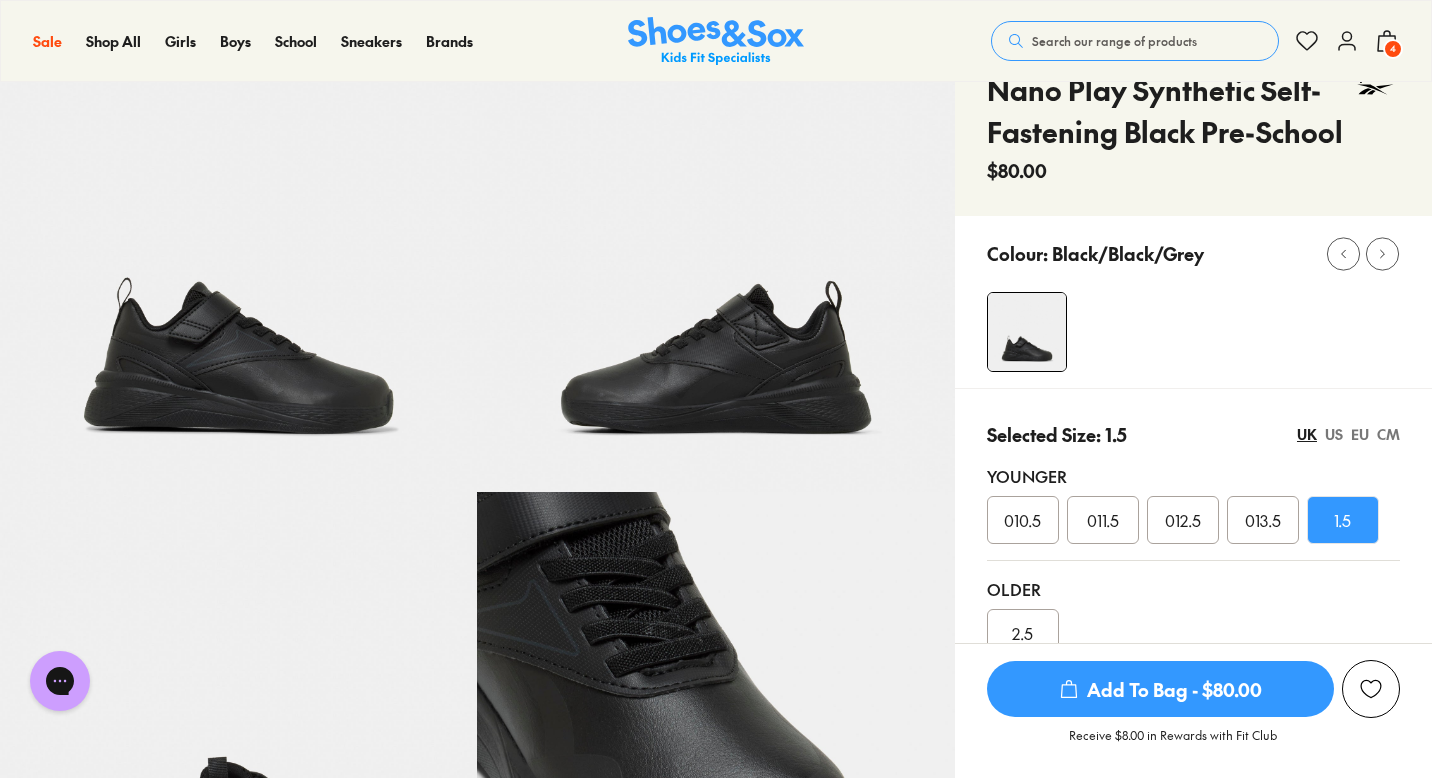 scroll, scrollTop: 0, scrollLeft: 0, axis: both 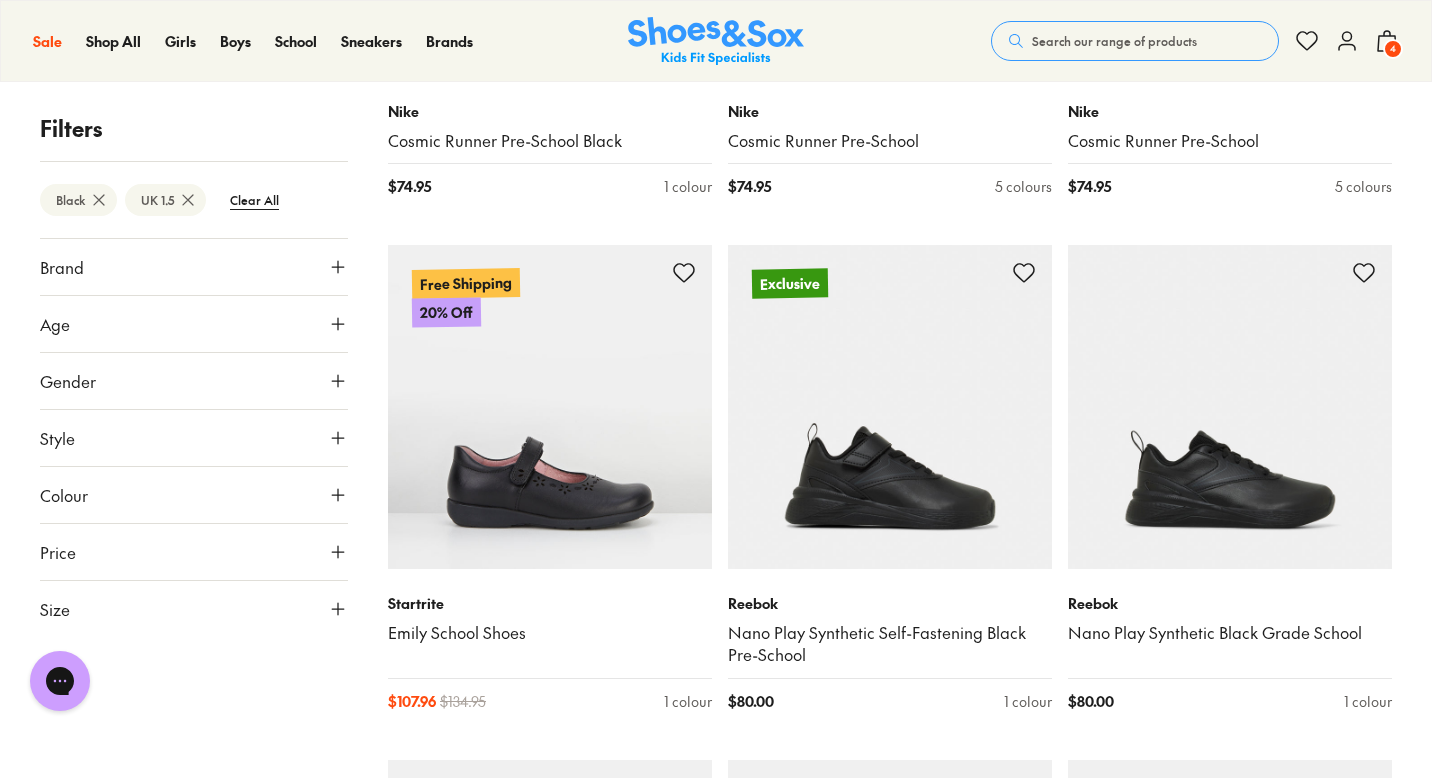 click on "Size" at bounding box center (194, 609) 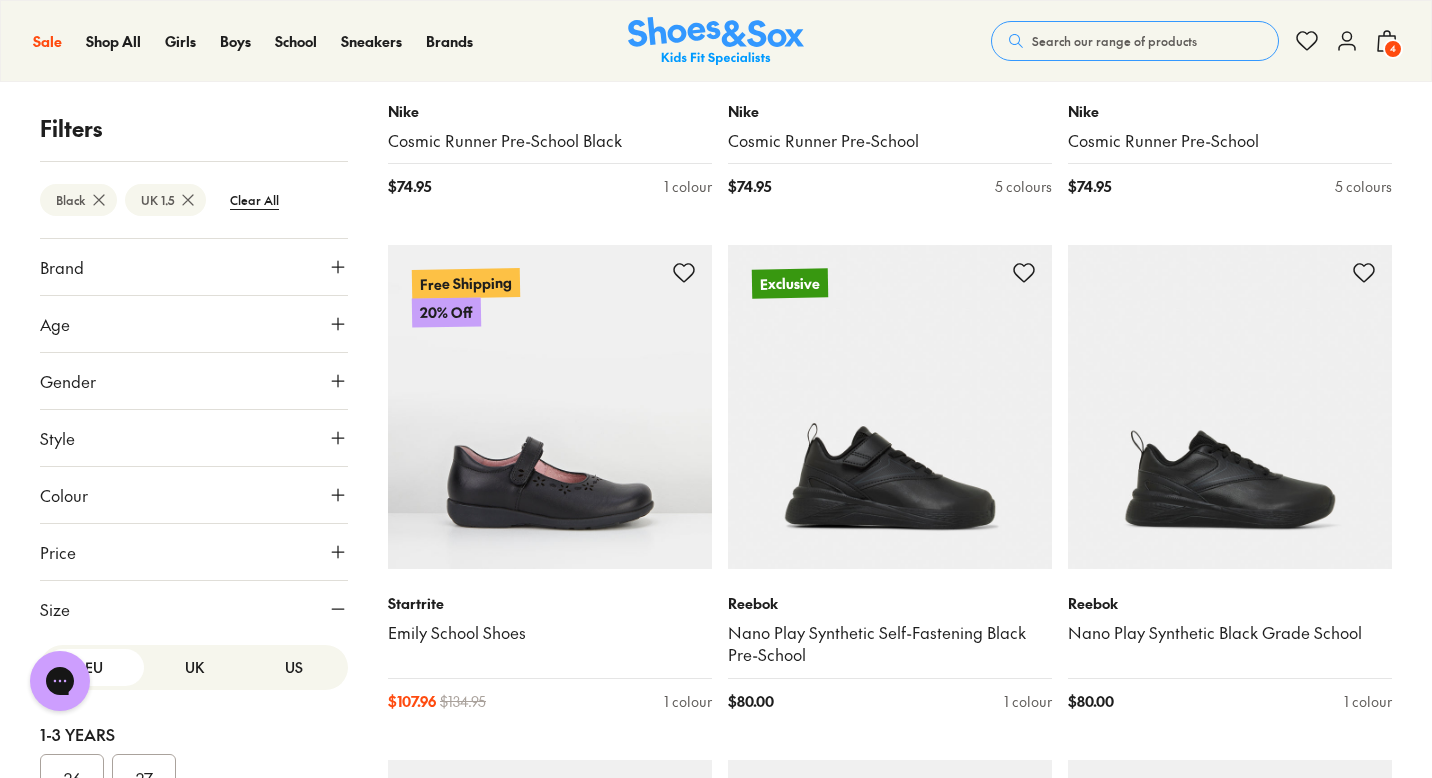 scroll, scrollTop: 0, scrollLeft: 0, axis: both 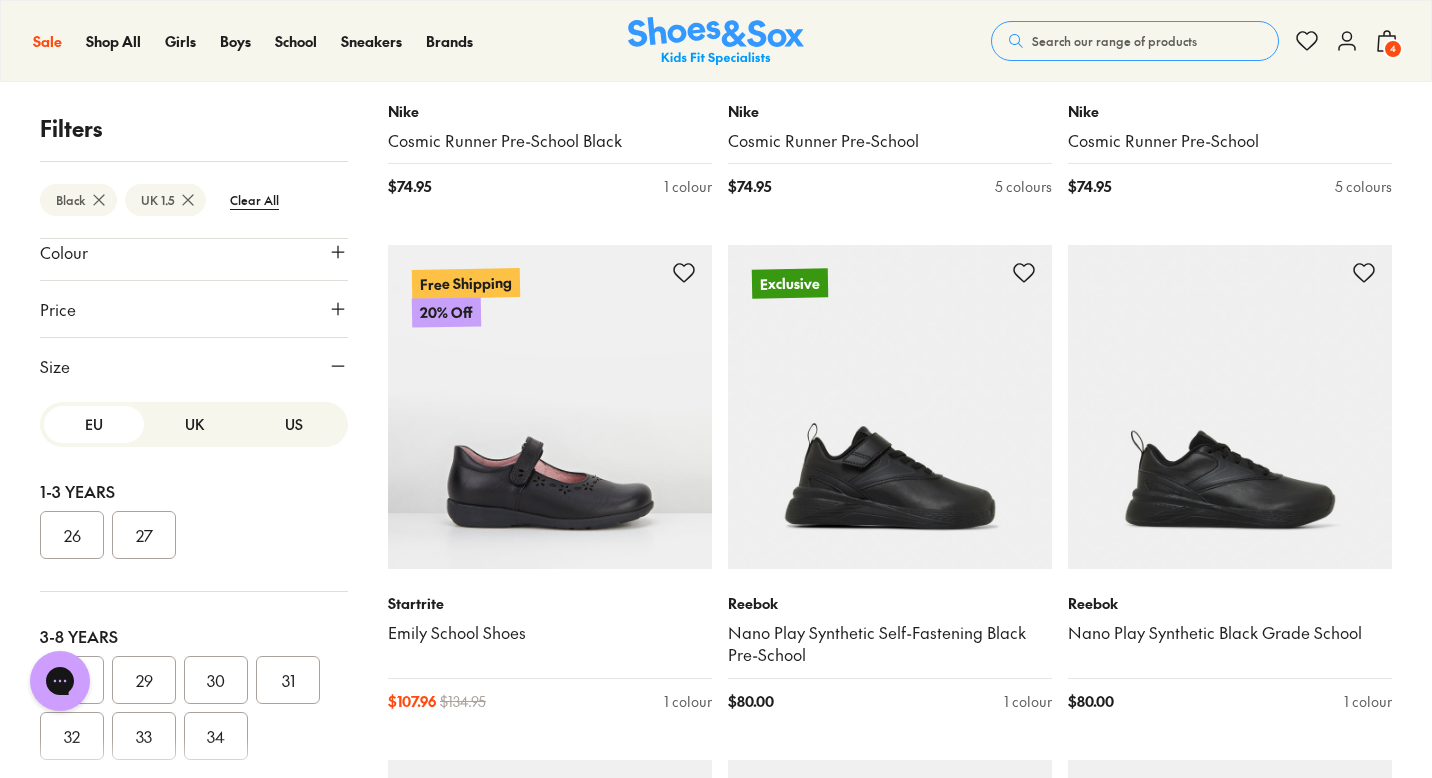 click on "UK" at bounding box center (194, 424) 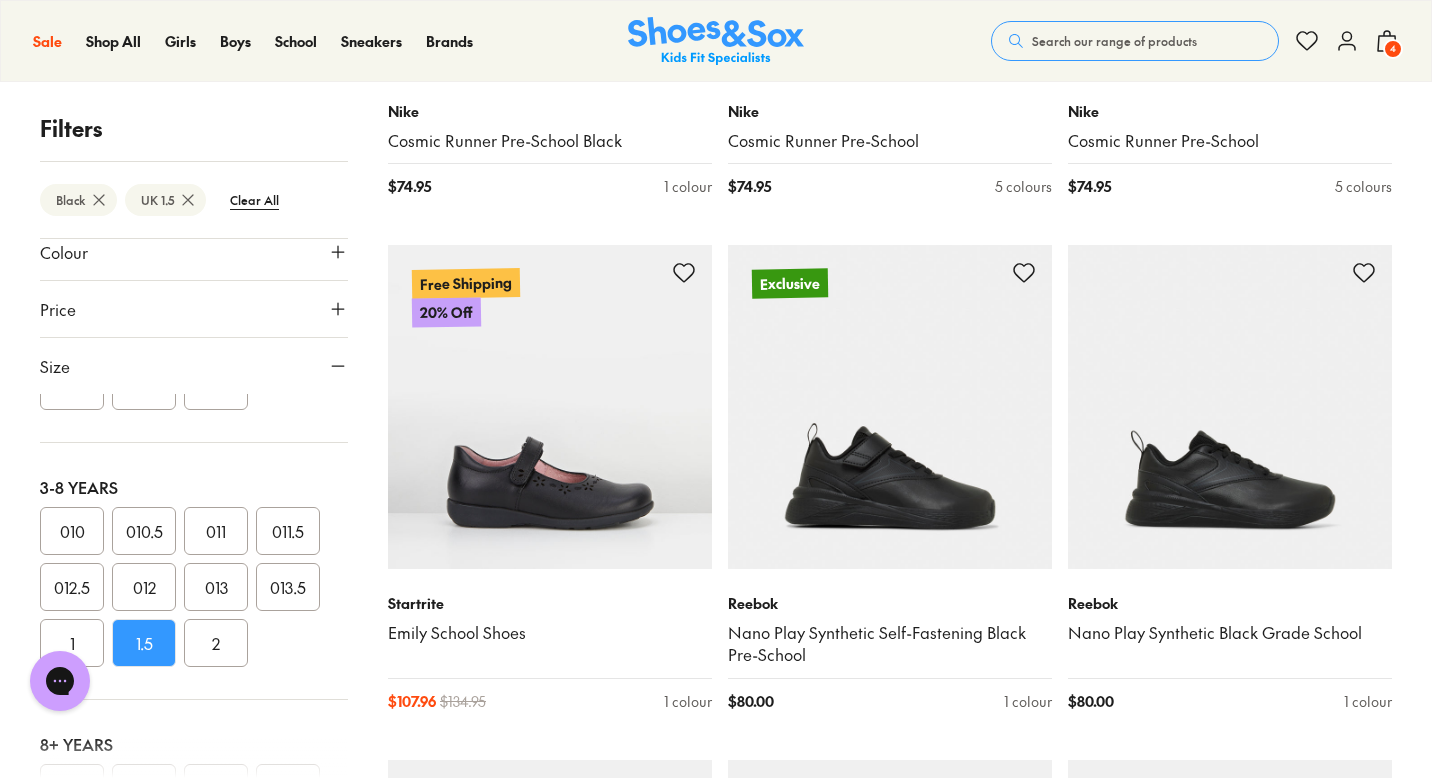 scroll, scrollTop: 554, scrollLeft: 0, axis: vertical 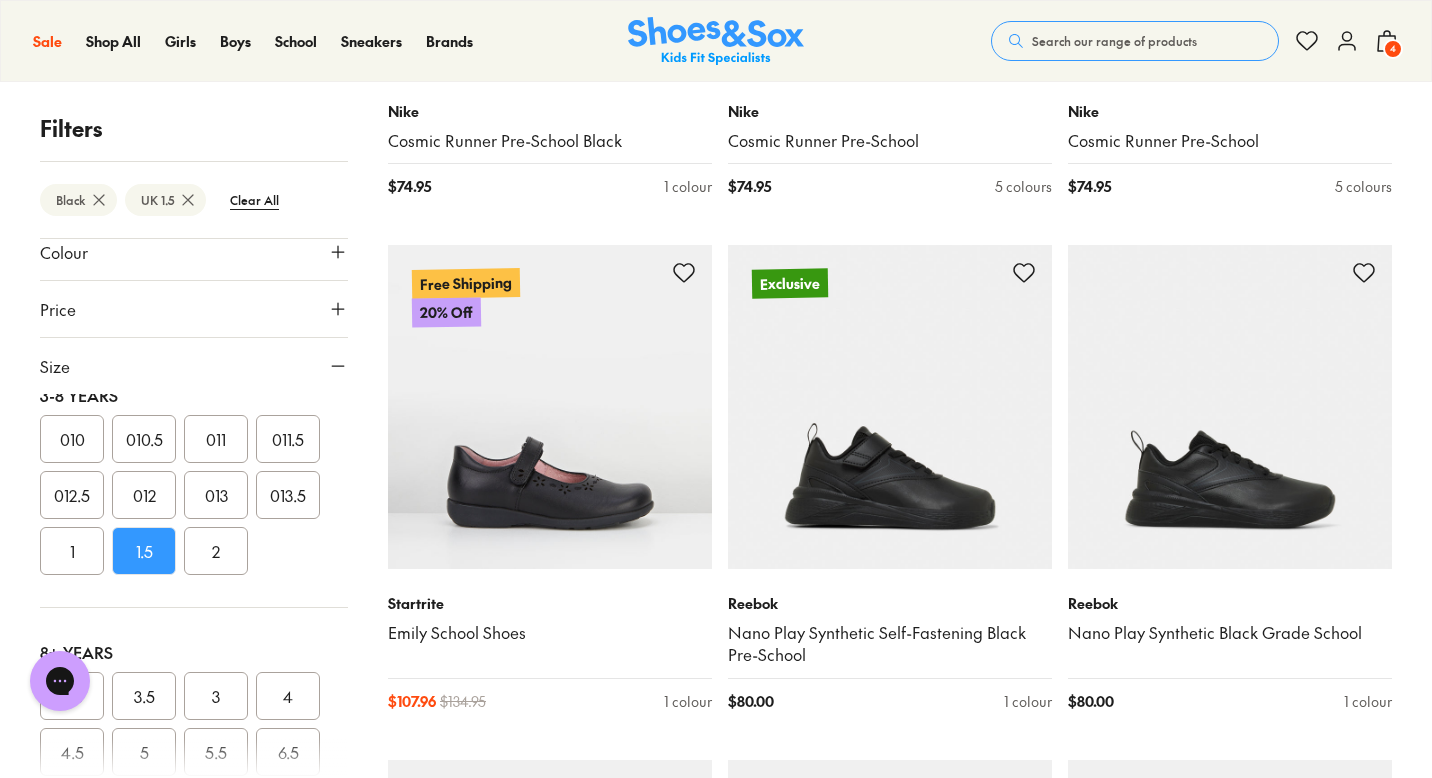 click on "1" at bounding box center [72, 551] 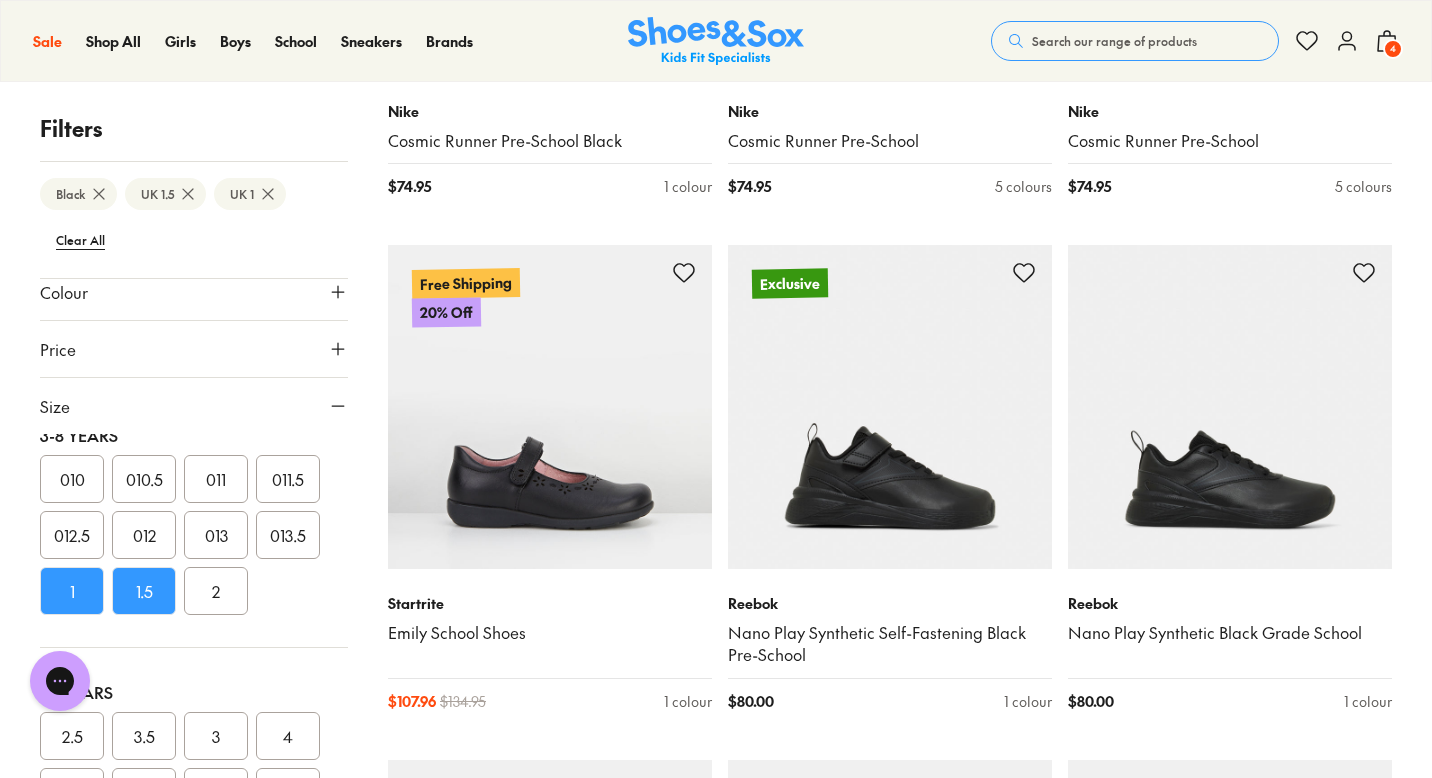 scroll, scrollTop: 213, scrollLeft: 0, axis: vertical 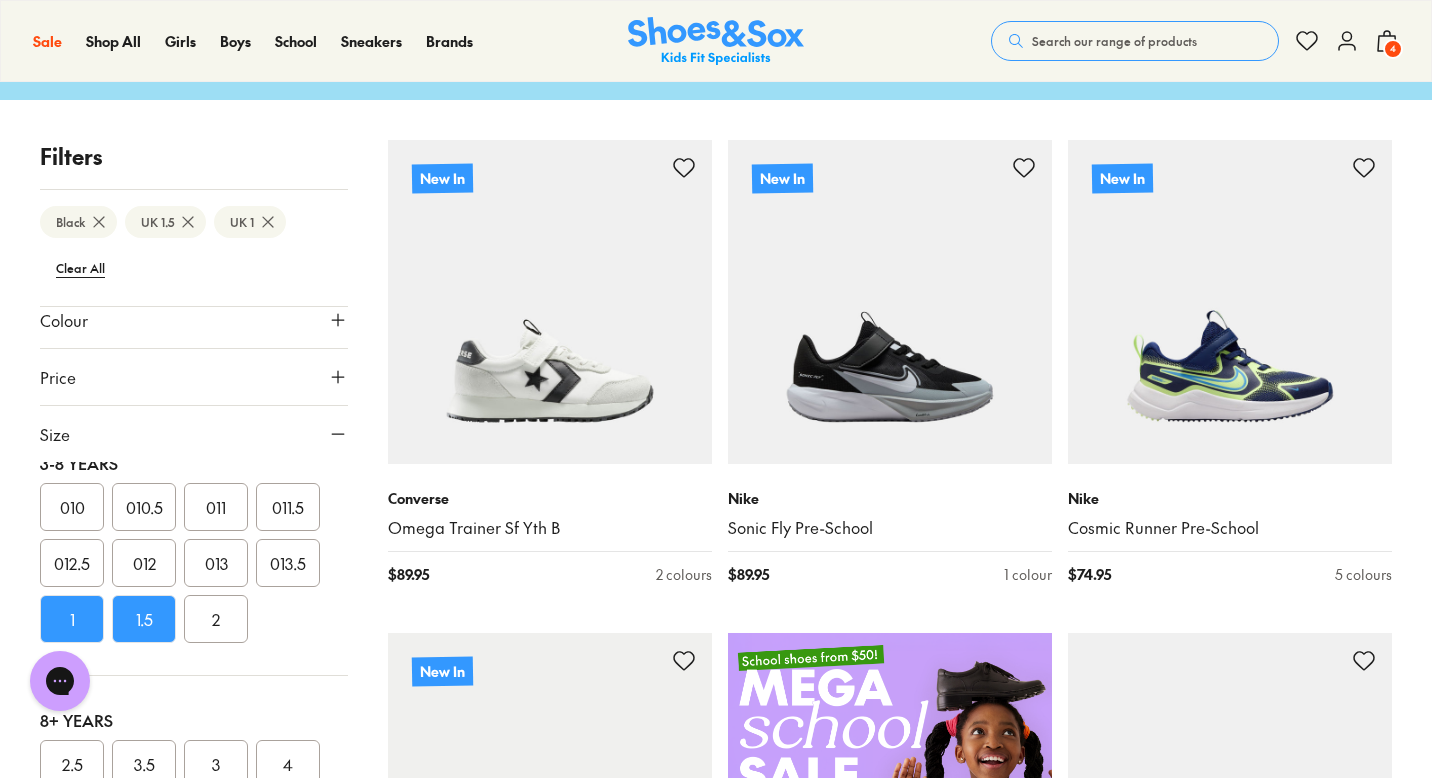 click on "1.5" at bounding box center (144, 619) 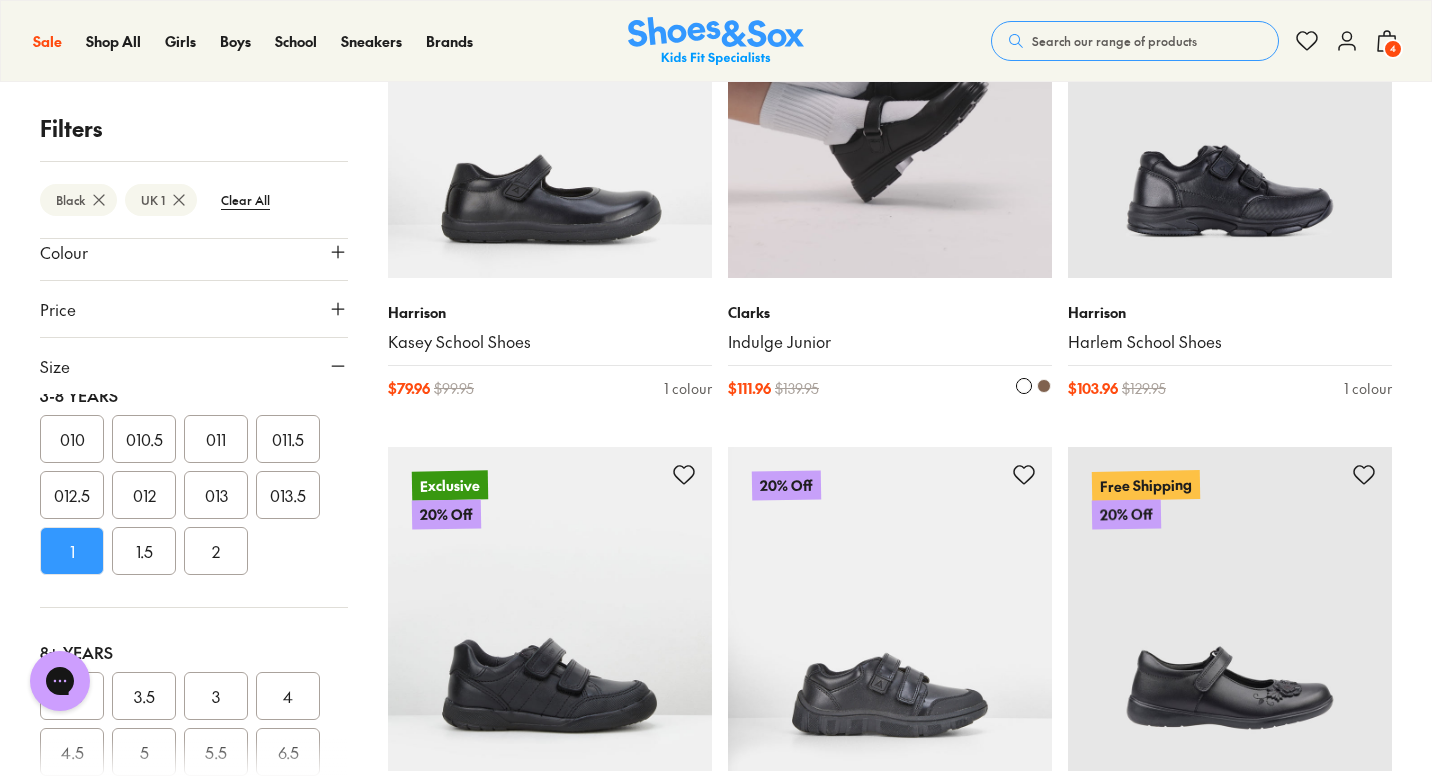 scroll, scrollTop: 5049, scrollLeft: 0, axis: vertical 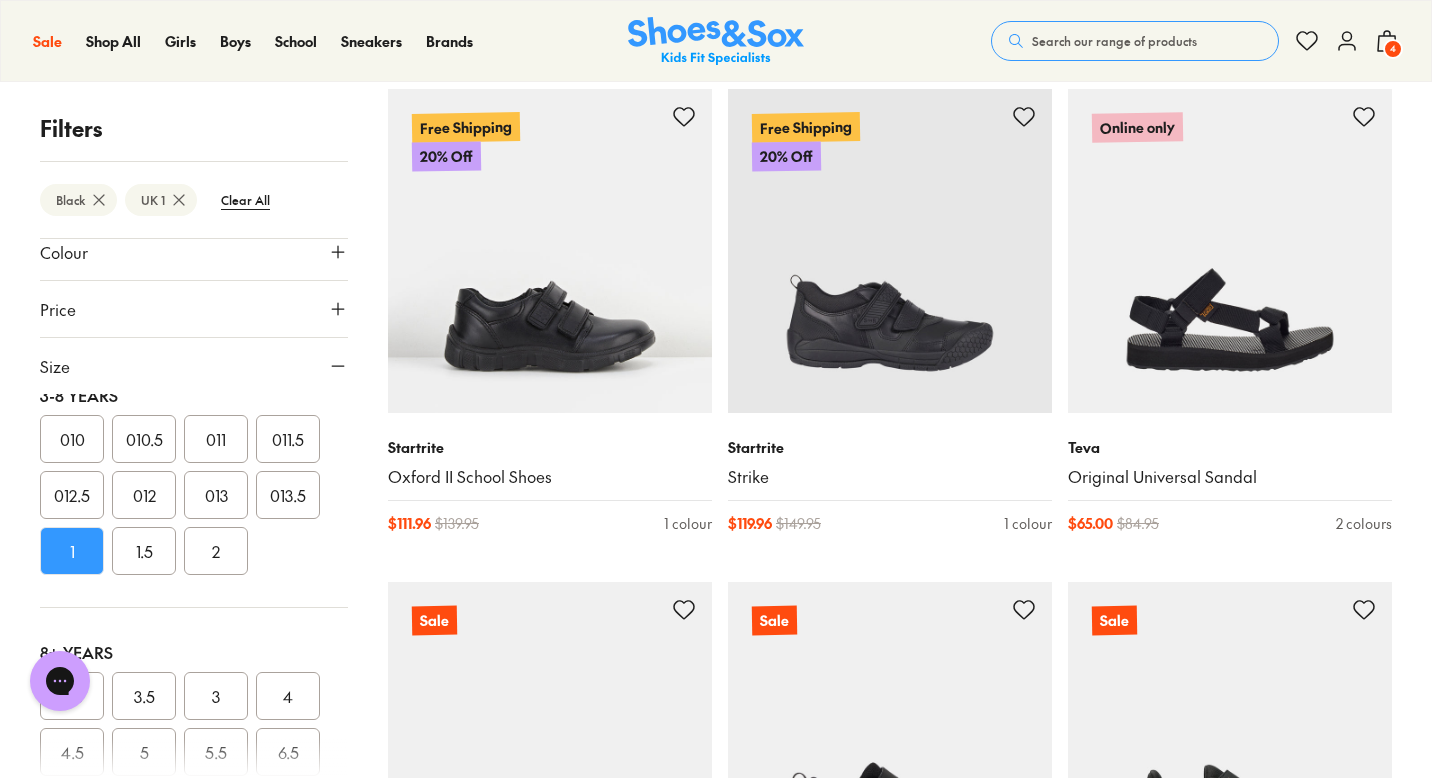 click on "1.5" at bounding box center (144, 551) 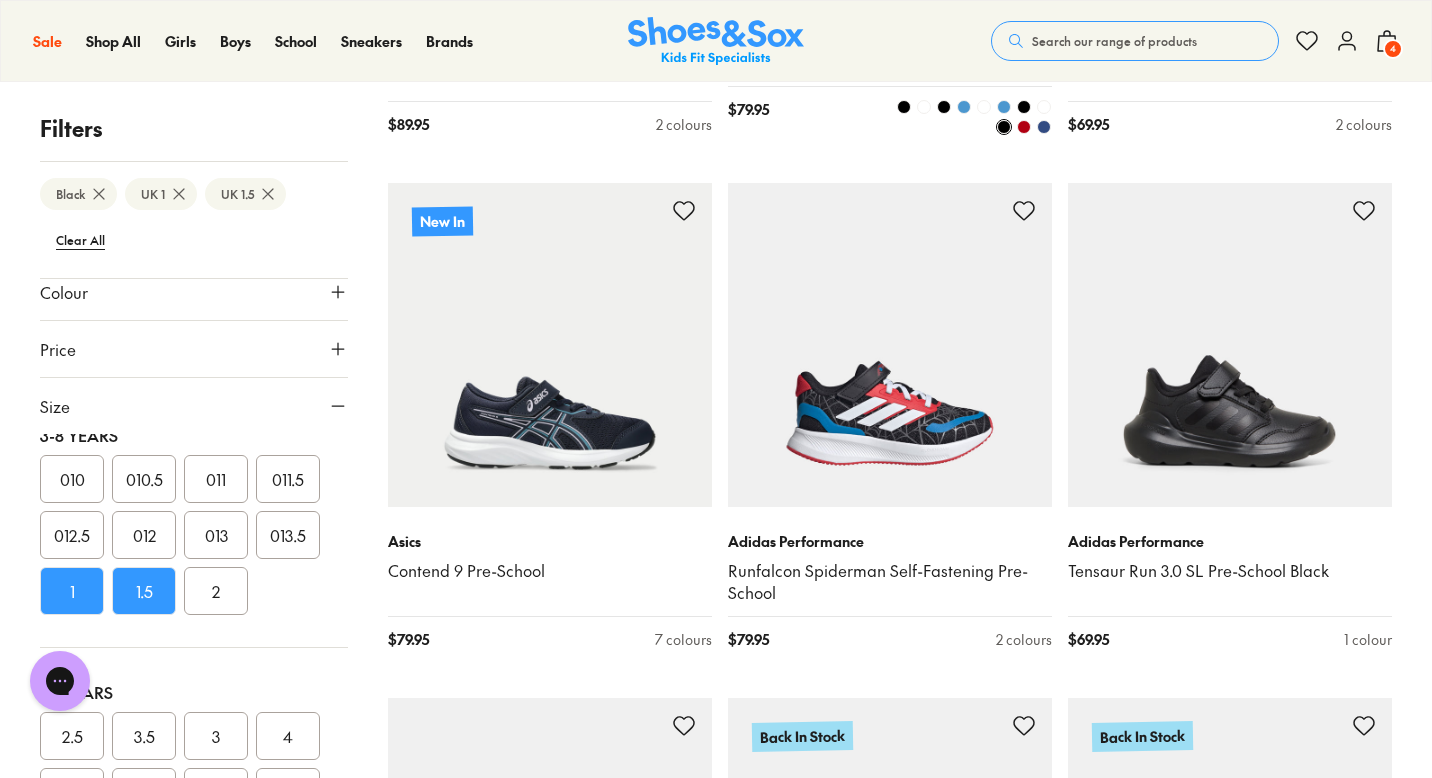 scroll, scrollTop: 2159, scrollLeft: 0, axis: vertical 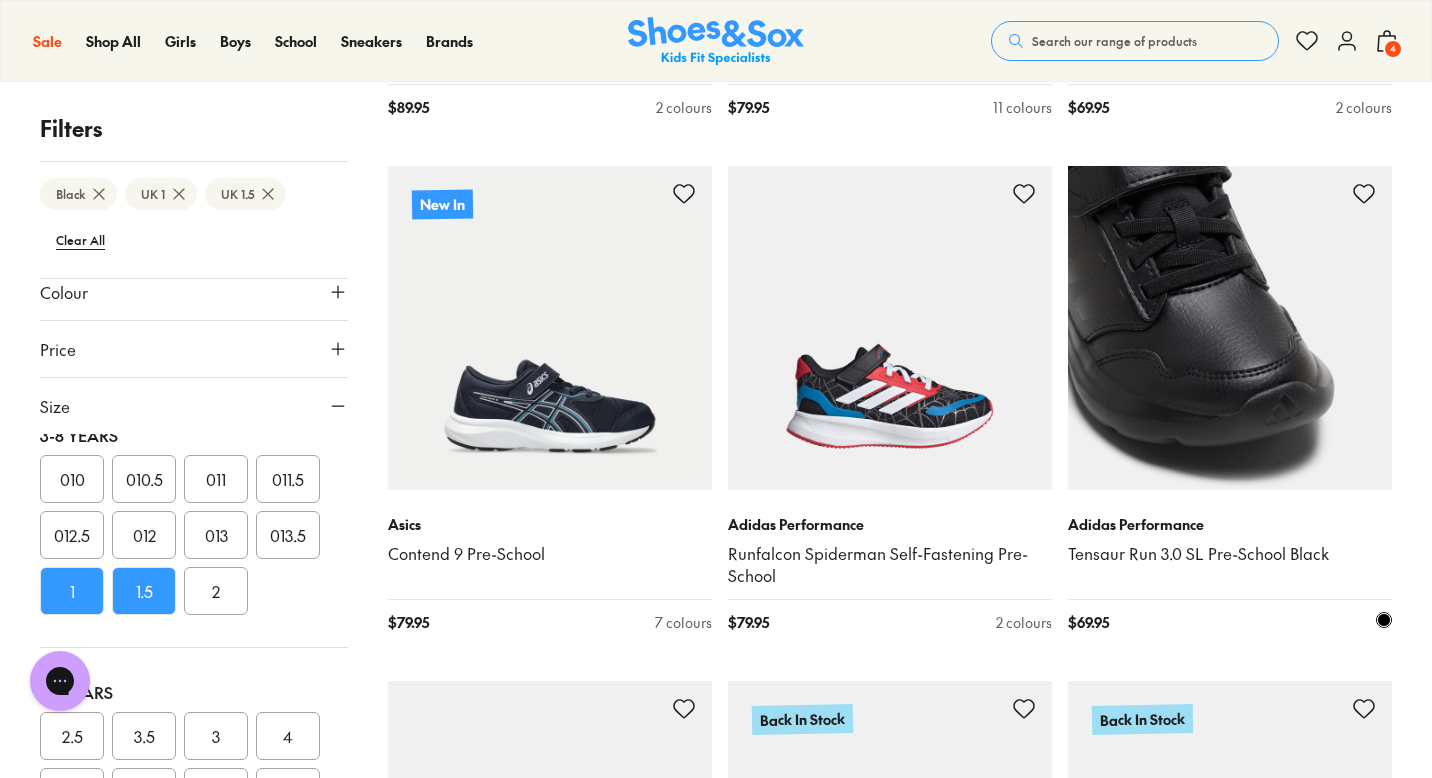 click at bounding box center [1230, 328] 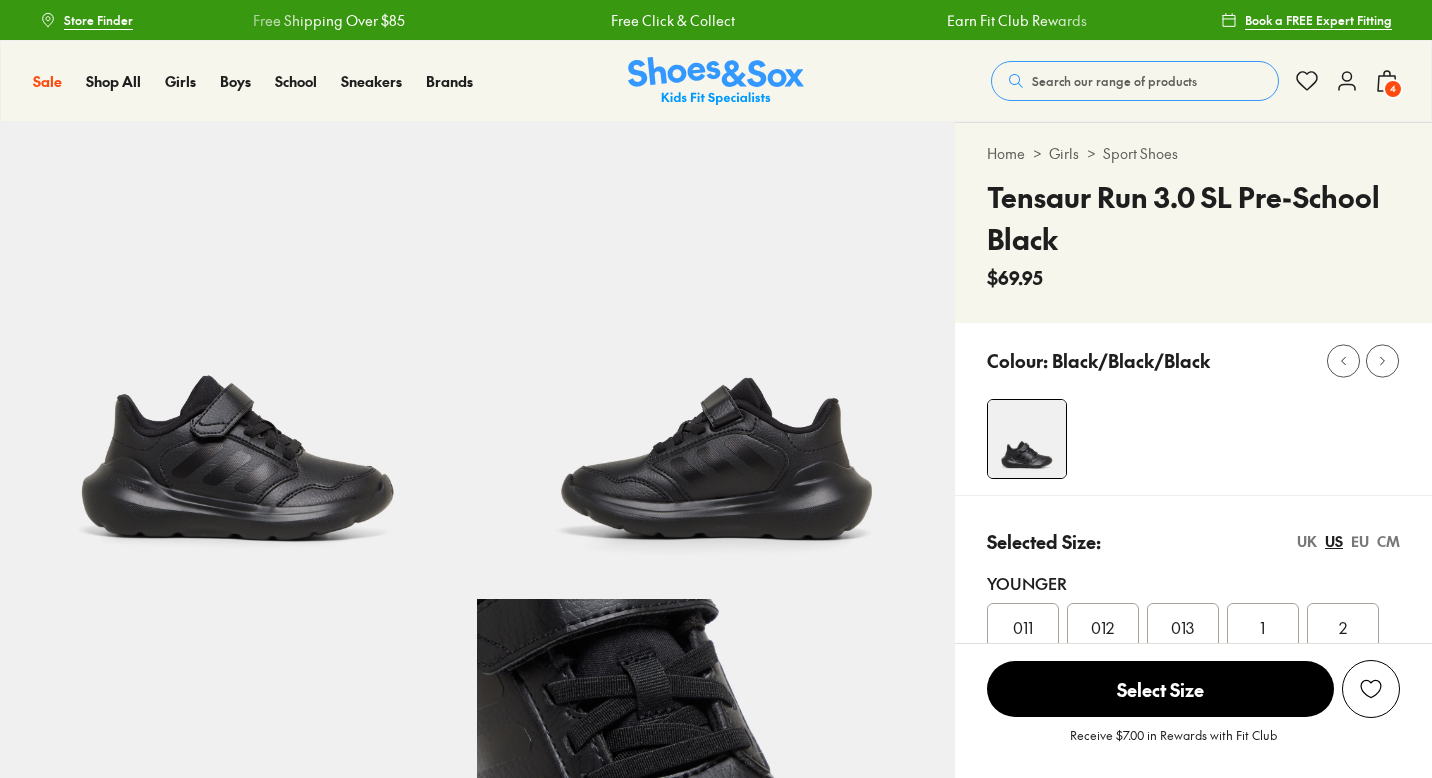 scroll, scrollTop: 0, scrollLeft: 0, axis: both 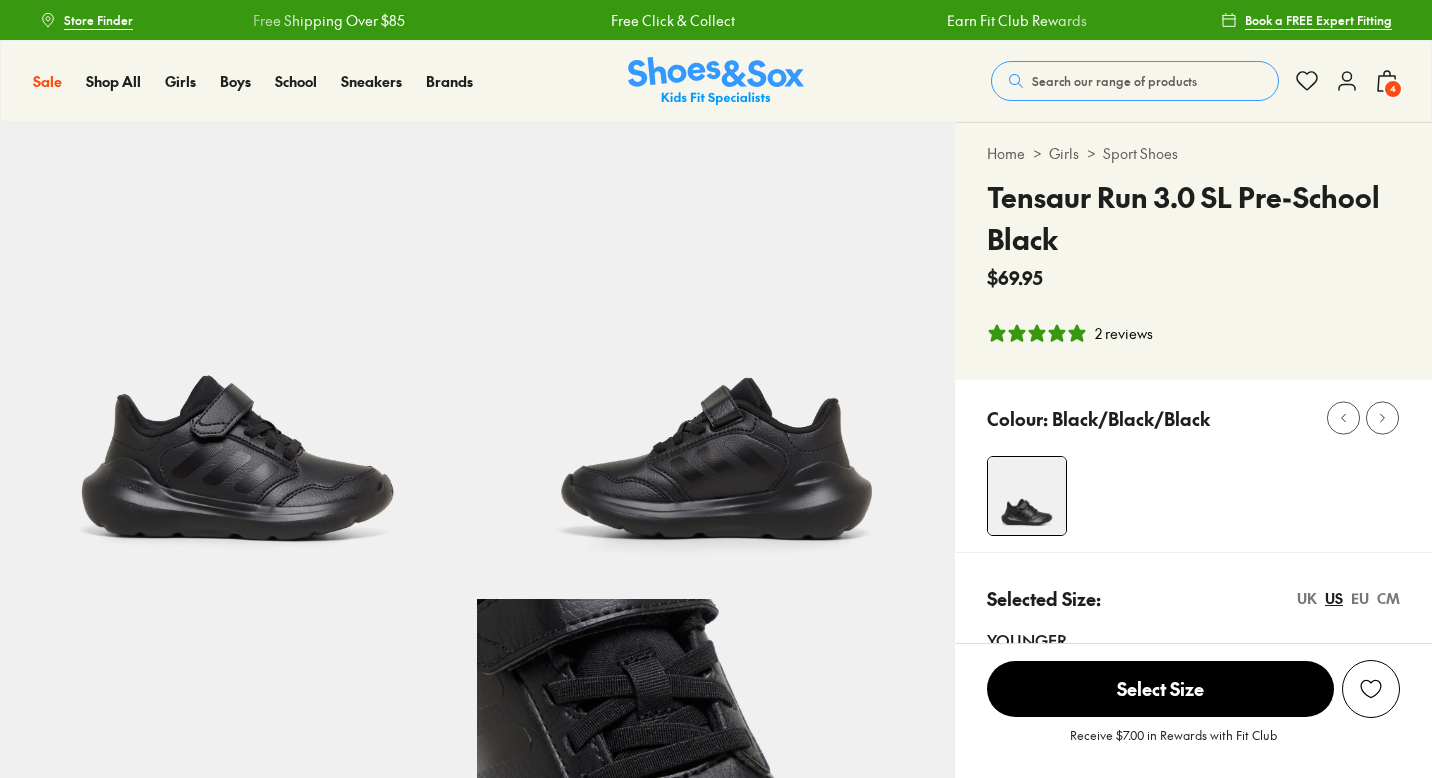 select on "*" 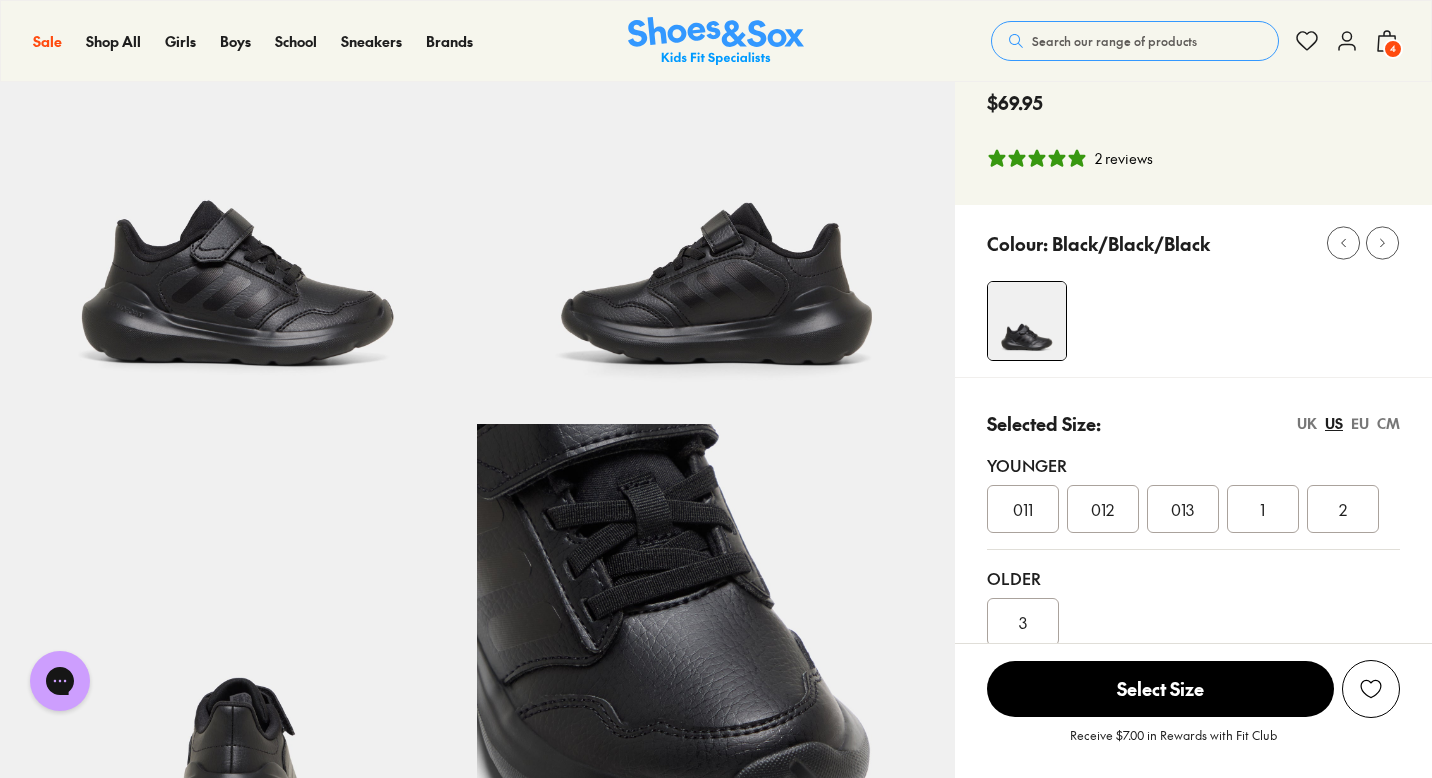 scroll, scrollTop: 270, scrollLeft: 0, axis: vertical 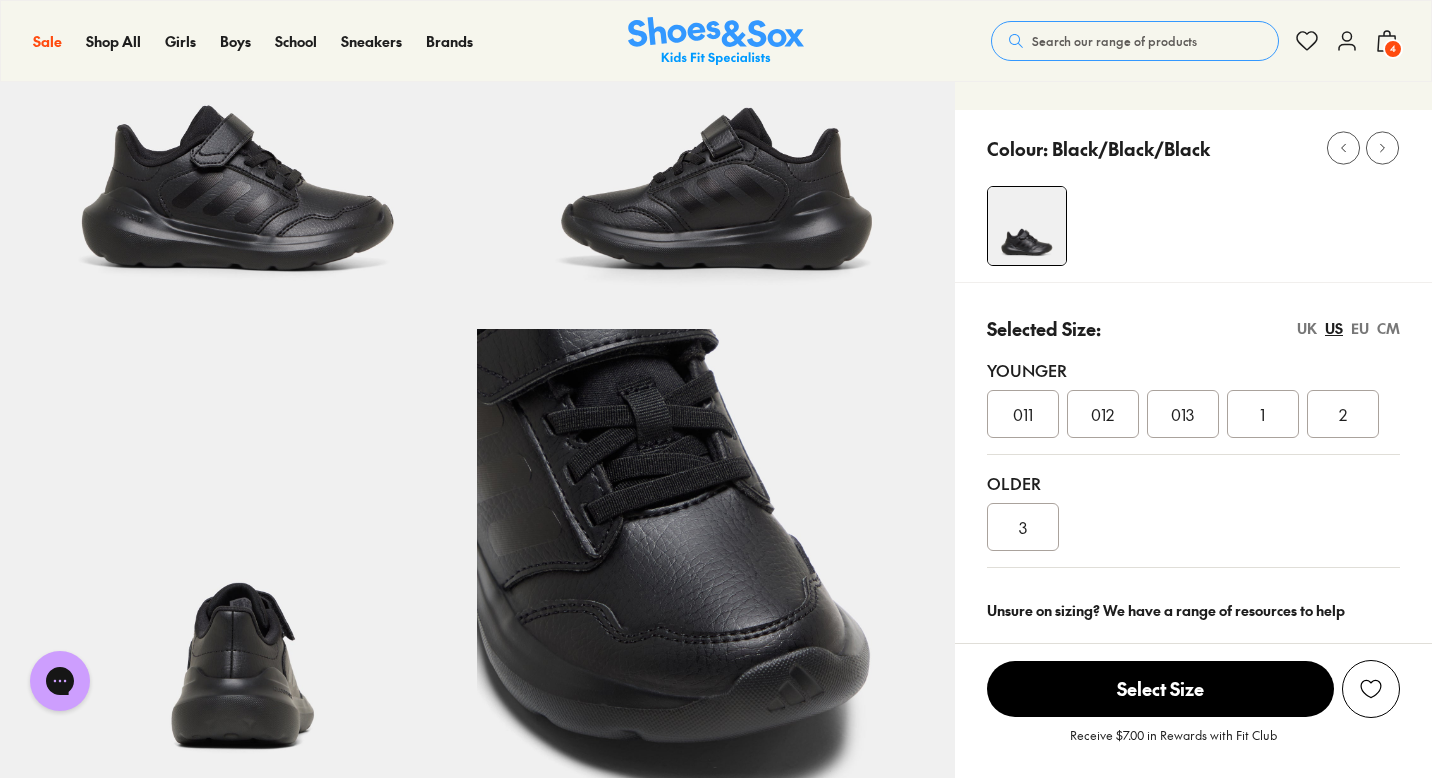 click on "UK" at bounding box center (1307, 328) 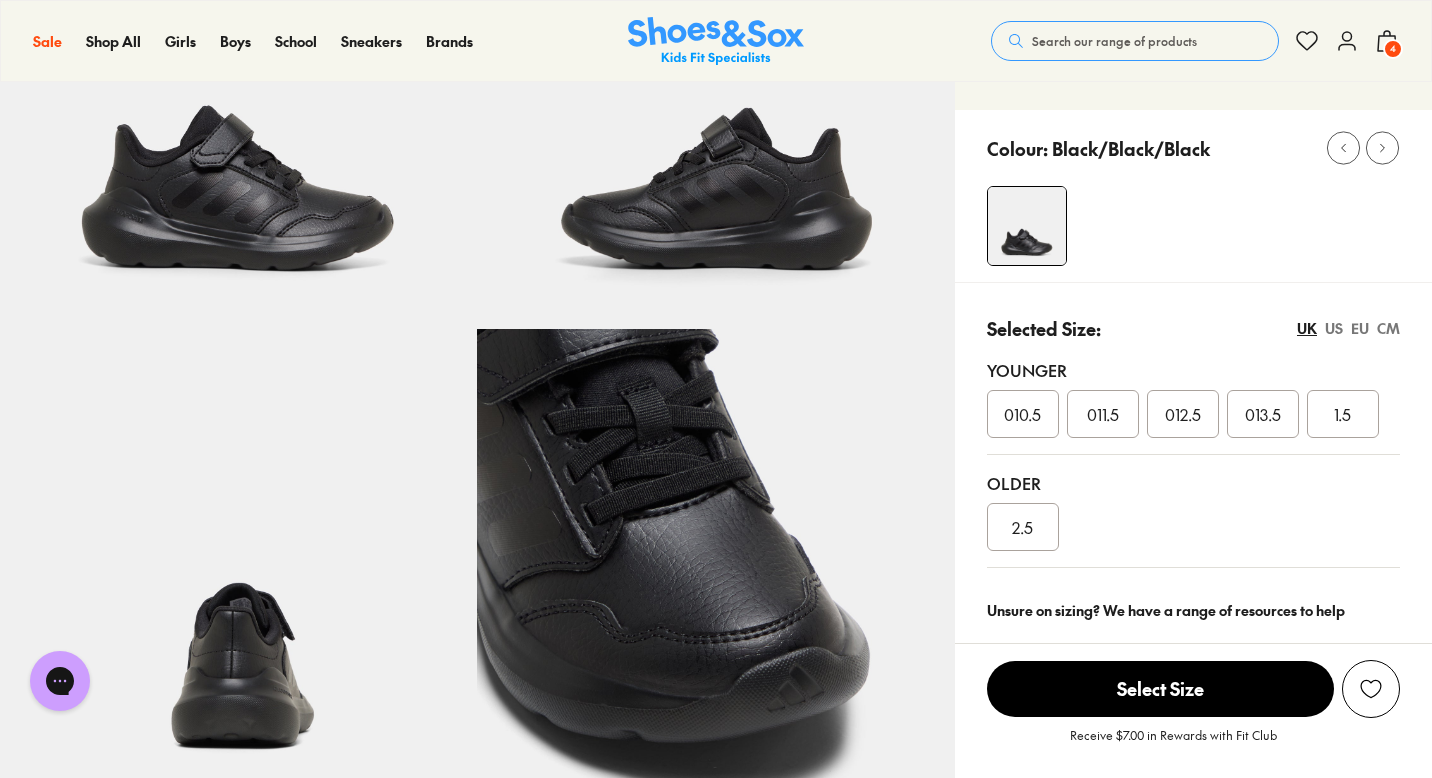 click on "1.5" at bounding box center [1343, 414] 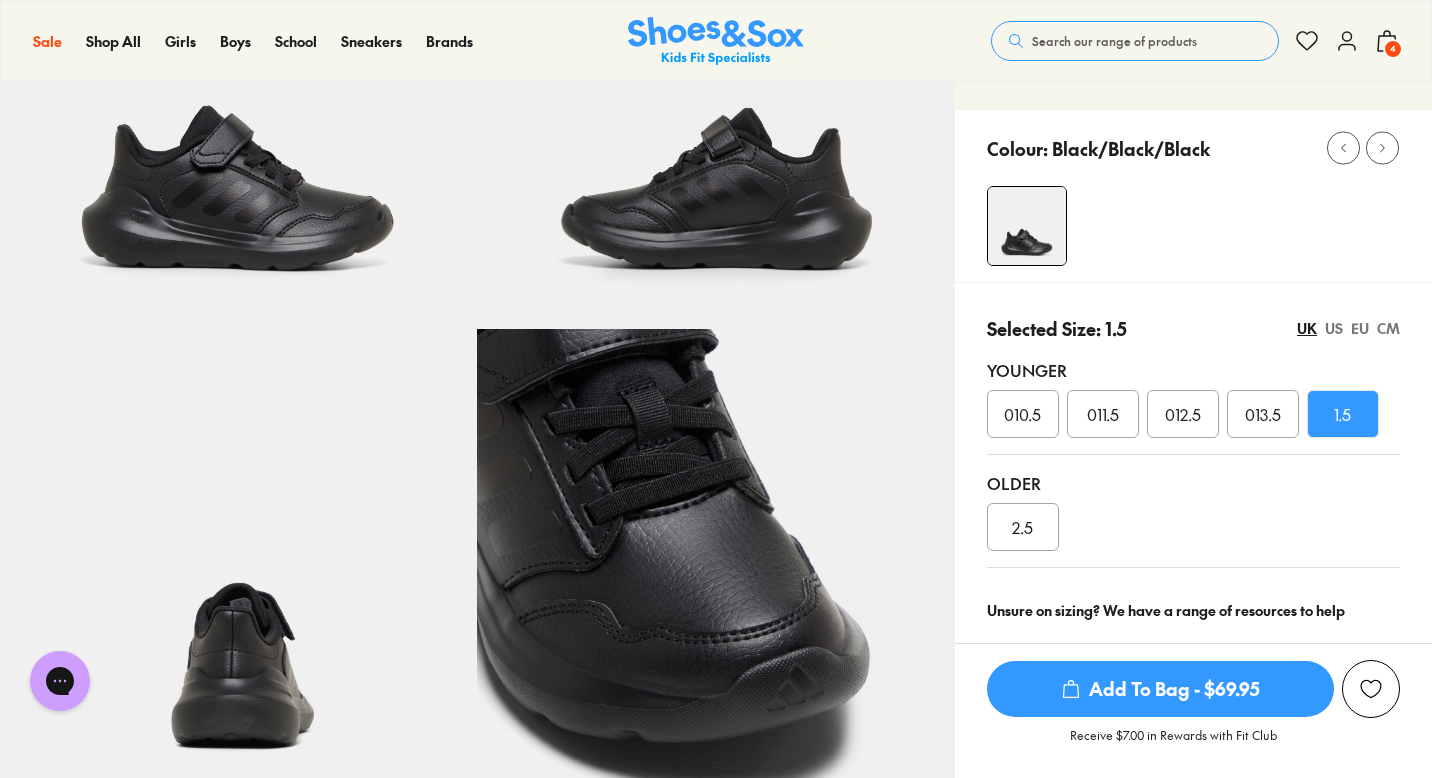 click on "Add To Bag - $69.95" at bounding box center [1160, 689] 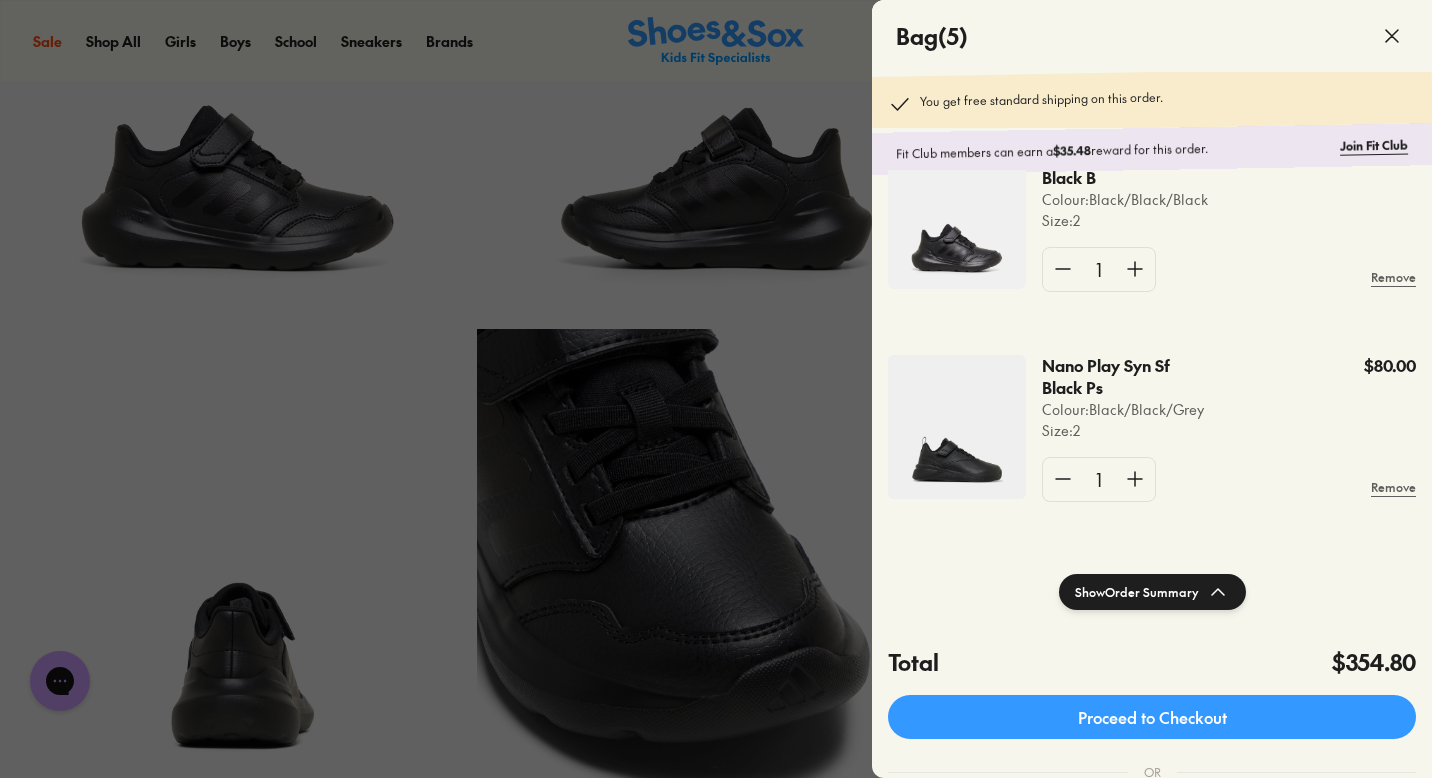 scroll, scrollTop: 66, scrollLeft: 0, axis: vertical 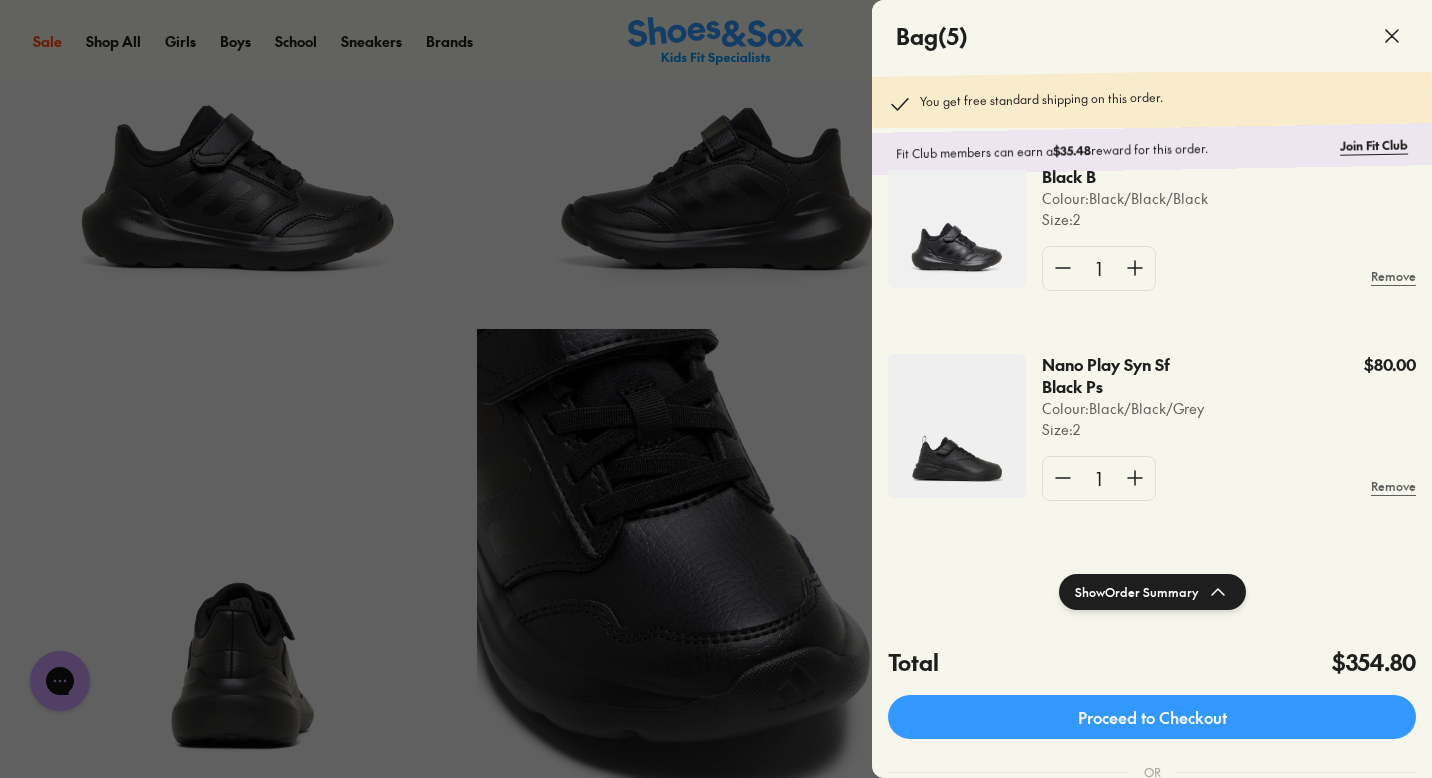 click 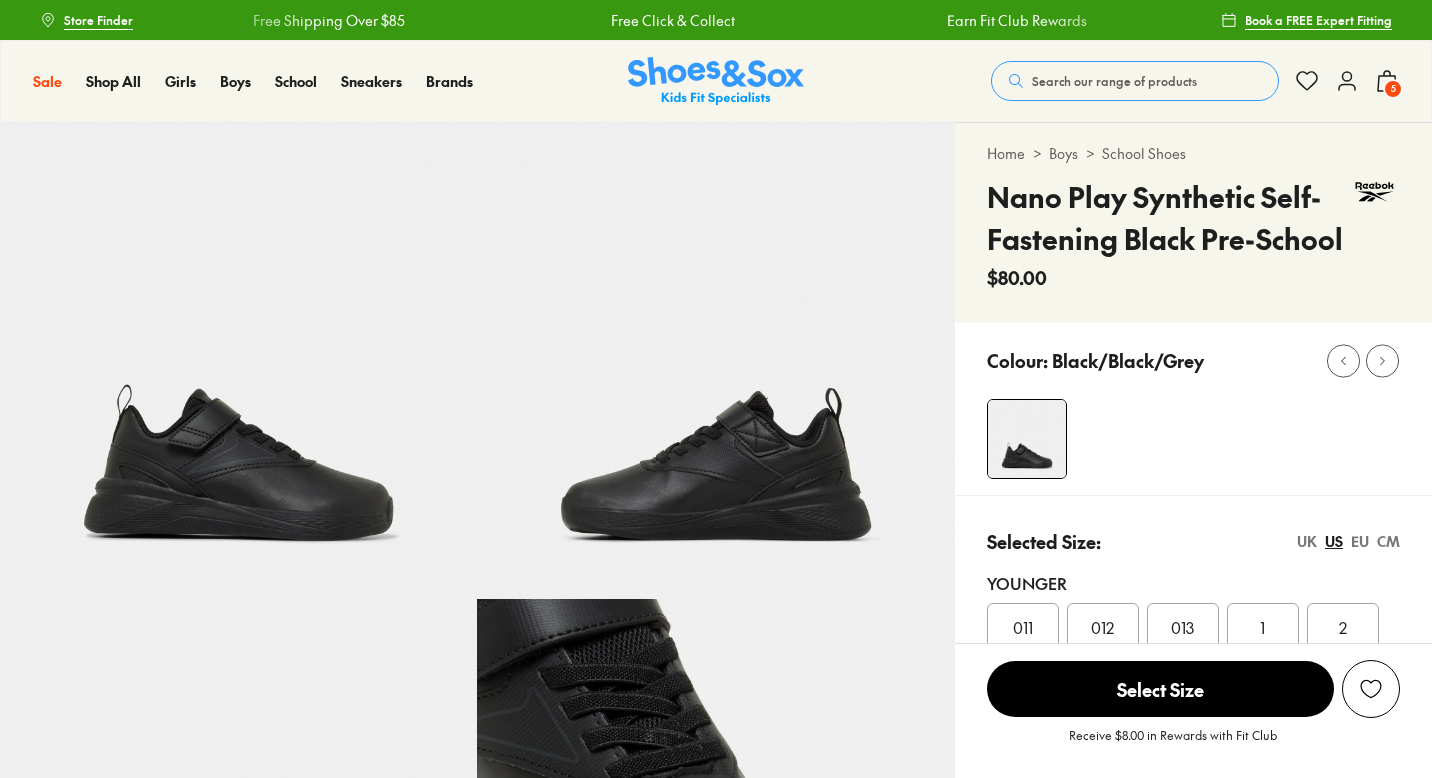 select on "*" 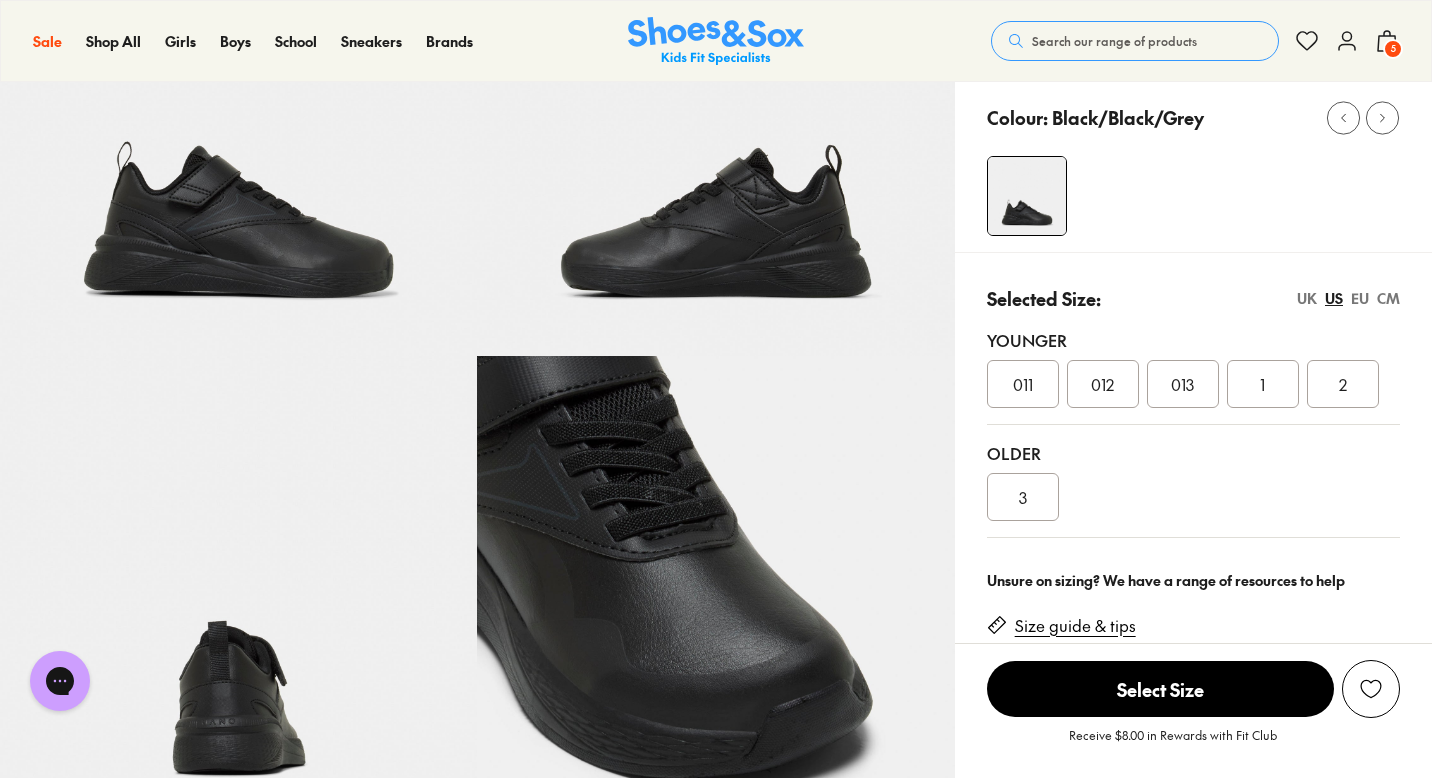 scroll, scrollTop: 241, scrollLeft: 0, axis: vertical 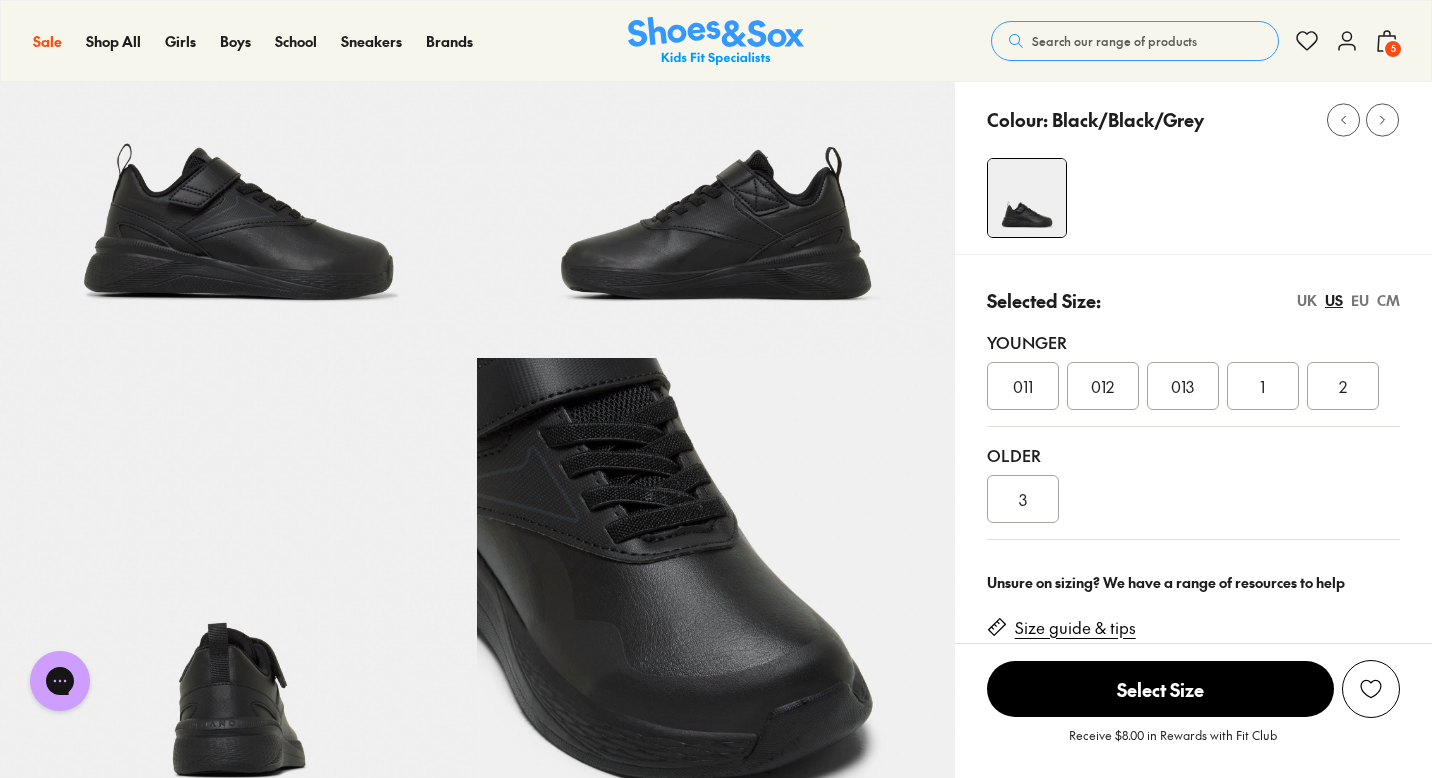 click on "5" 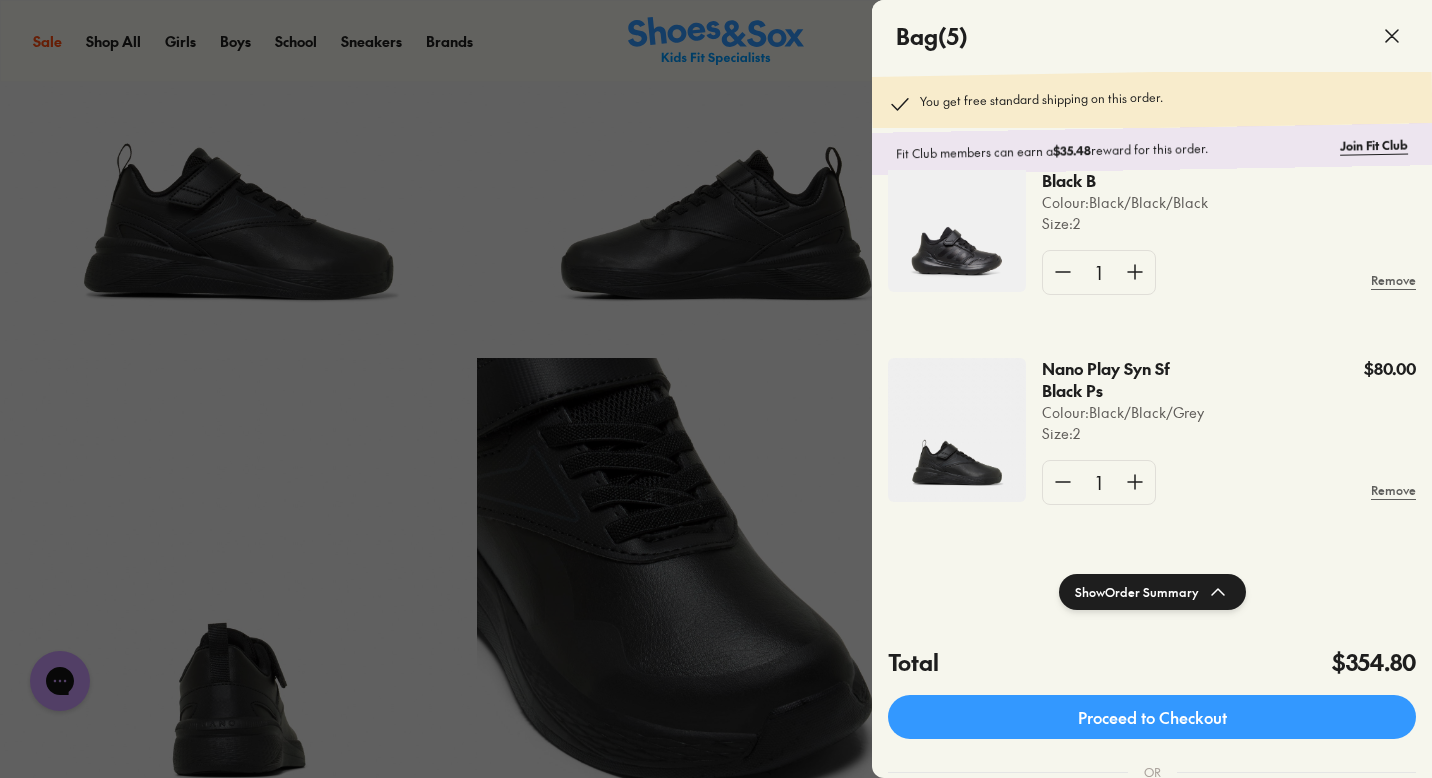 scroll, scrollTop: 0, scrollLeft: 0, axis: both 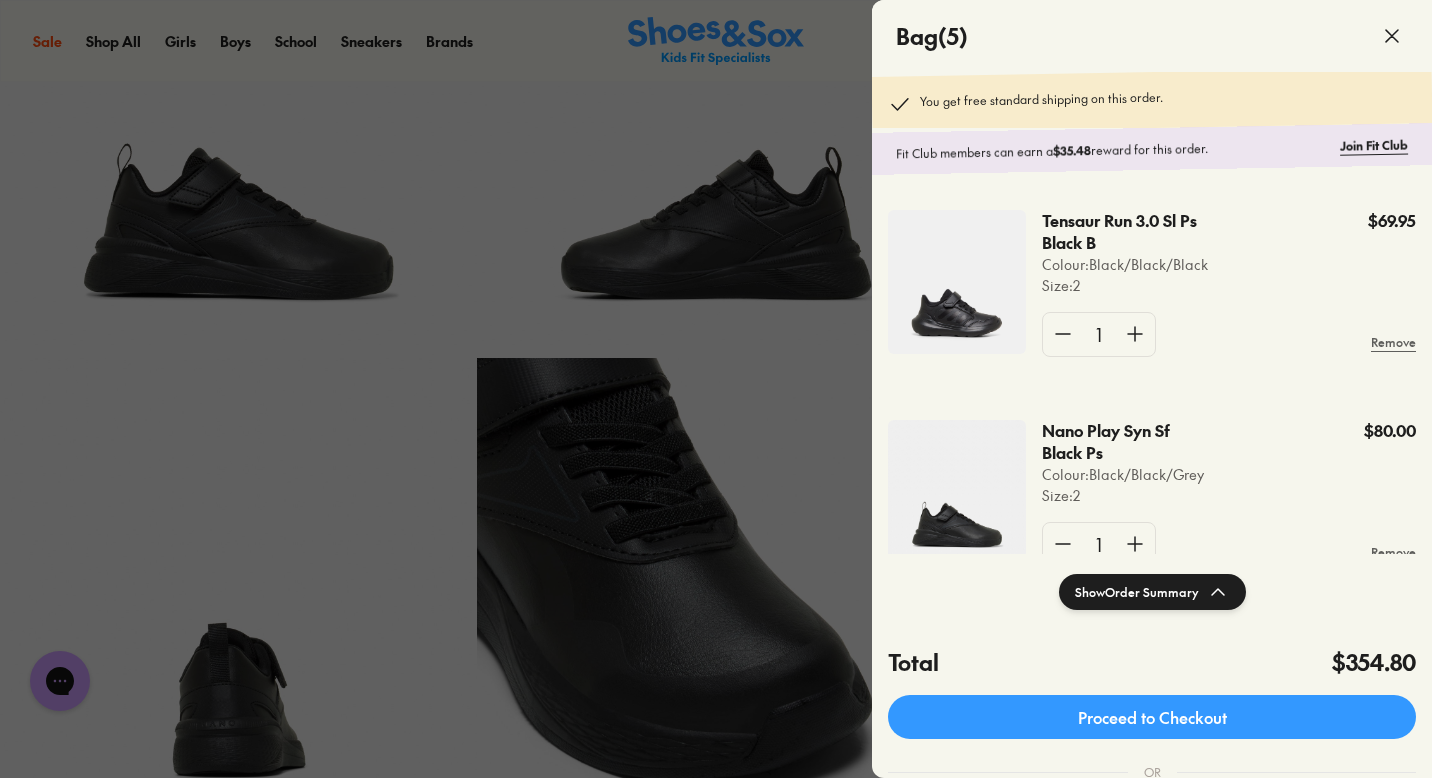 click 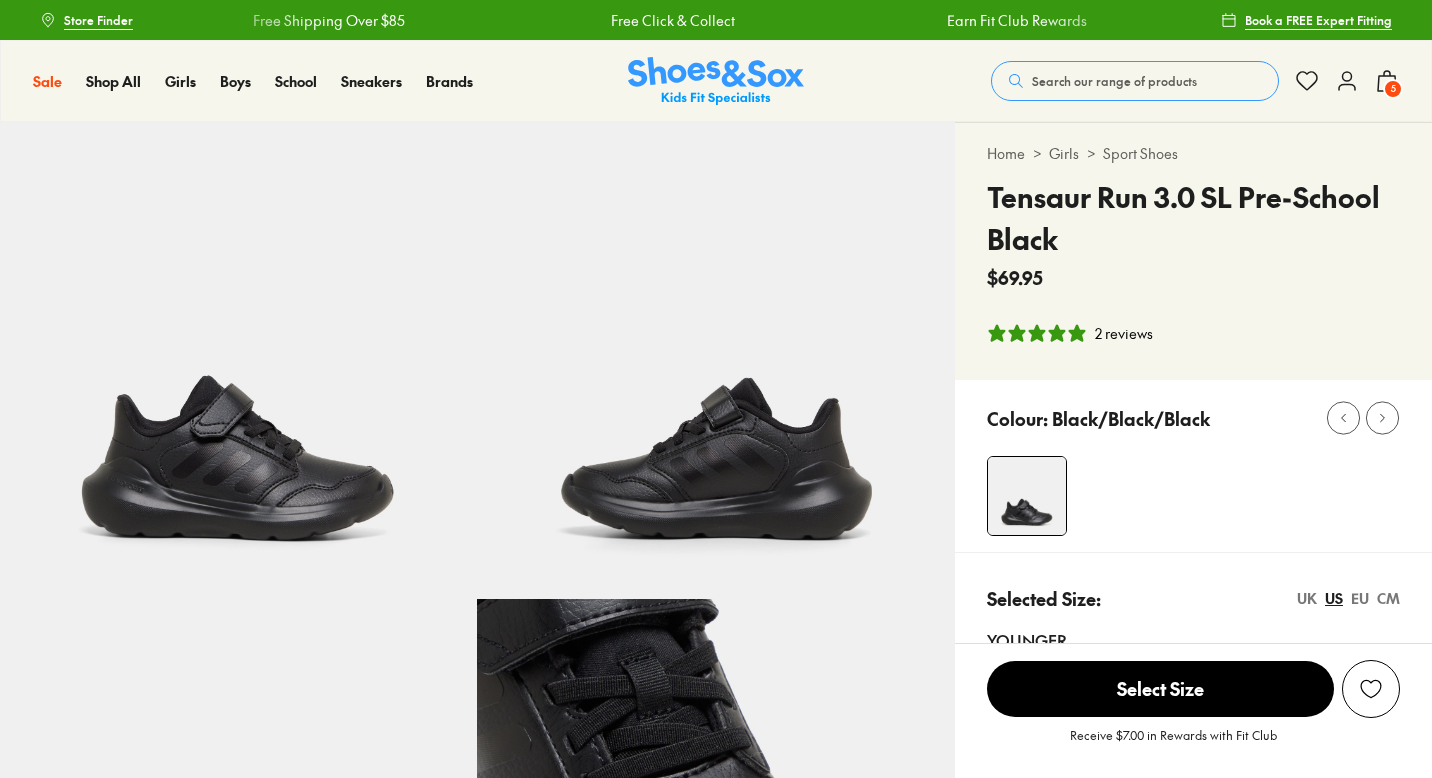 select on "*" 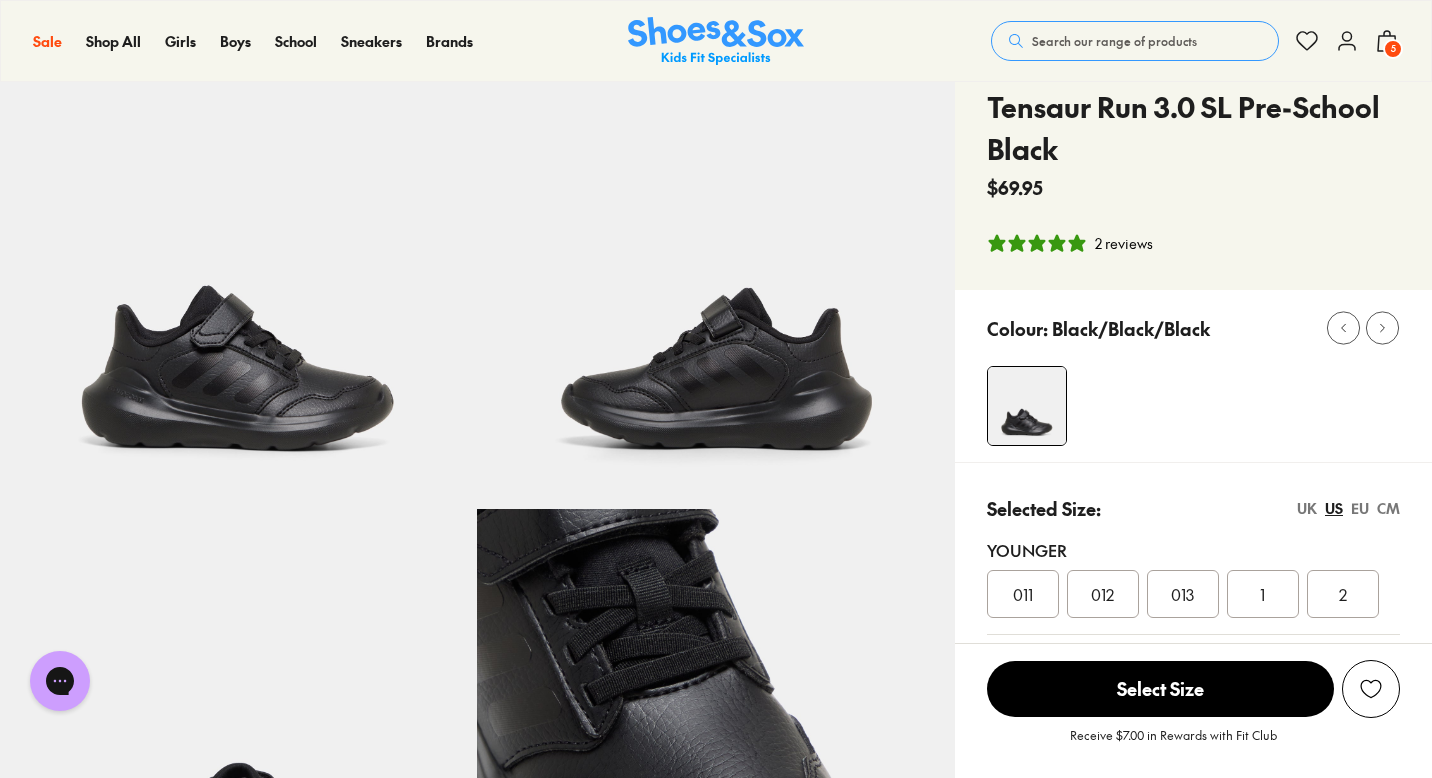 scroll, scrollTop: 0, scrollLeft: 0, axis: both 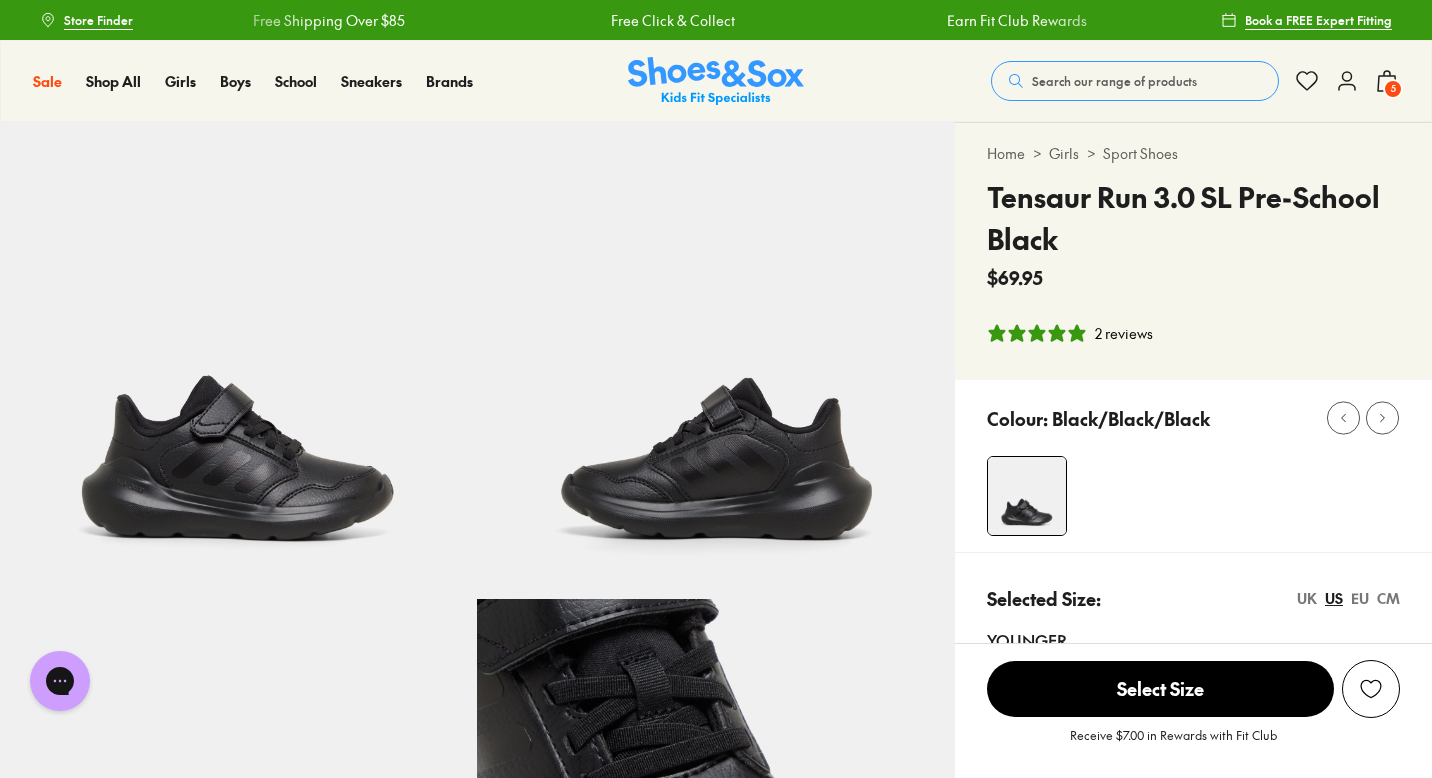 click on "5" at bounding box center (1393, 89) 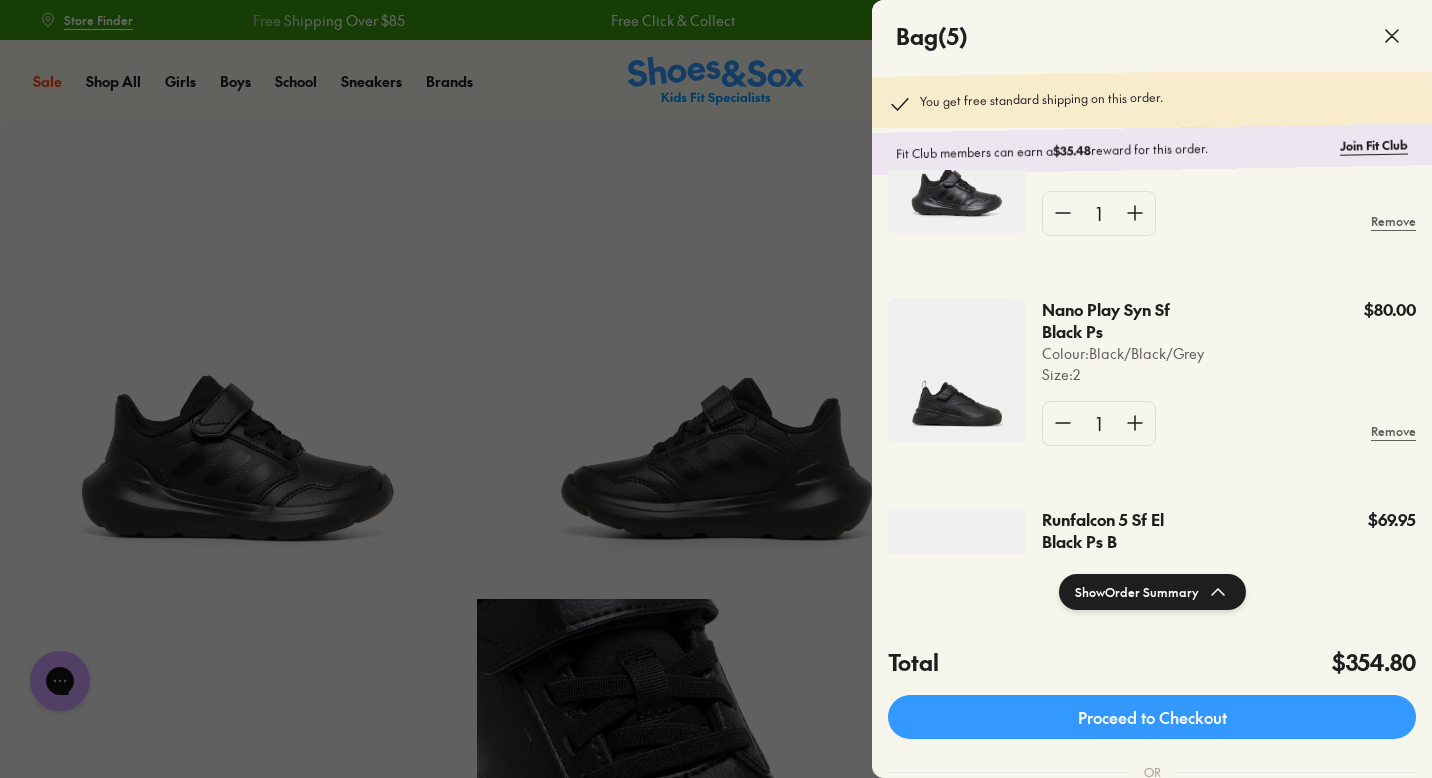 scroll, scrollTop: 132, scrollLeft: 0, axis: vertical 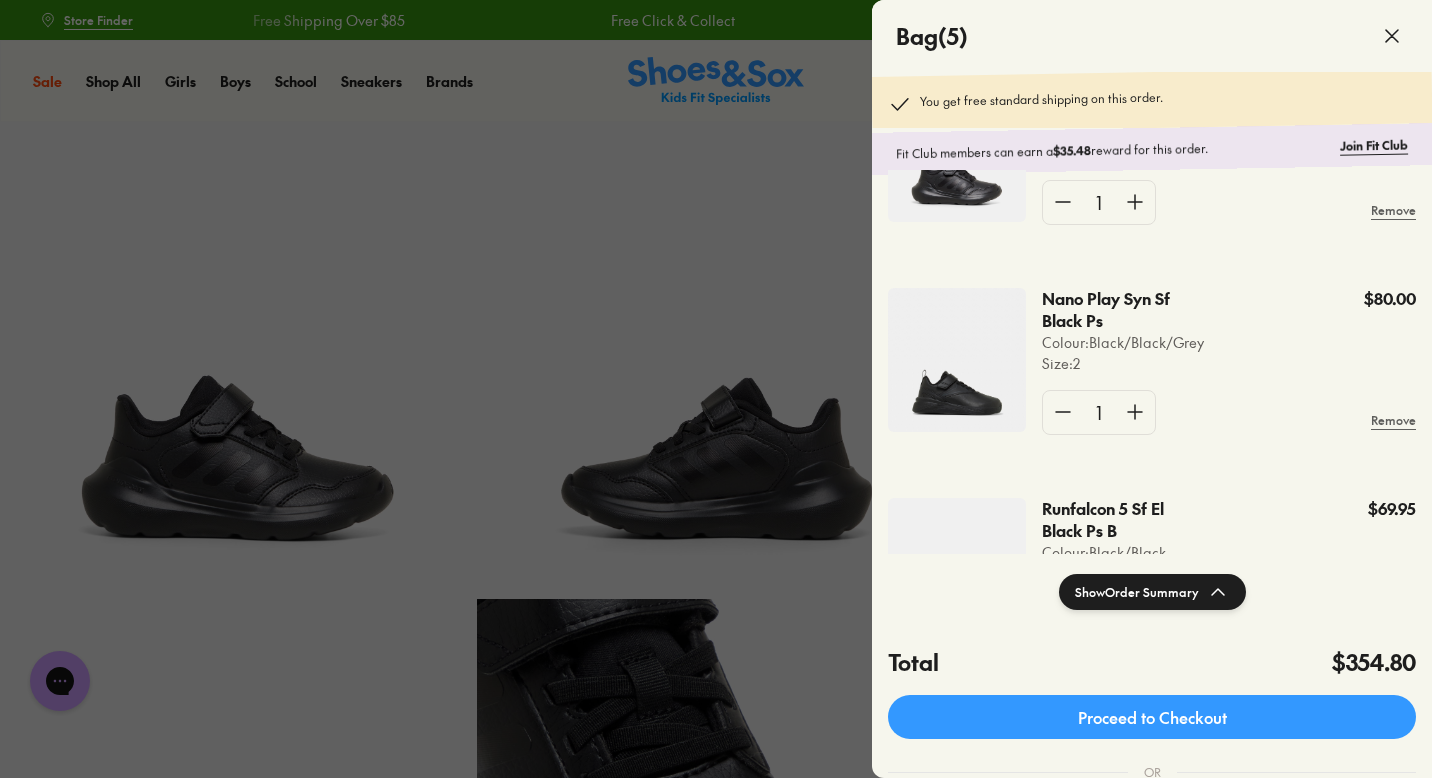 click 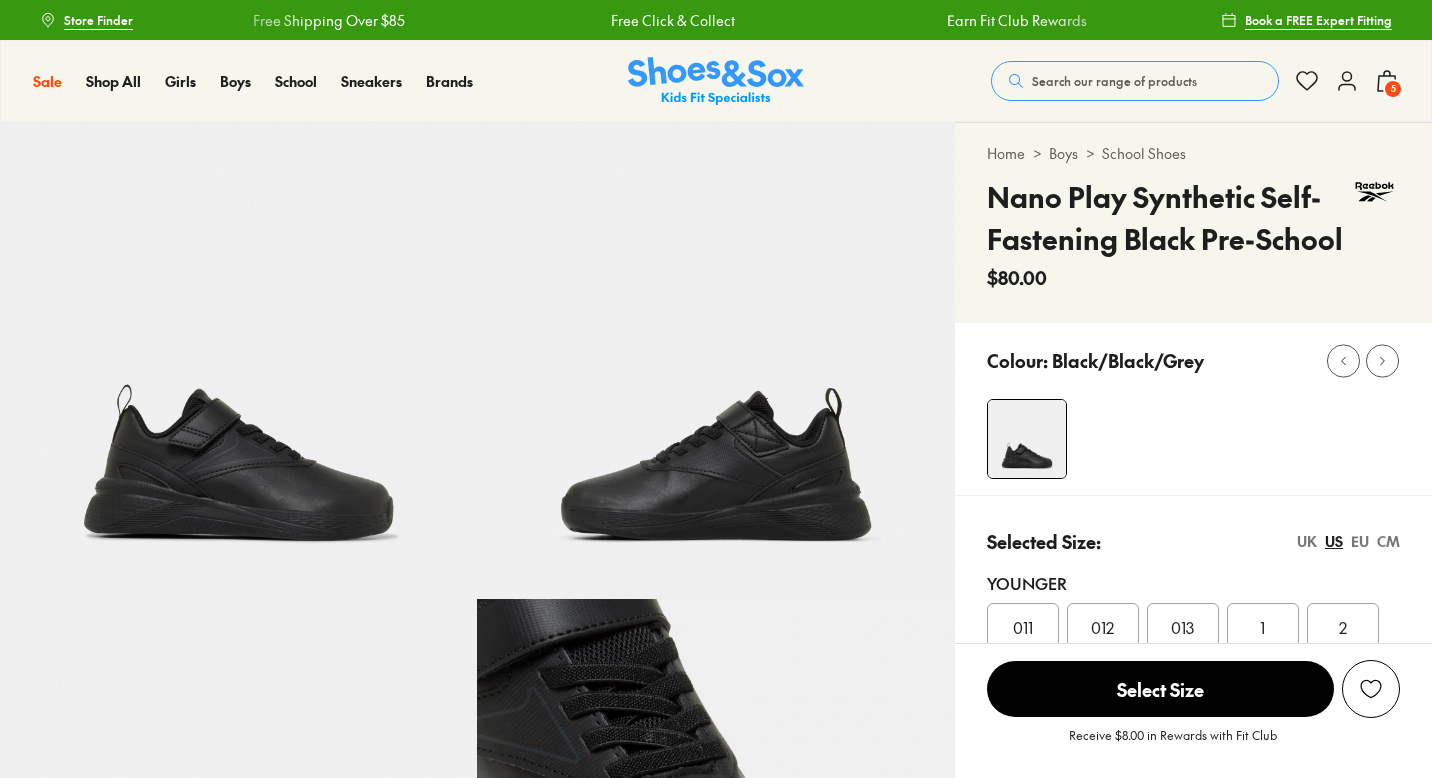 scroll, scrollTop: 0, scrollLeft: 0, axis: both 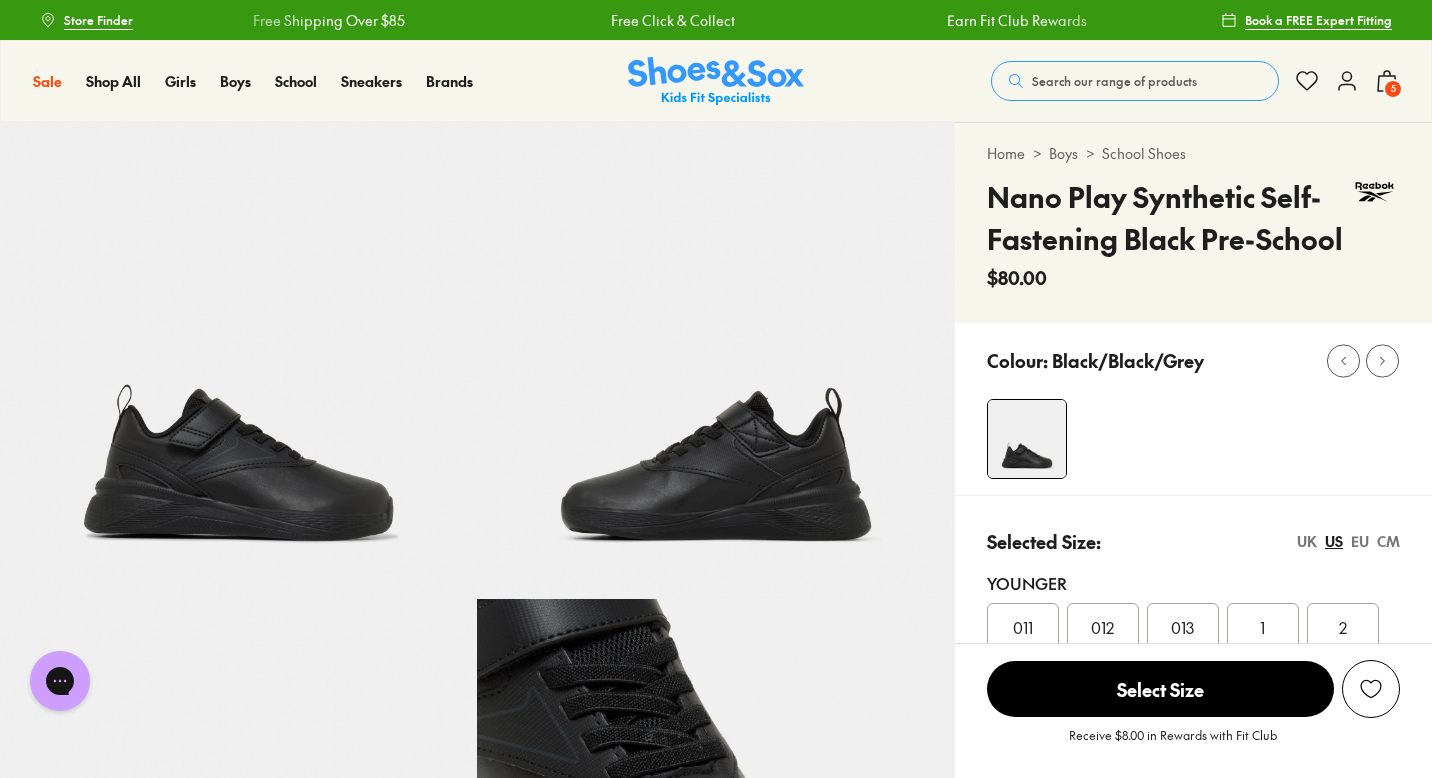 click on "5" at bounding box center (1393, 89) 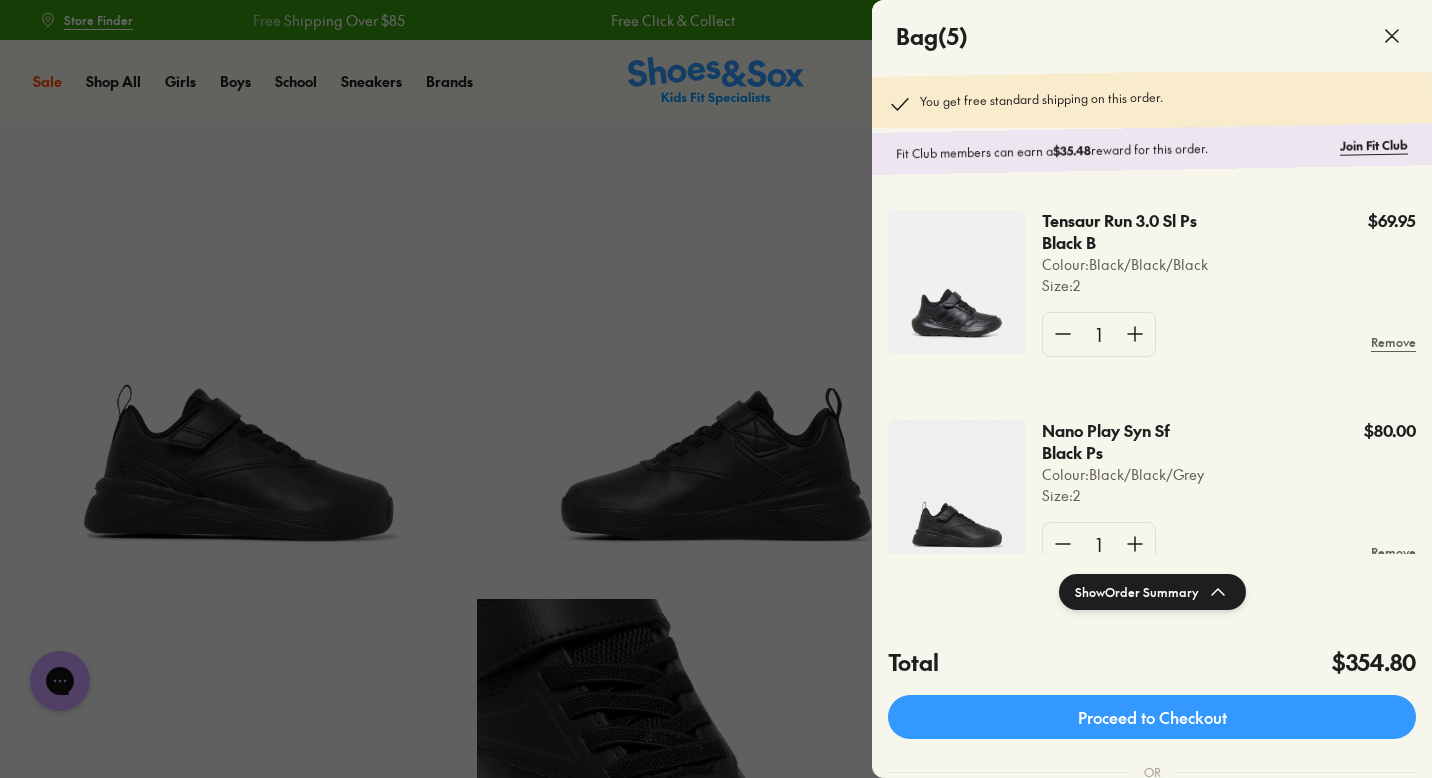 scroll, scrollTop: 50, scrollLeft: 0, axis: vertical 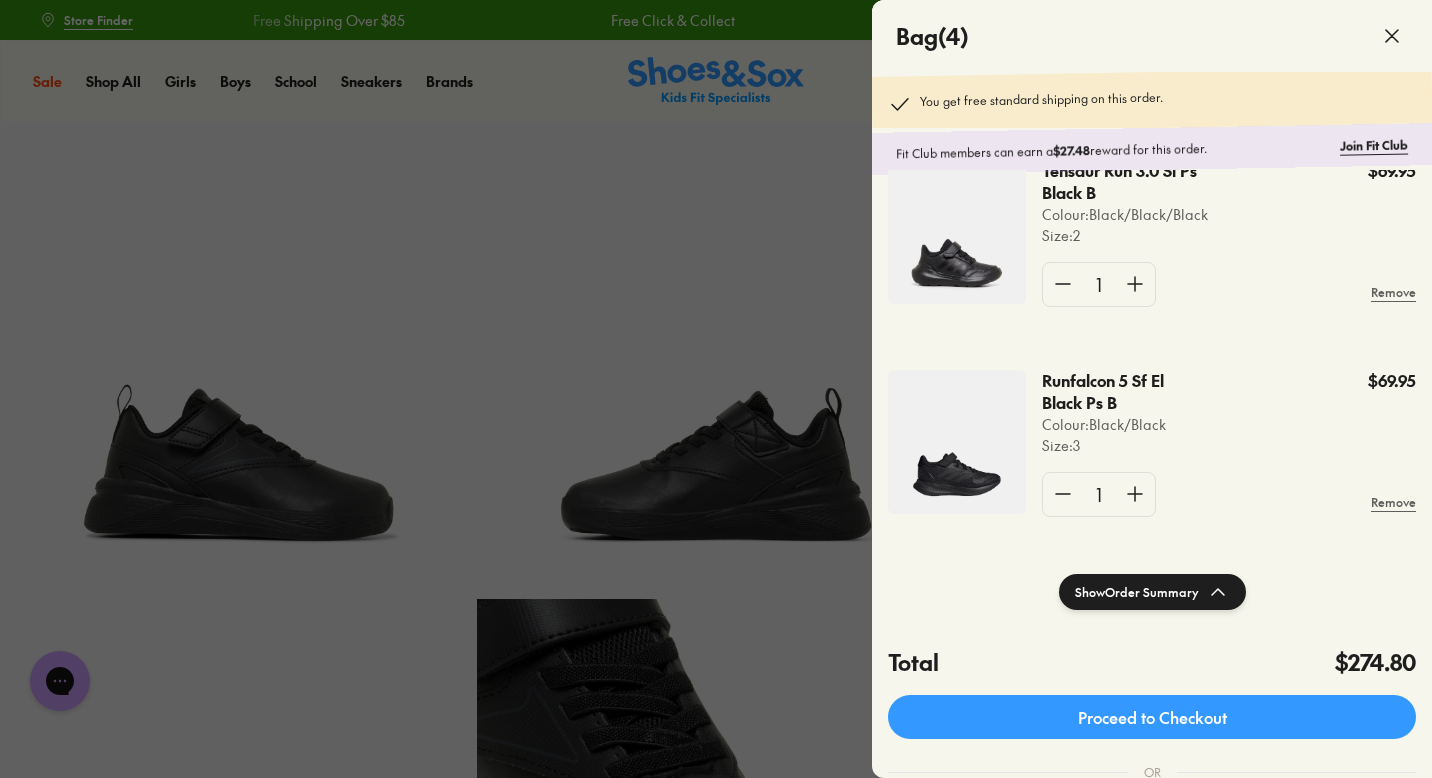 click 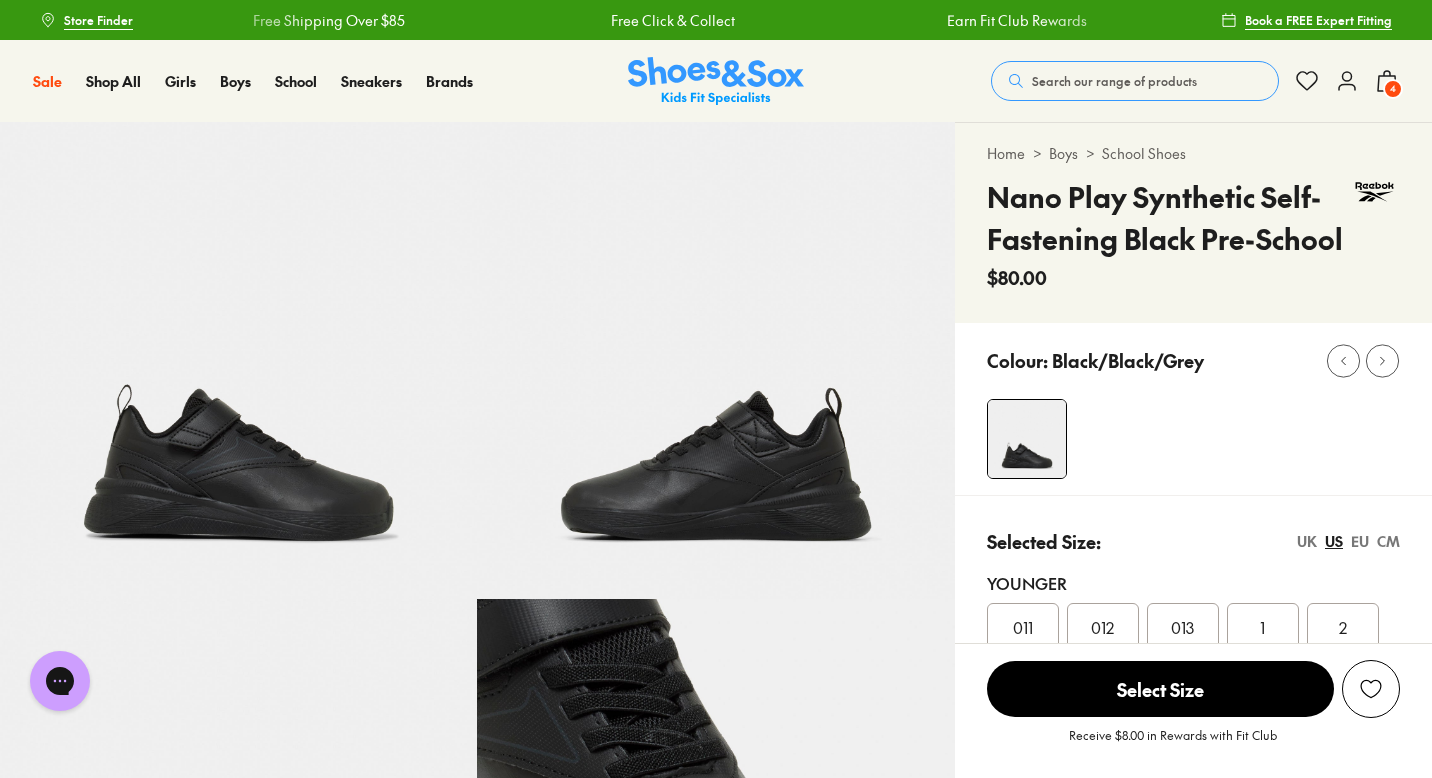 click on "Search our range of products" at bounding box center (1114, 81) 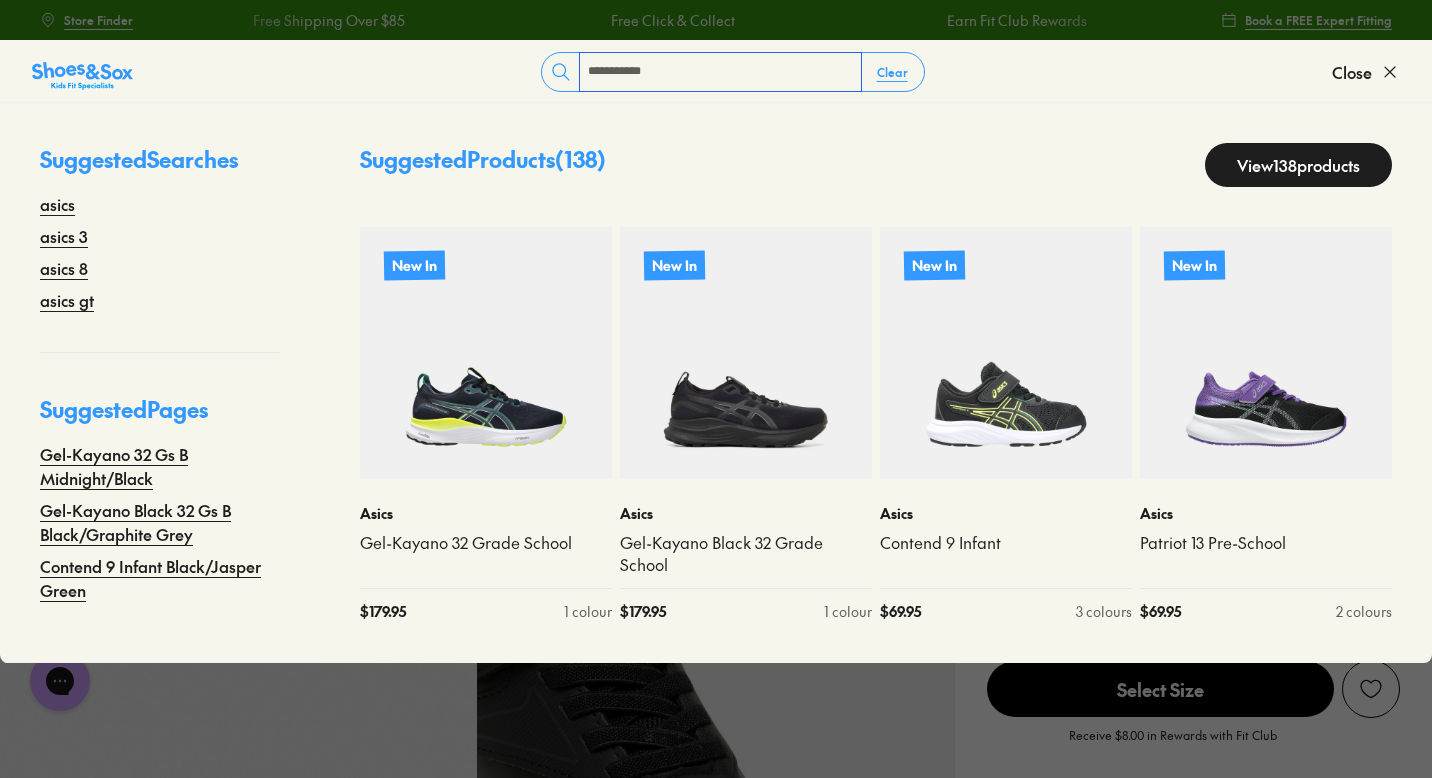 type on "**********" 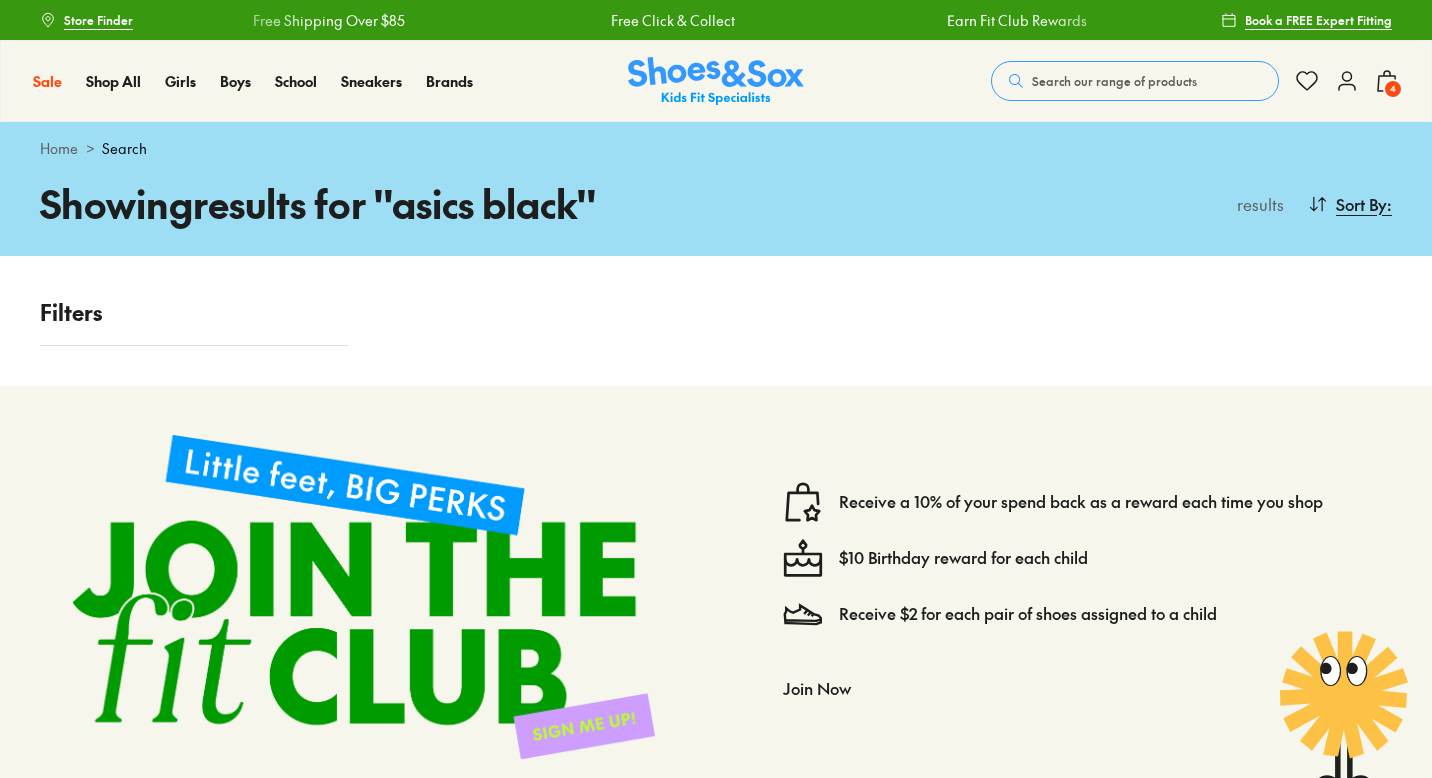 scroll, scrollTop: 0, scrollLeft: 0, axis: both 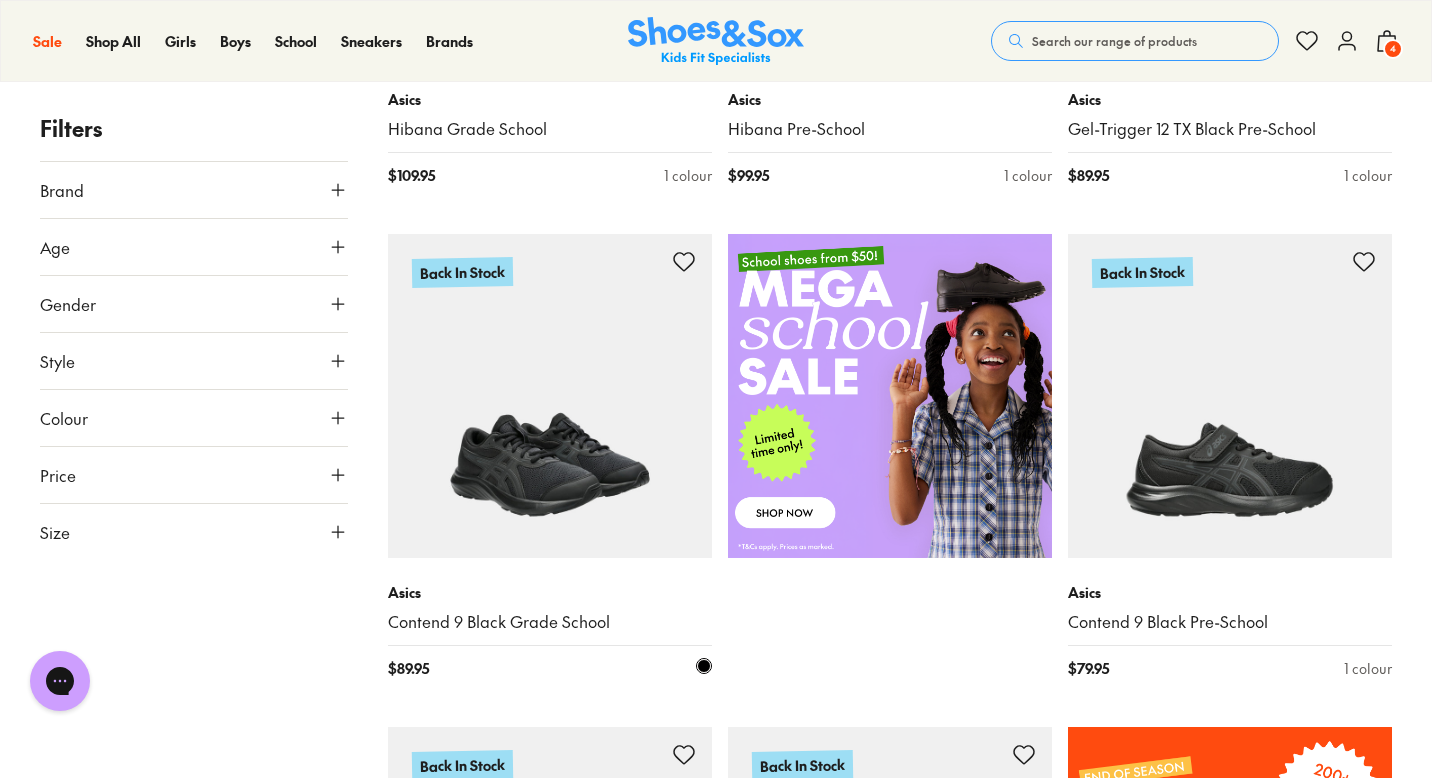 click at bounding box center (550, 396) 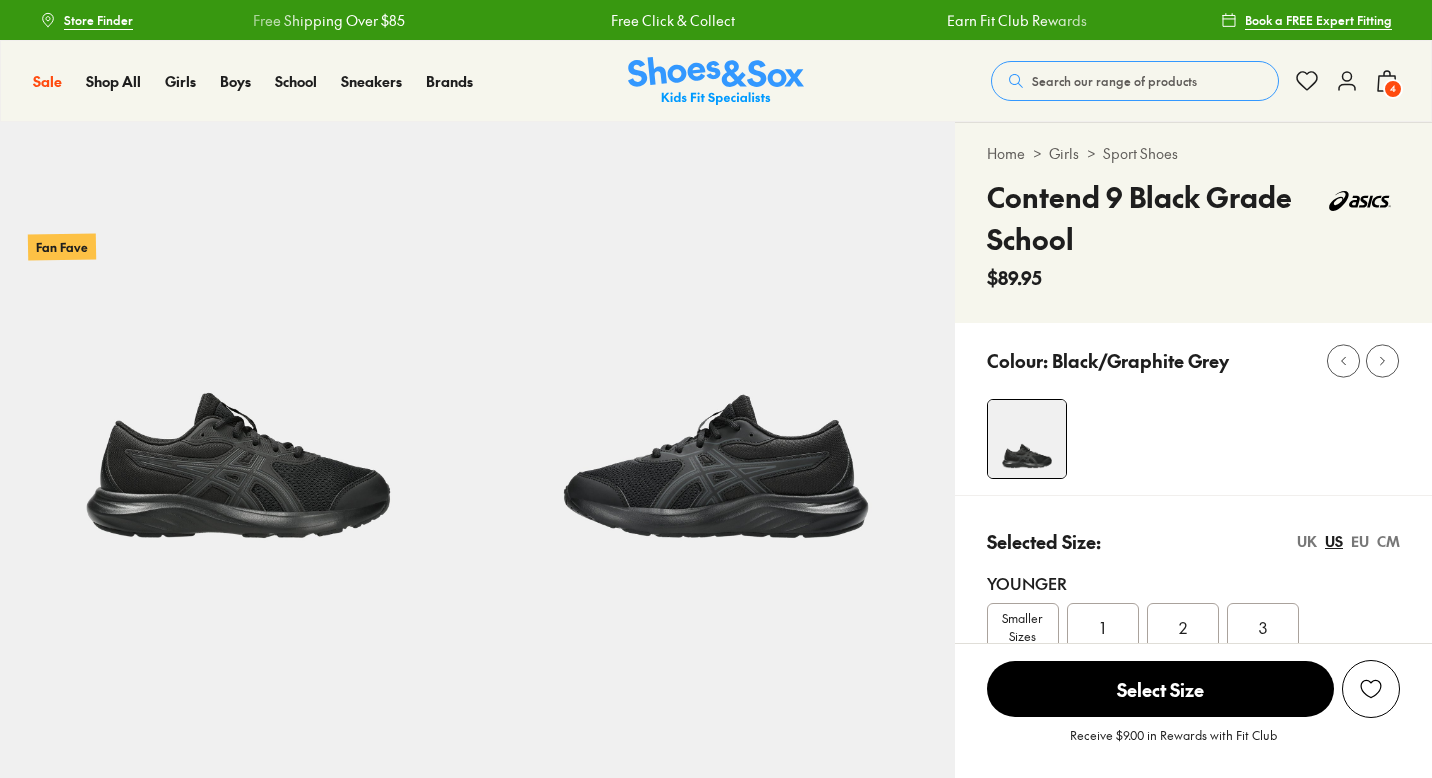 scroll, scrollTop: 0, scrollLeft: 0, axis: both 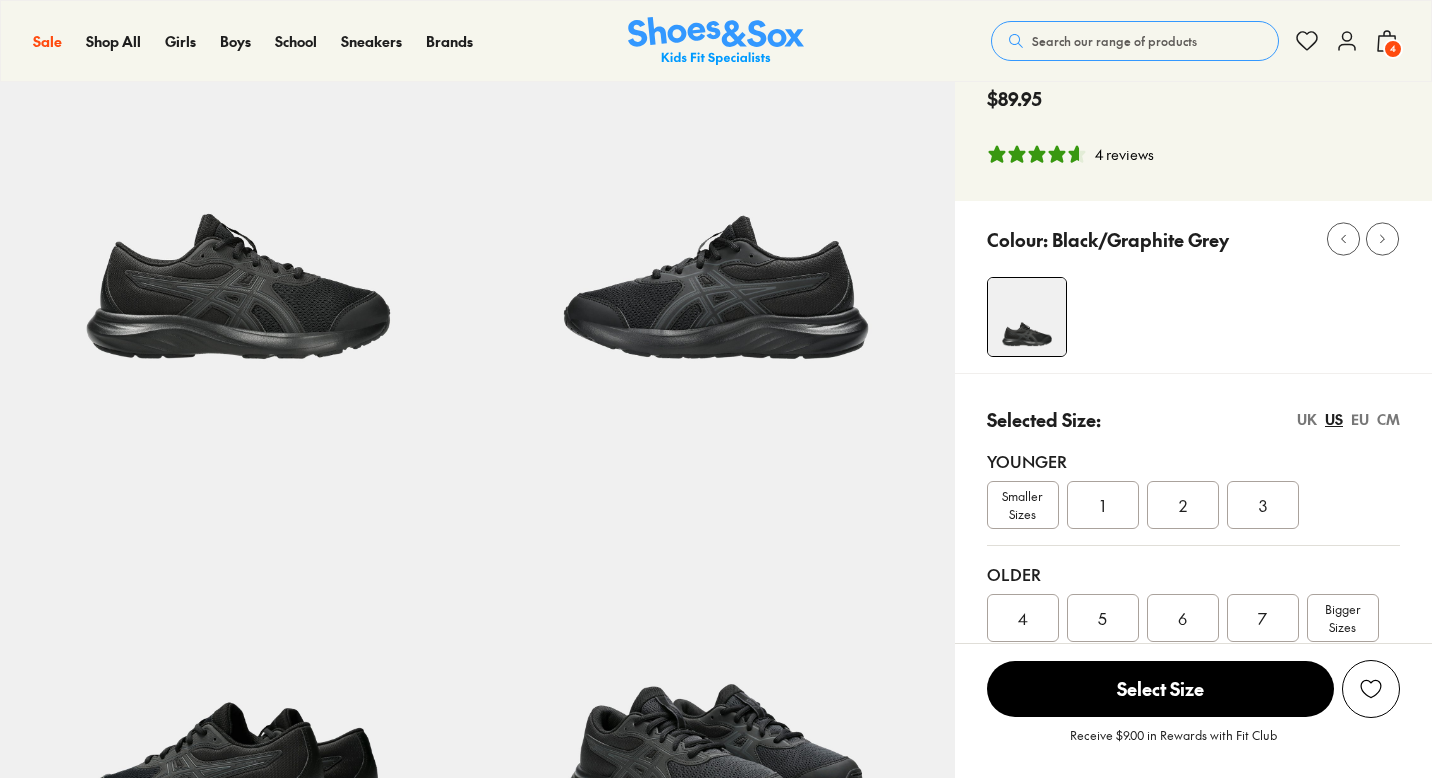 select on "*" 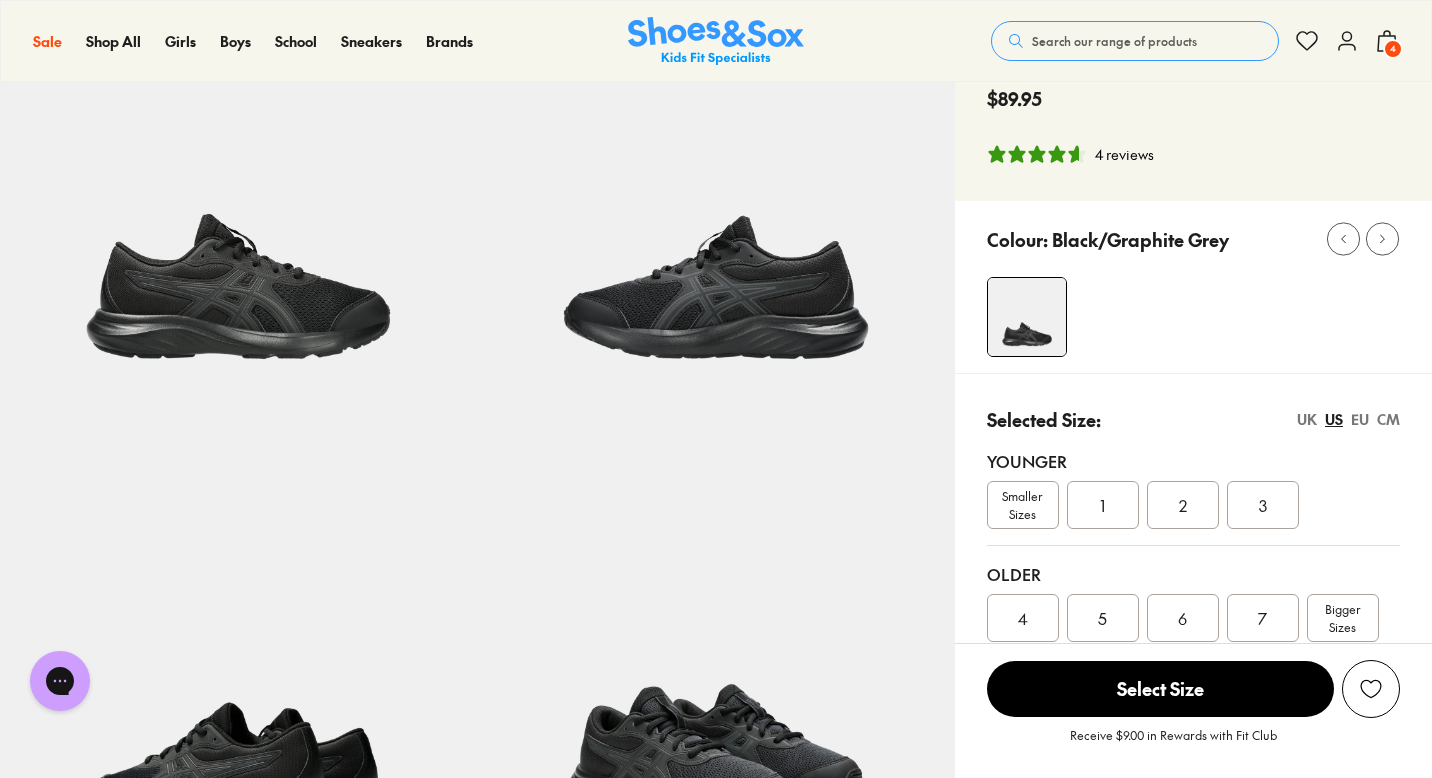 scroll, scrollTop: 0, scrollLeft: 0, axis: both 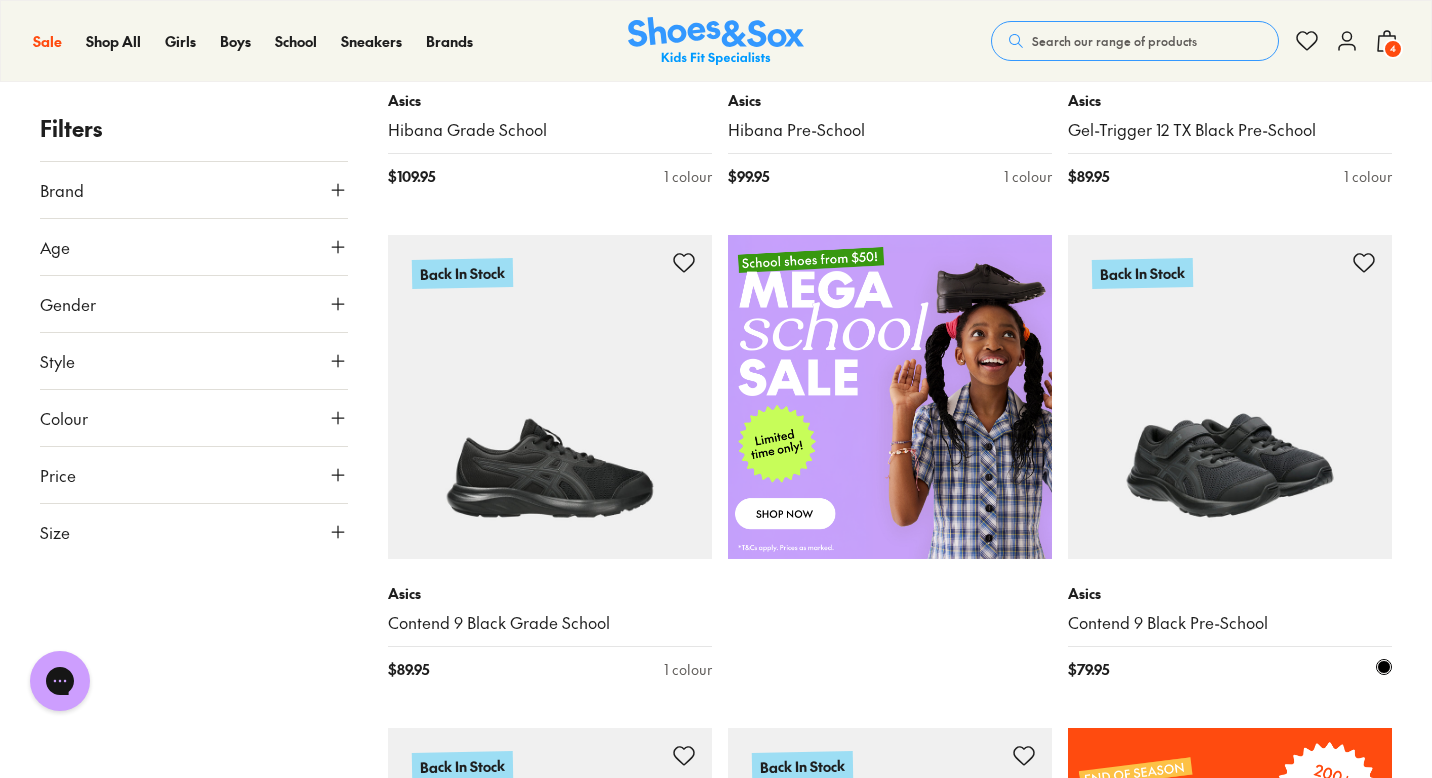 click at bounding box center (1230, 397) 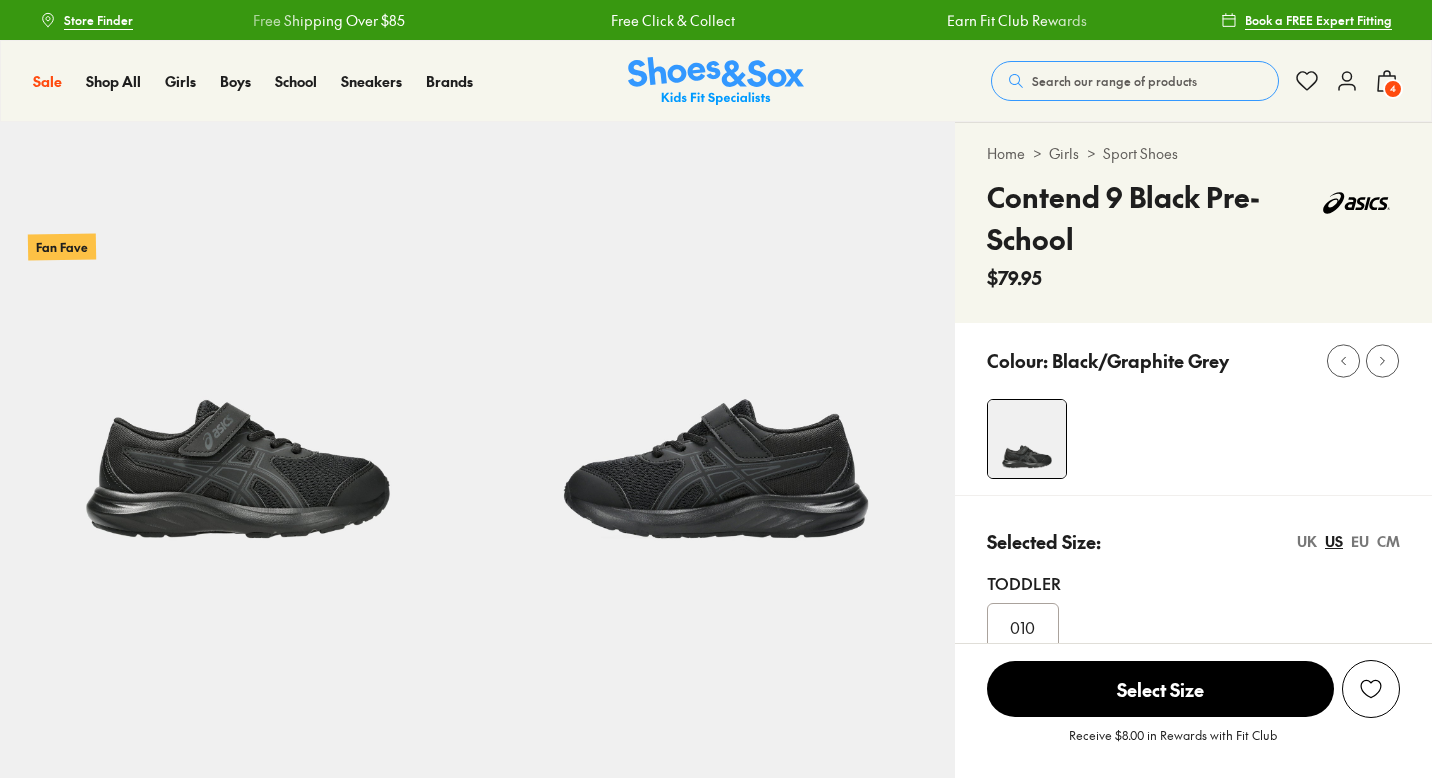 scroll, scrollTop: 0, scrollLeft: 0, axis: both 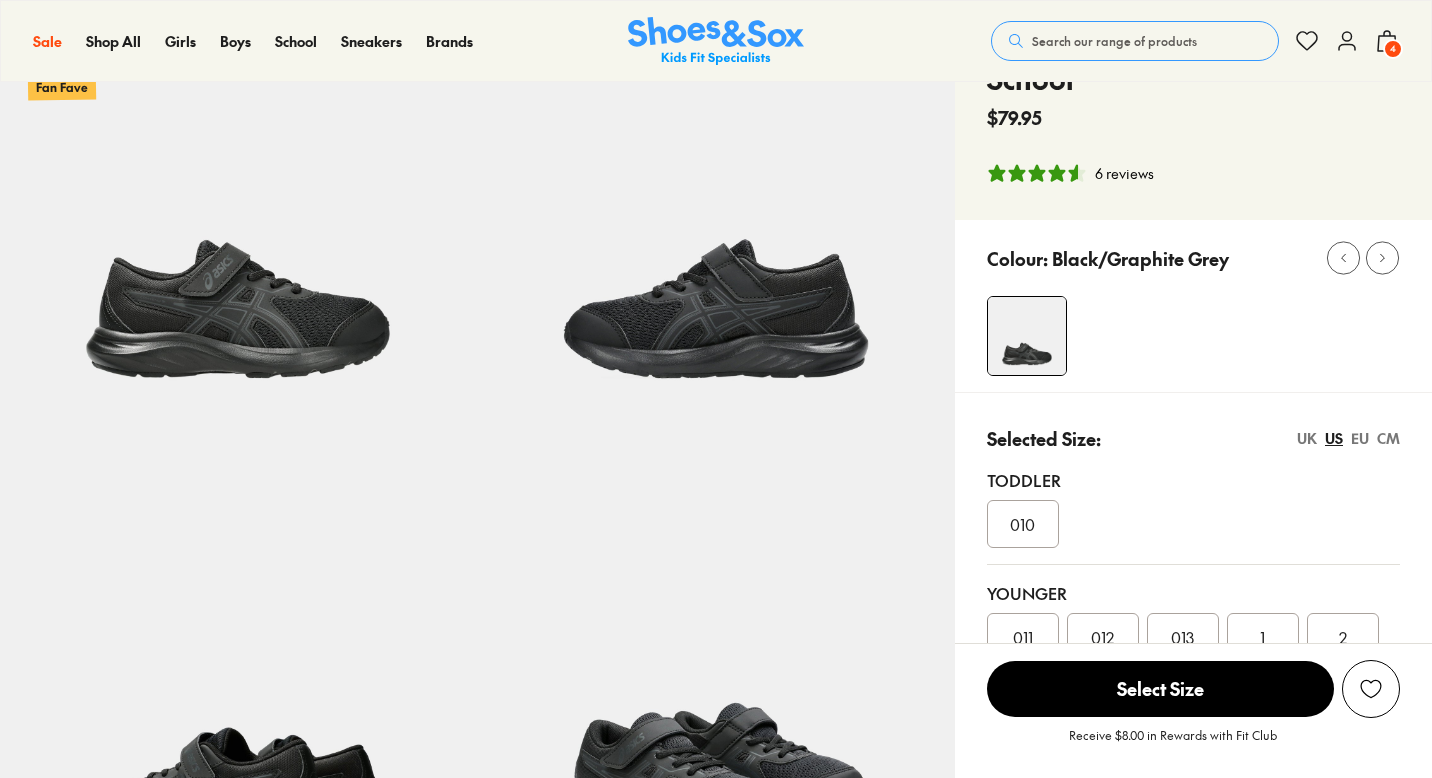 select on "*" 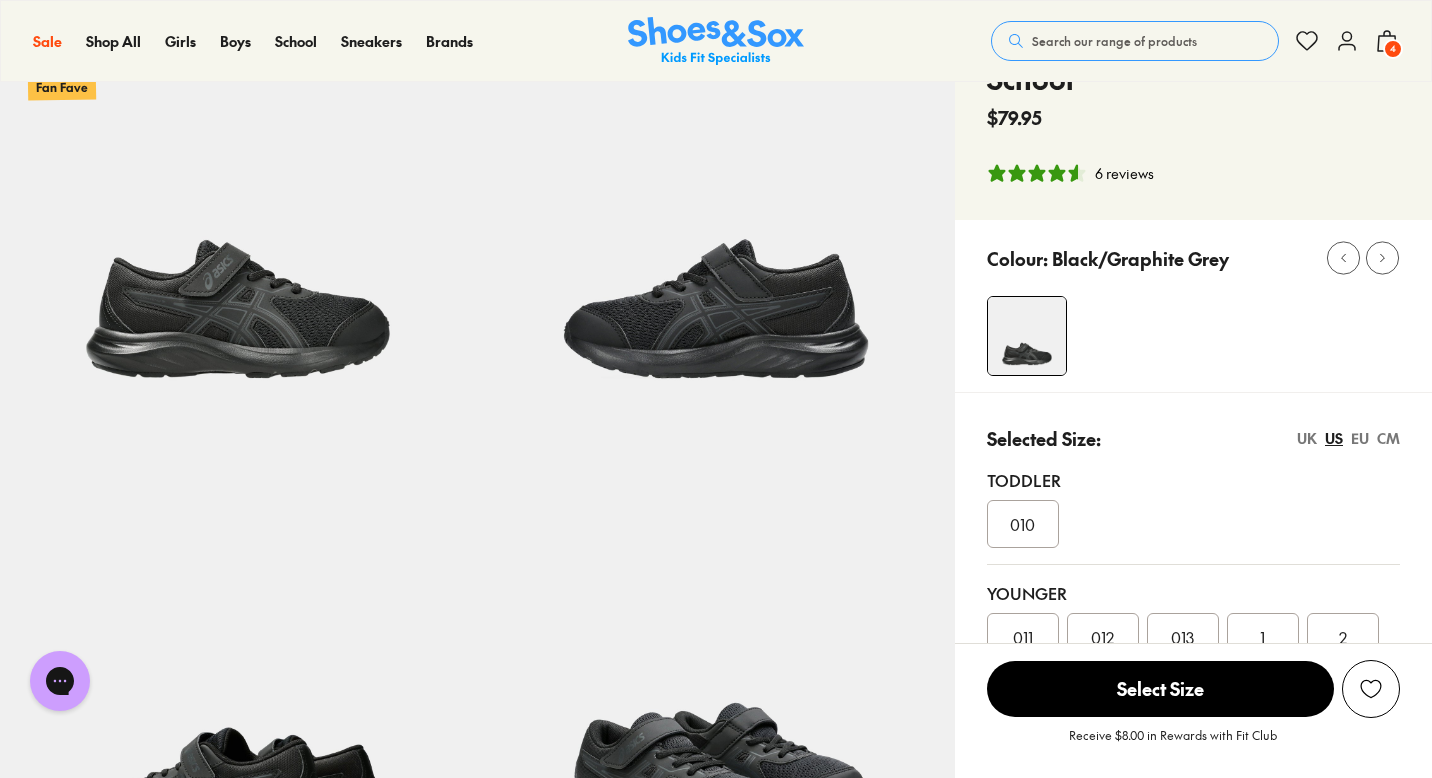 scroll, scrollTop: 0, scrollLeft: 0, axis: both 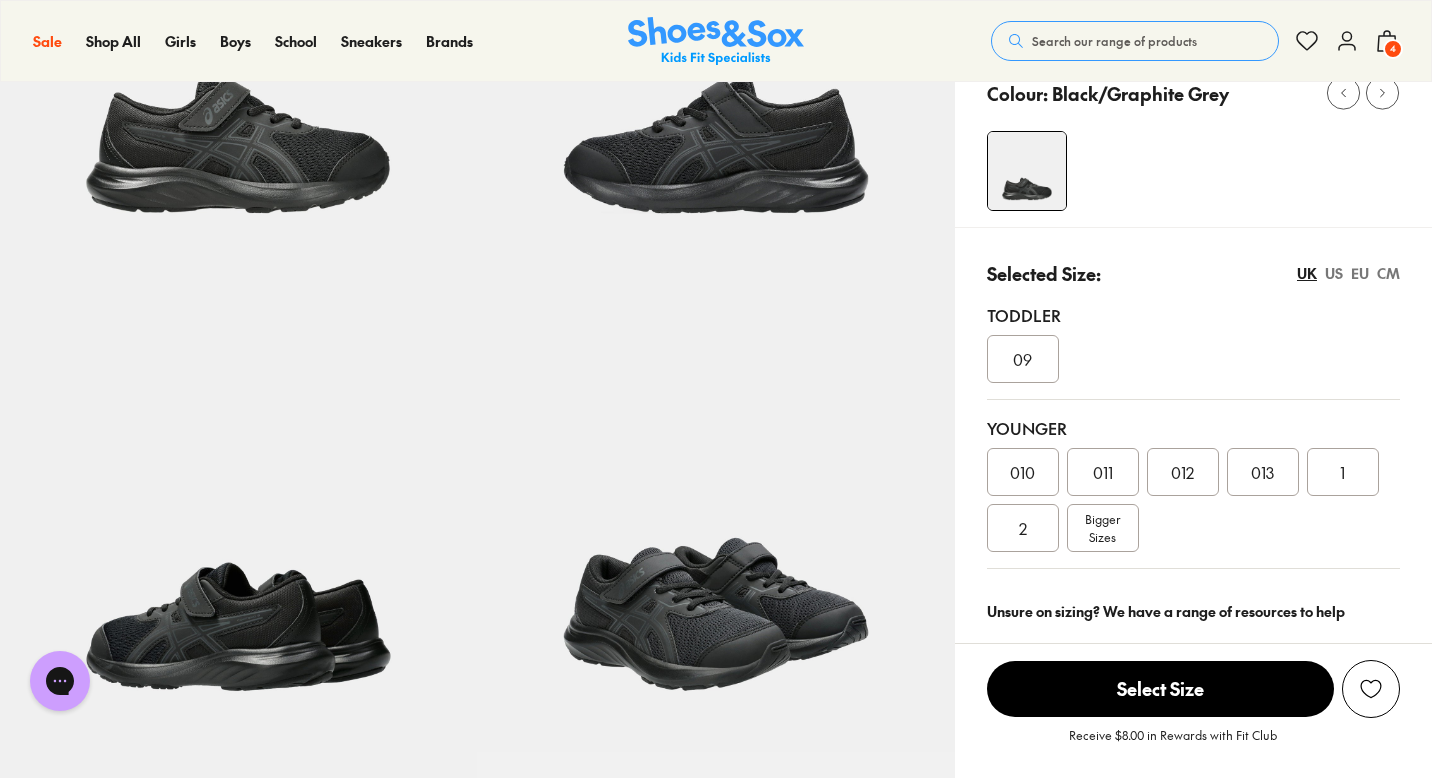 click on "1" at bounding box center [1342, 472] 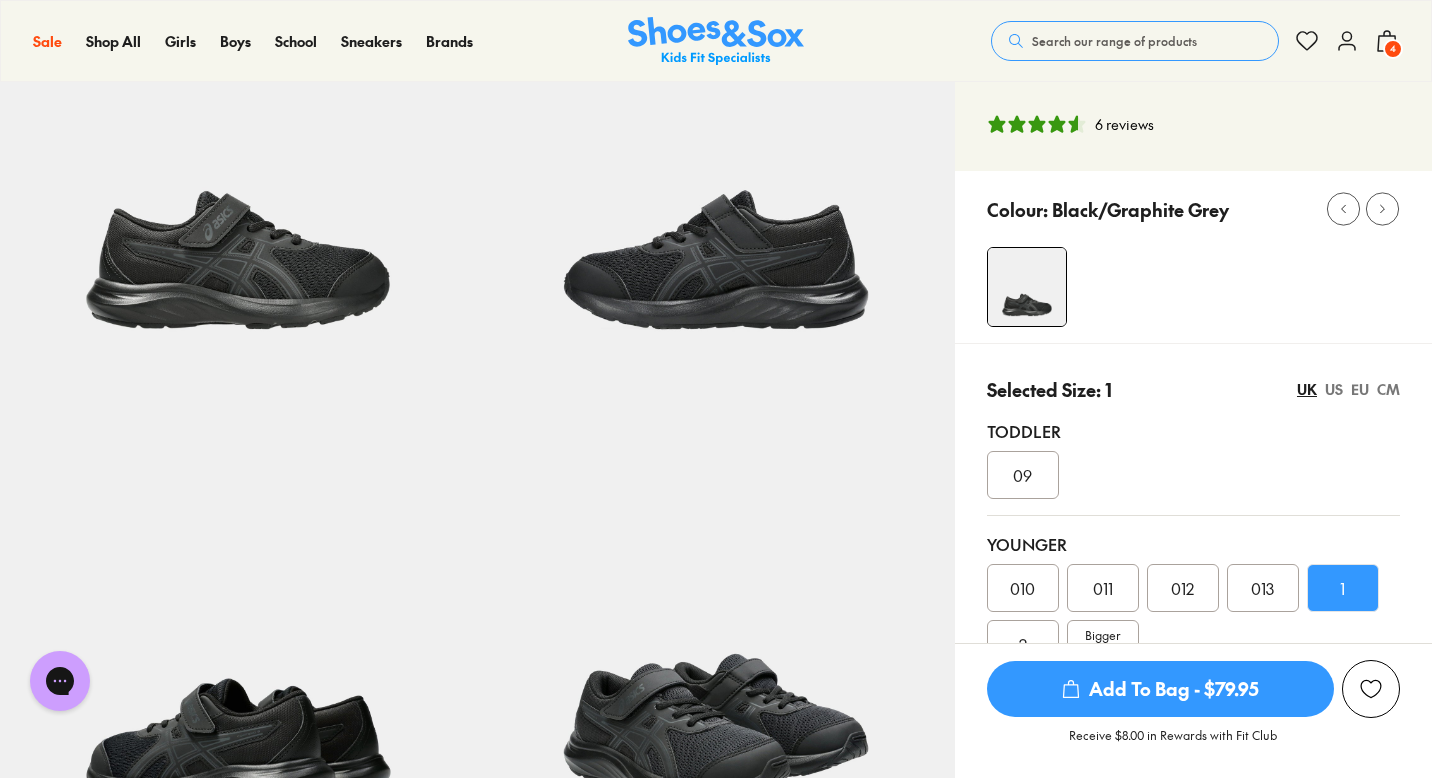 scroll, scrollTop: 0, scrollLeft: 0, axis: both 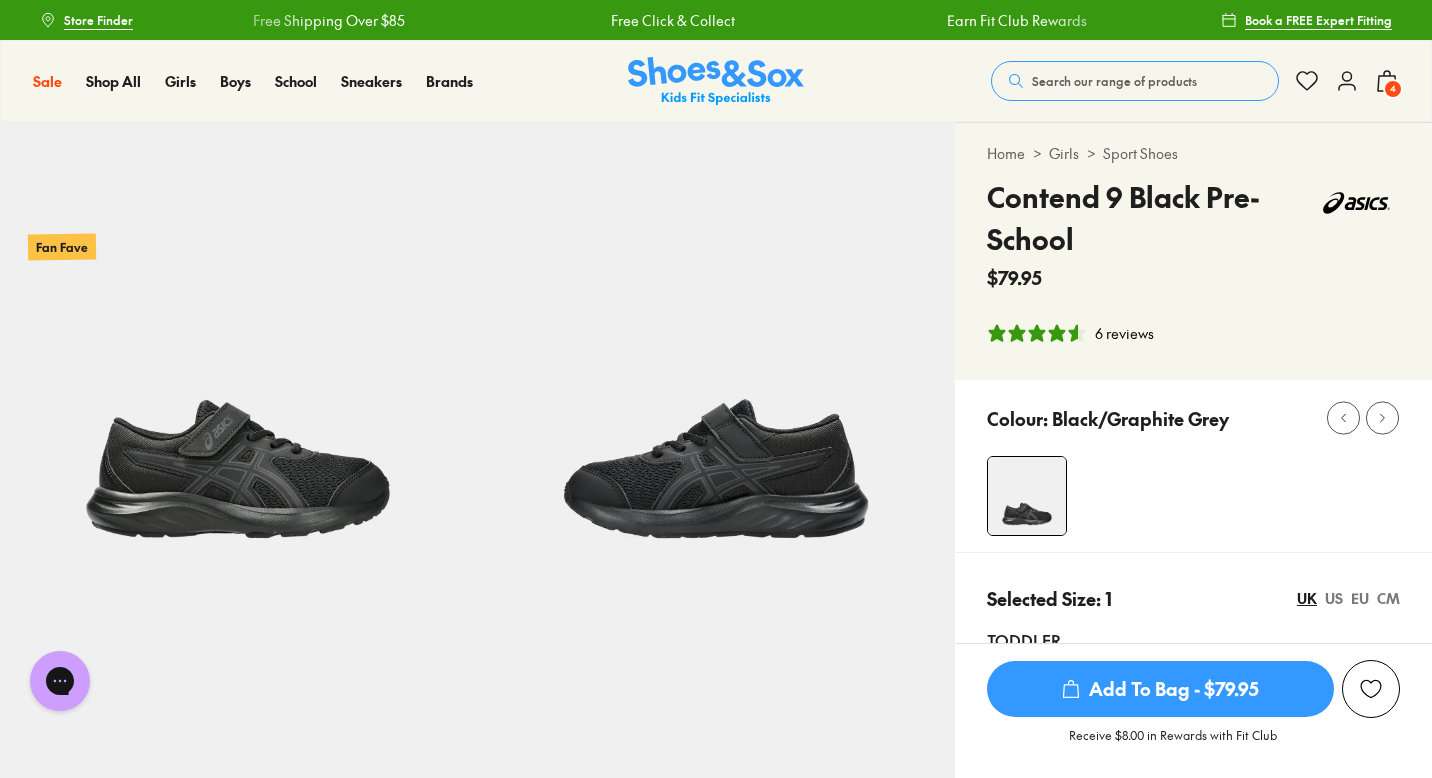 click on "4" at bounding box center [1393, 89] 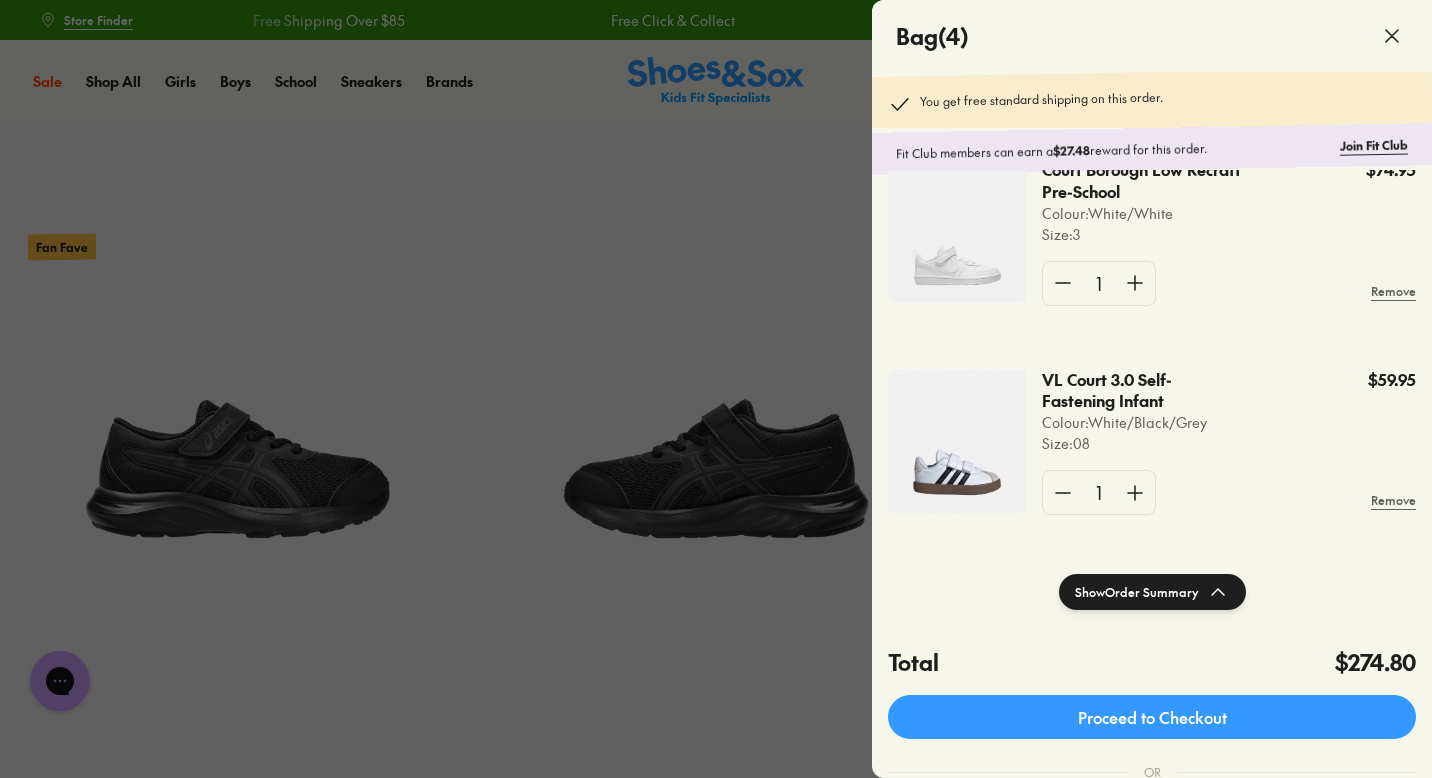 scroll, scrollTop: 479, scrollLeft: 0, axis: vertical 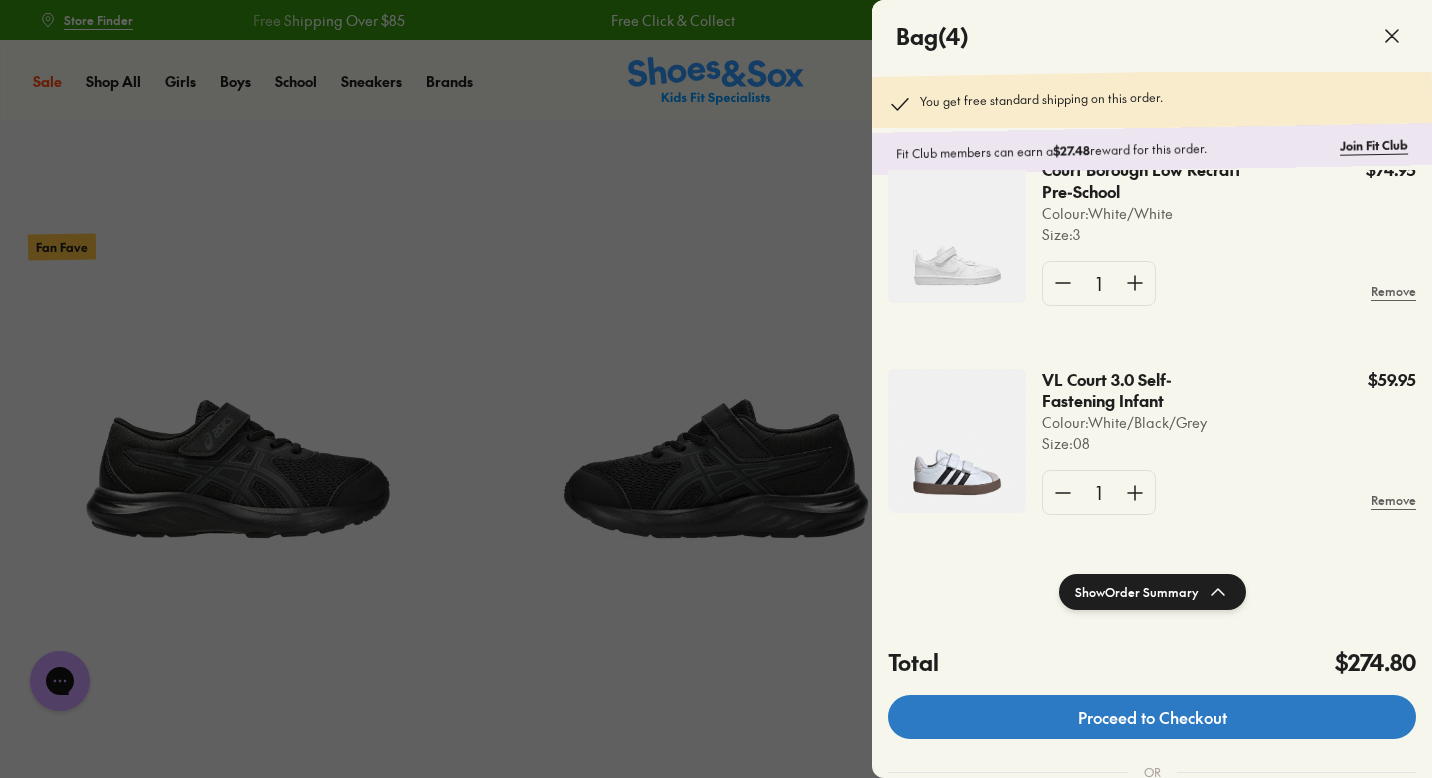 click on "Proceed to Checkout" 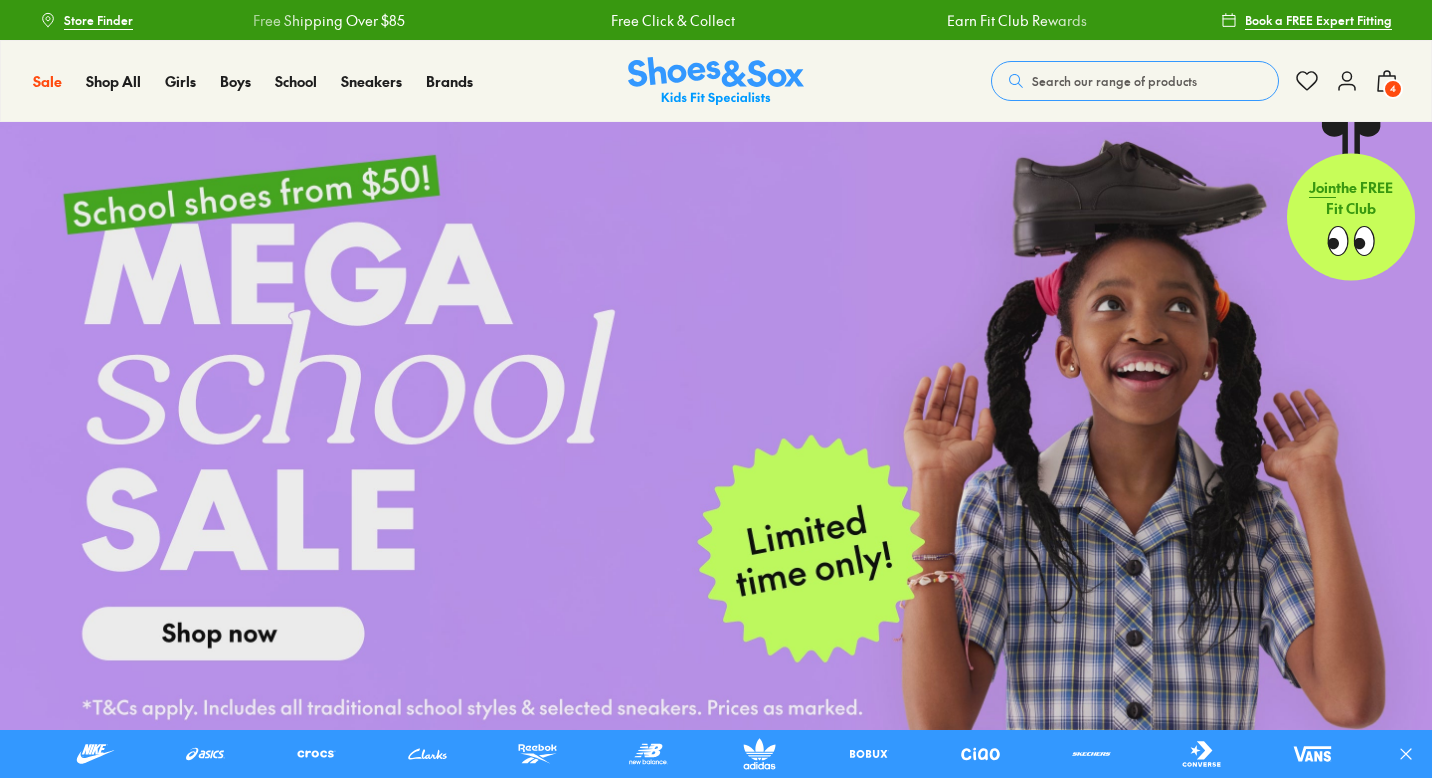 scroll, scrollTop: 0, scrollLeft: 0, axis: both 